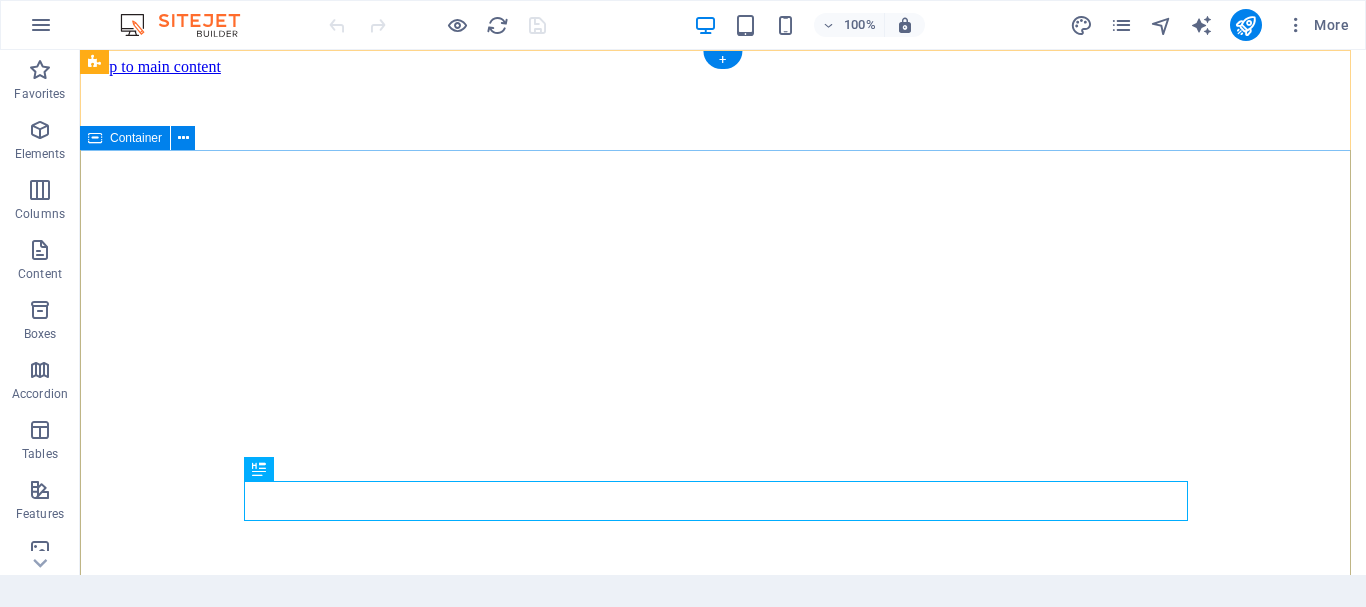 scroll, scrollTop: 0, scrollLeft: 0, axis: both 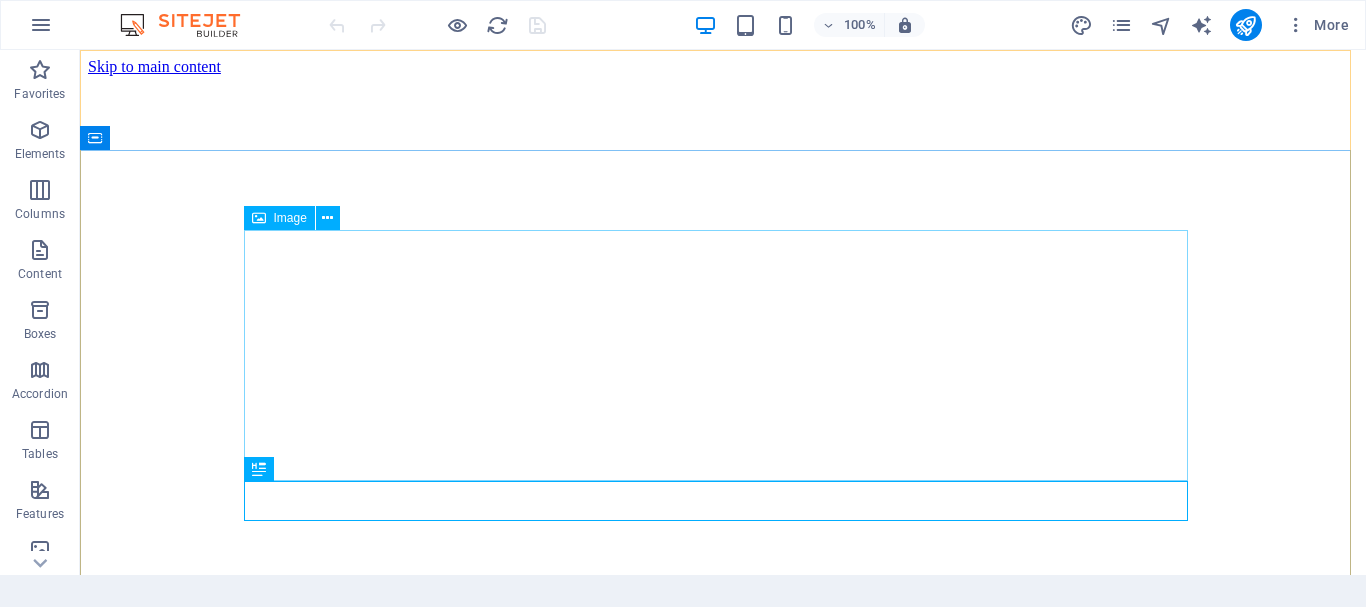 click on "Image" at bounding box center [290, 218] 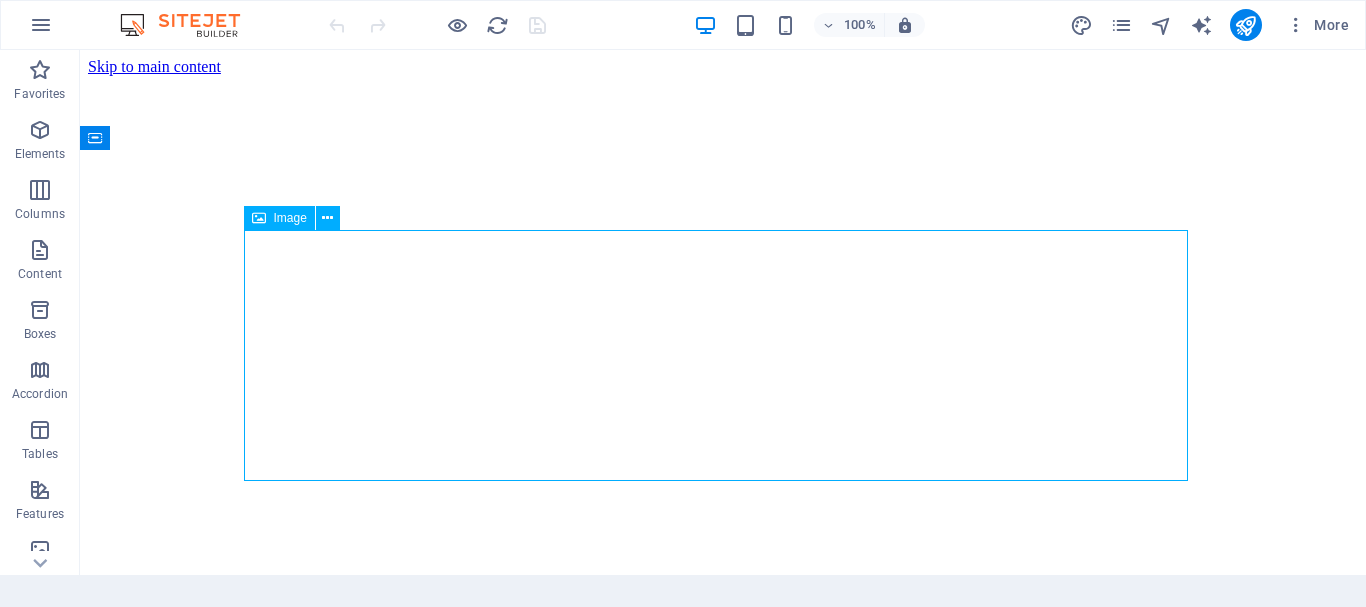 click on "Image" at bounding box center (279, 218) 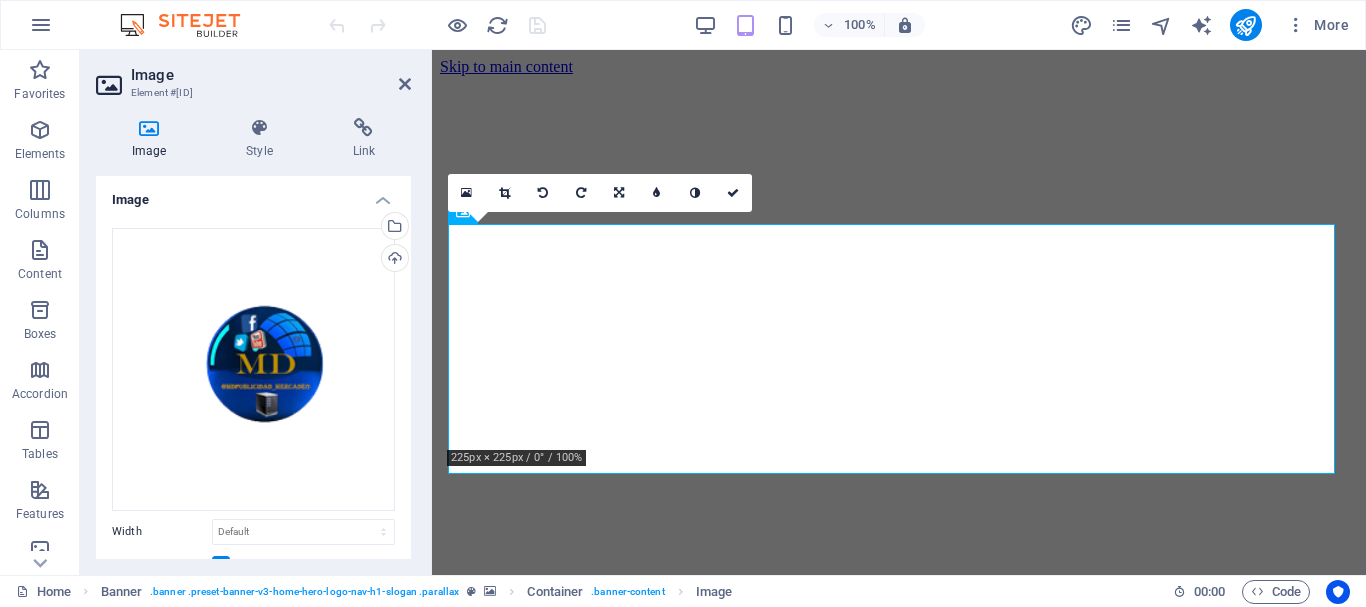 scroll, scrollTop: 0, scrollLeft: 0, axis: both 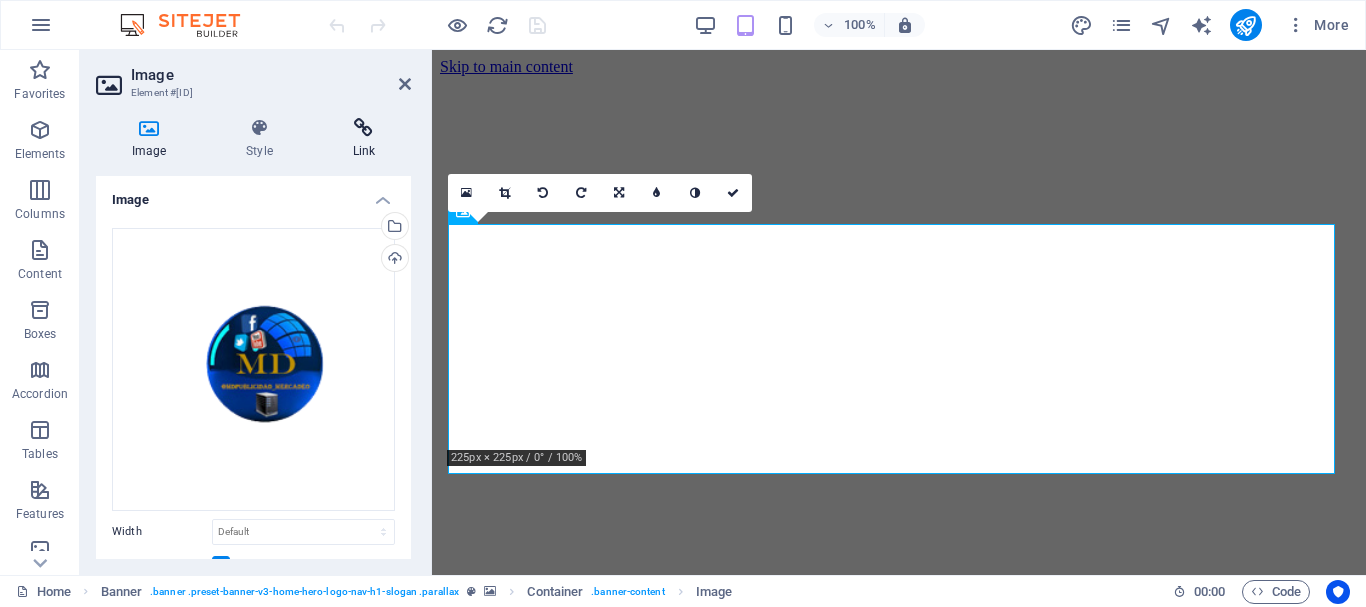 click at bounding box center (364, 128) 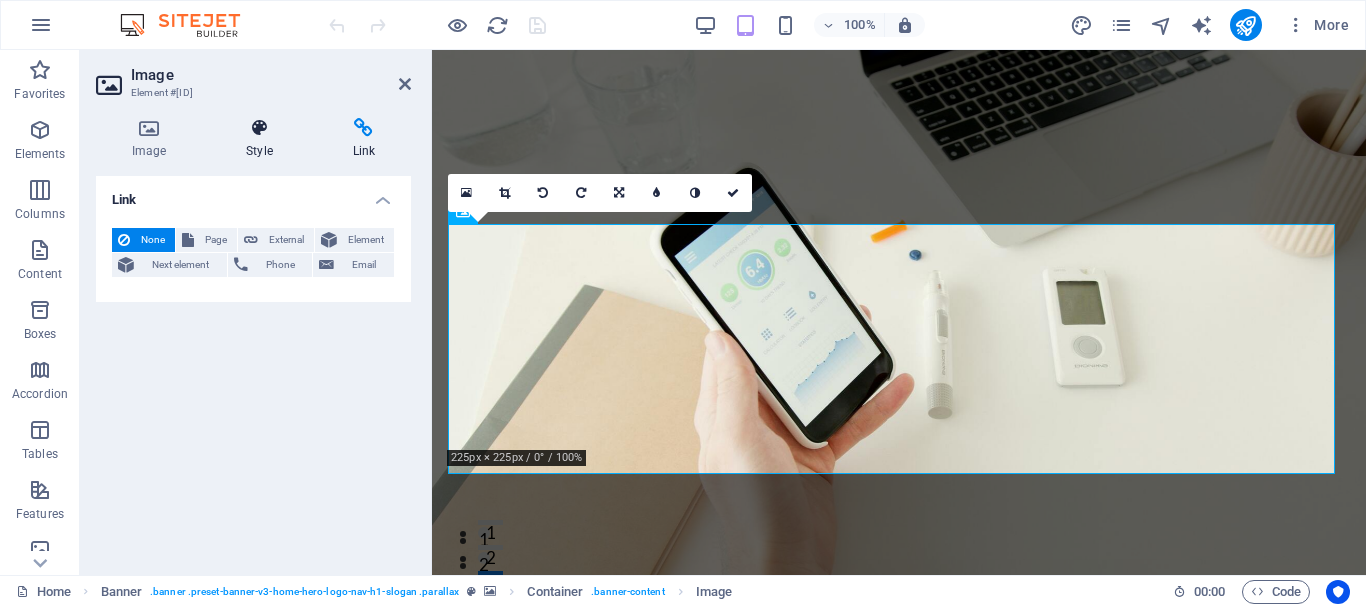 click on "Style" at bounding box center (263, 139) 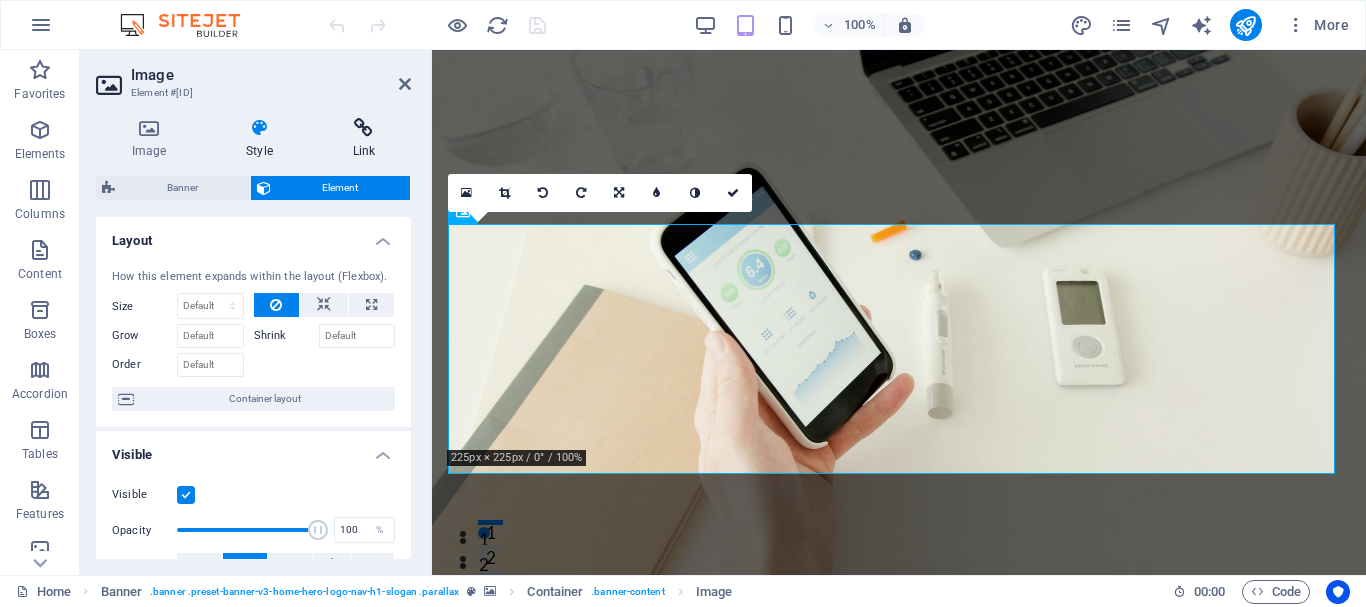 click at bounding box center [364, 128] 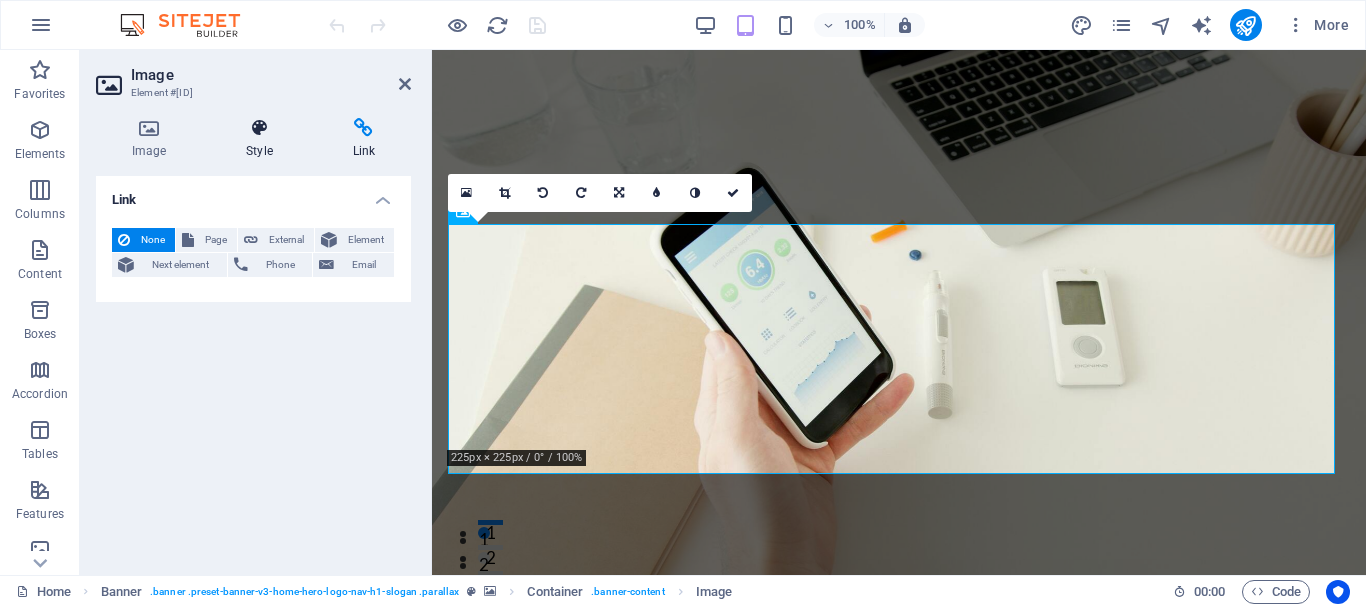 click at bounding box center (259, 128) 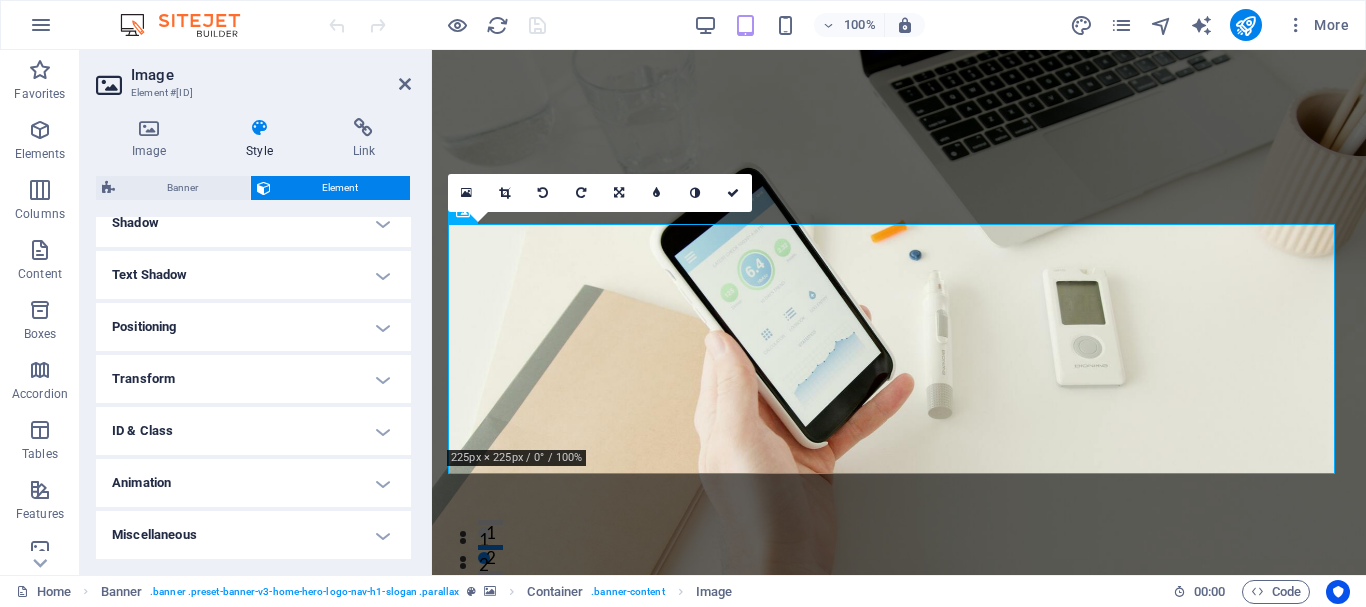 scroll, scrollTop: 403, scrollLeft: 0, axis: vertical 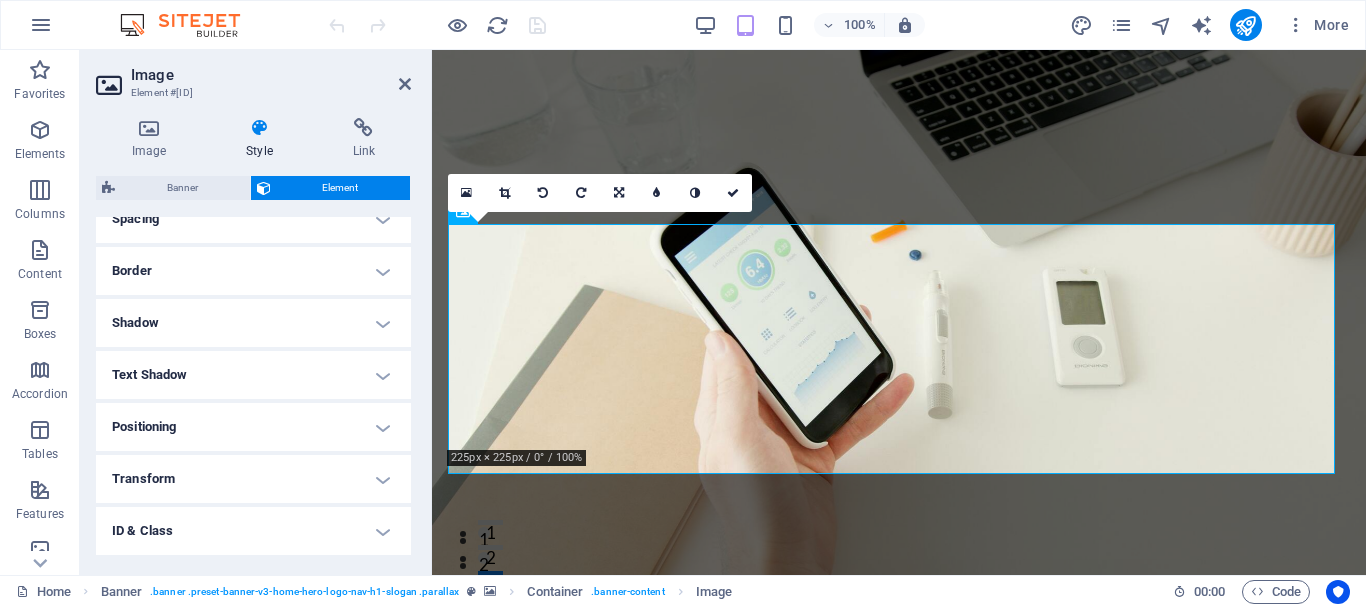 click on "Text Shadow" at bounding box center (253, 375) 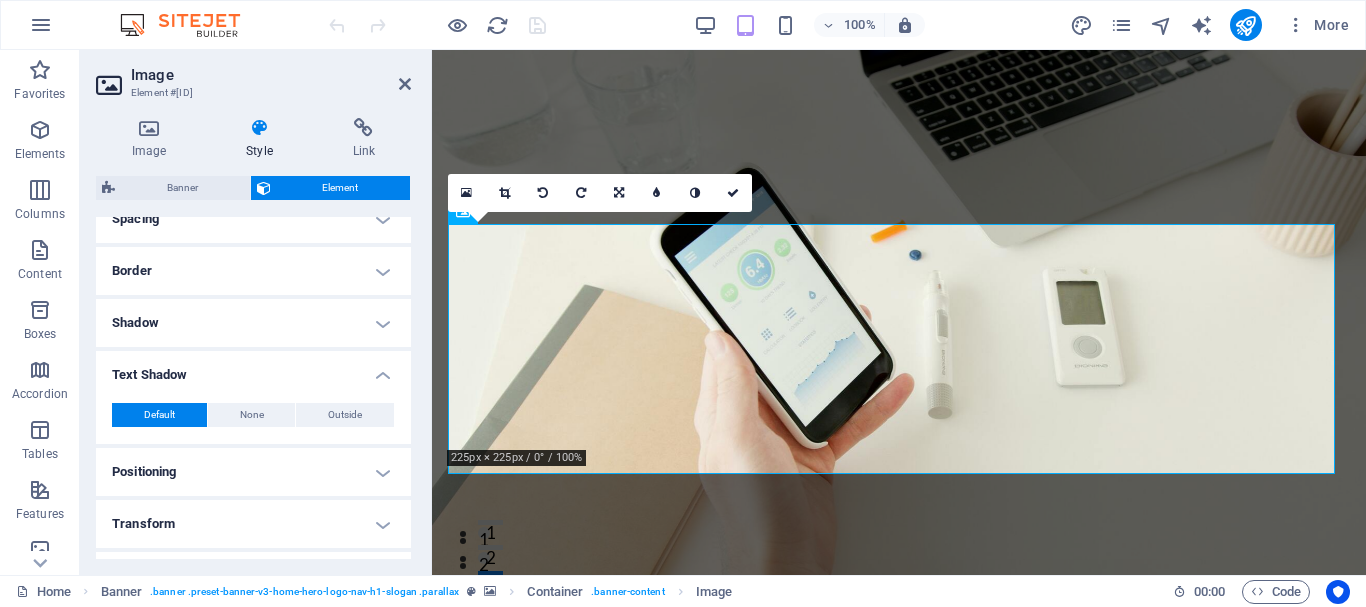 click on "Text Shadow" at bounding box center (253, 369) 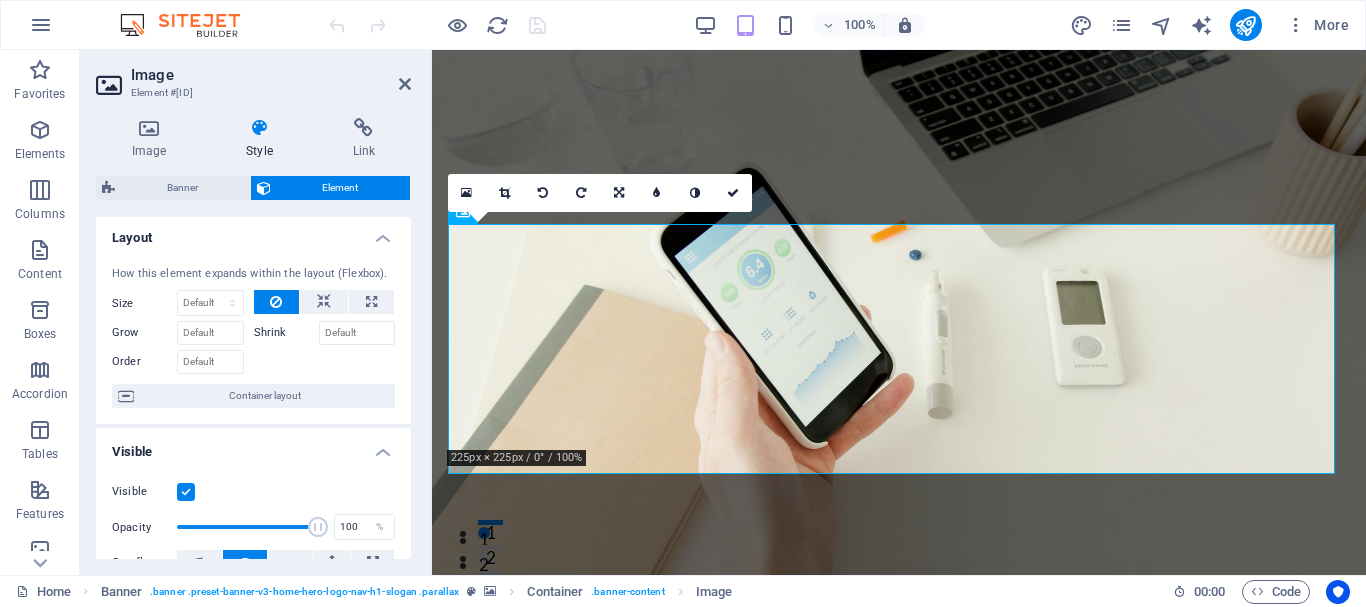 scroll, scrollTop: 0, scrollLeft: 0, axis: both 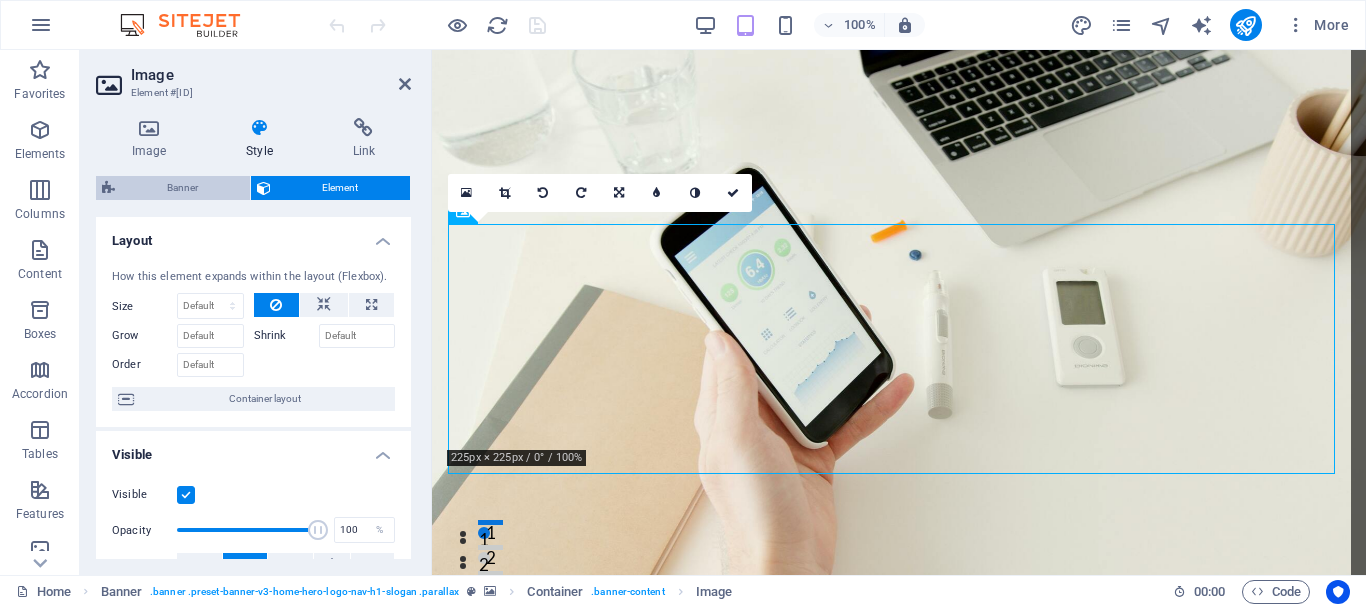 click on "Banner" at bounding box center [182, 188] 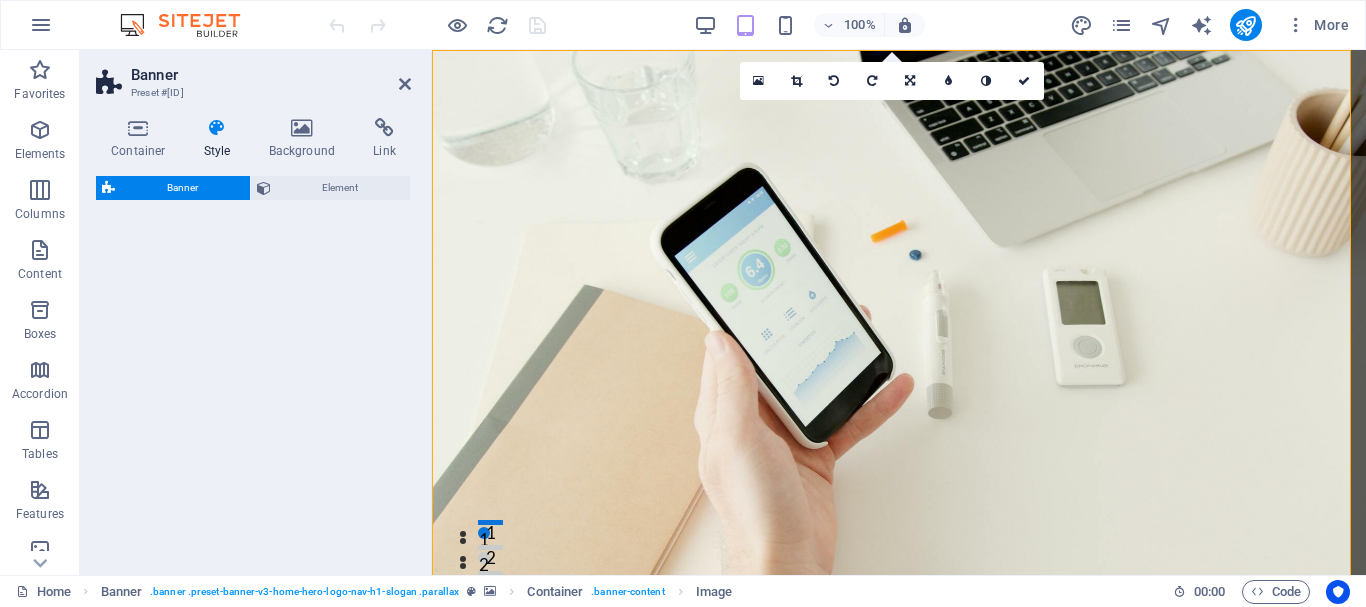 select on "preset-banner-v3-home-hero-logo-nav-h1-slogan" 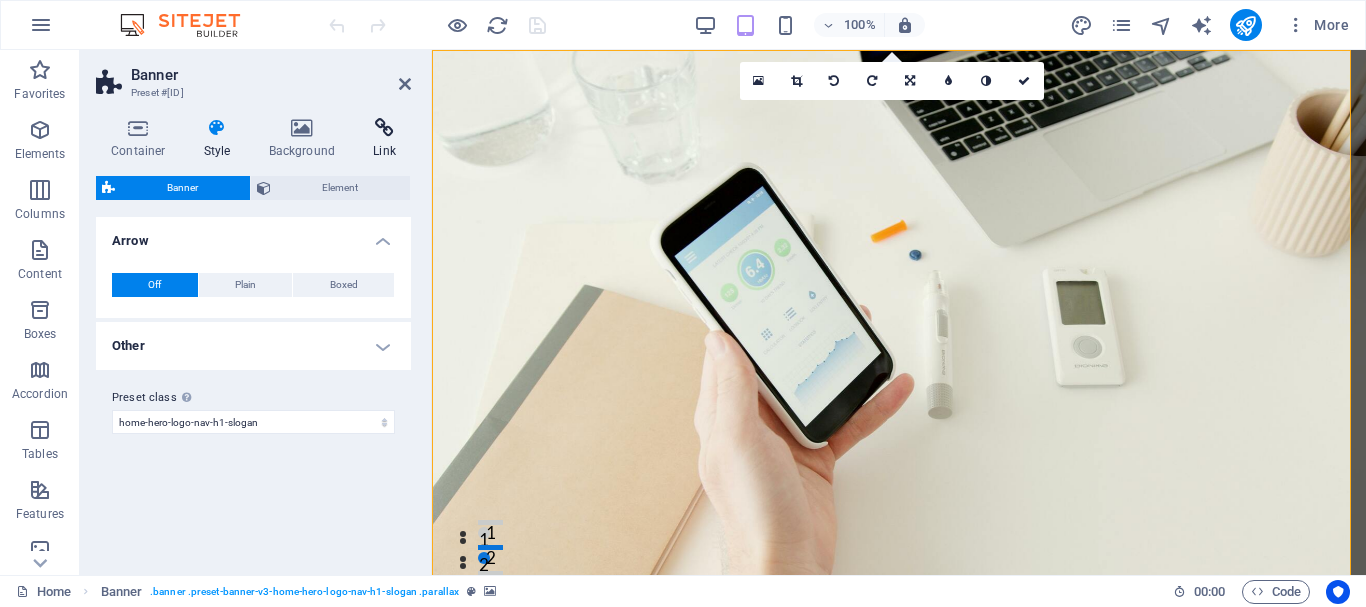 click at bounding box center (384, 128) 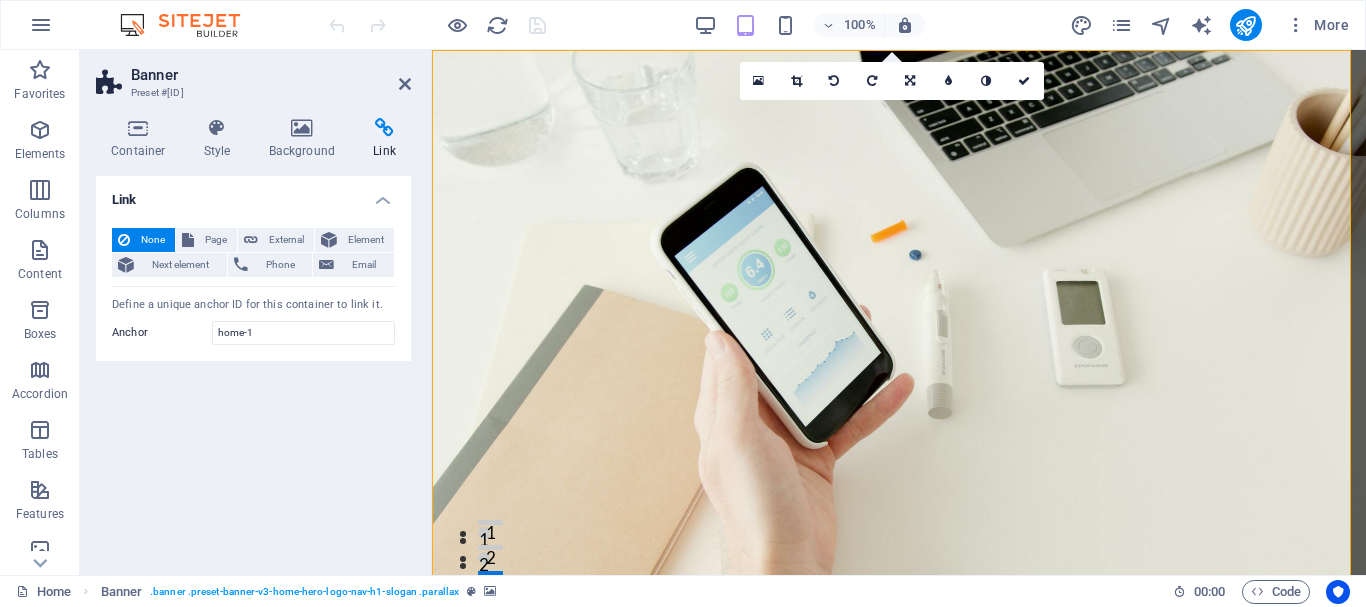 click at bounding box center [384, 128] 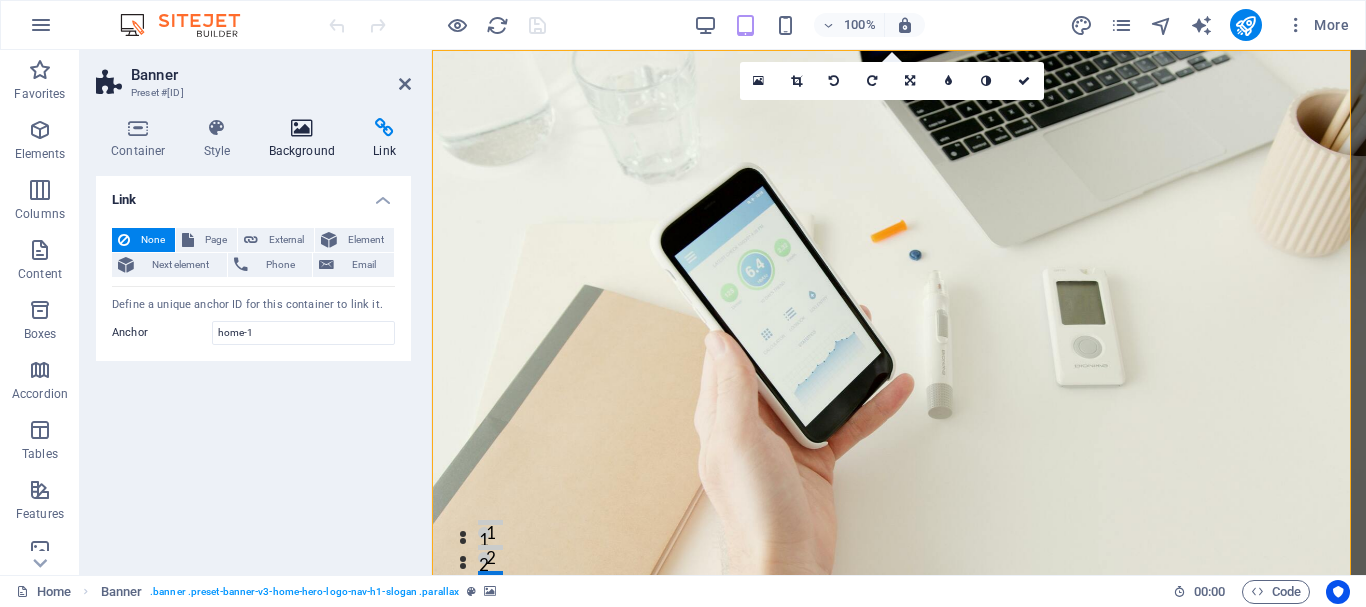 click at bounding box center (302, 128) 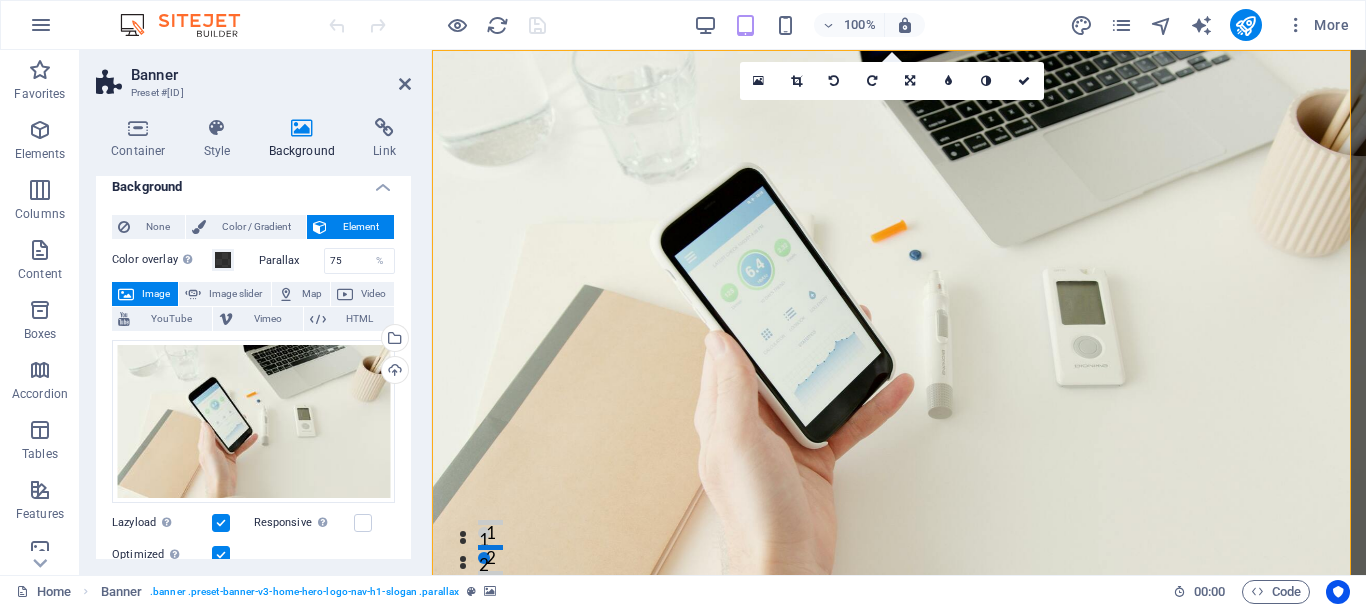 scroll, scrollTop: 0, scrollLeft: 0, axis: both 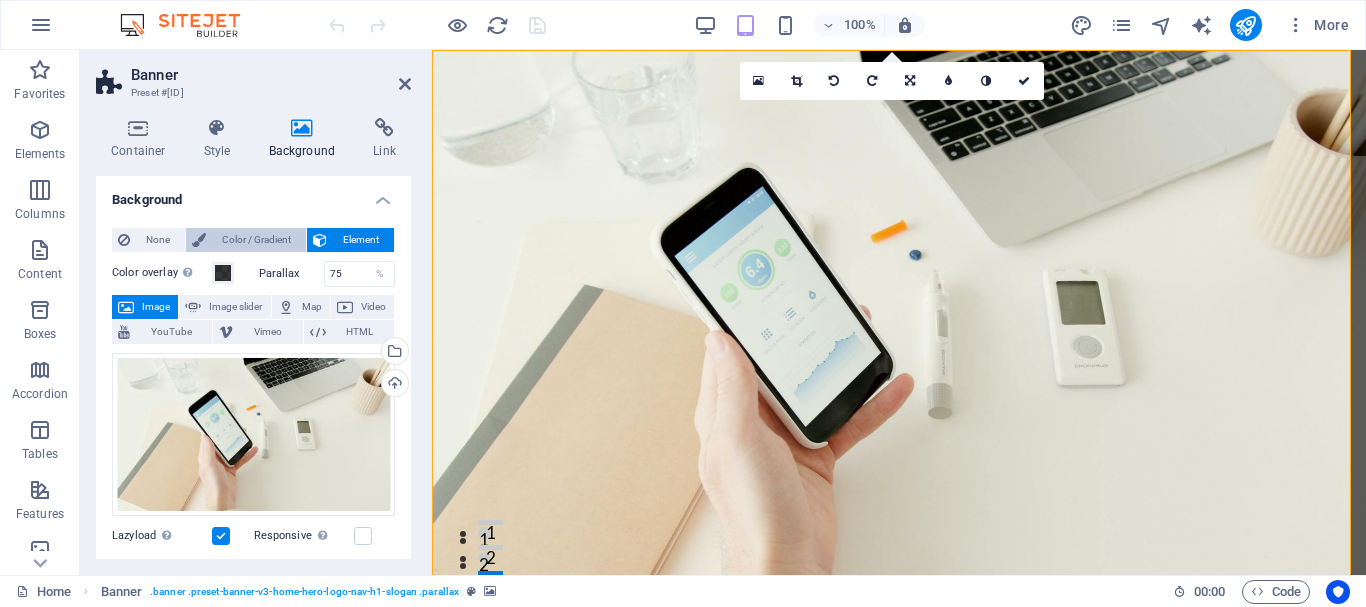 click on "Color / Gradient" at bounding box center [256, 240] 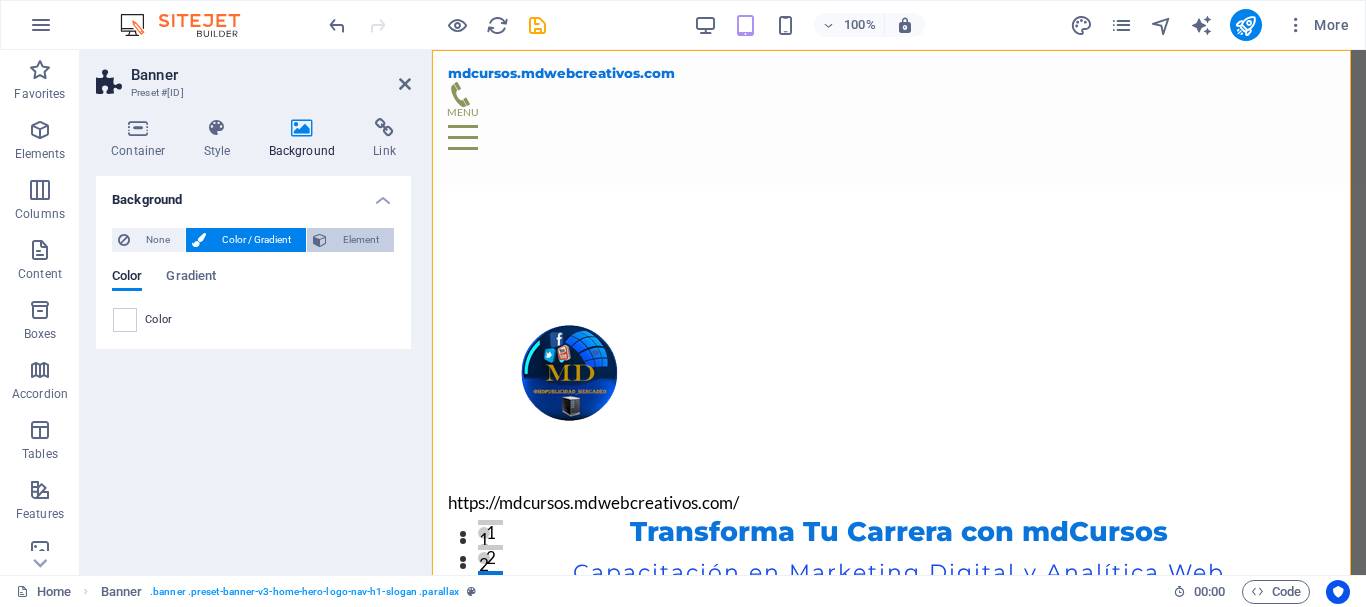 click on "Element" at bounding box center (360, 240) 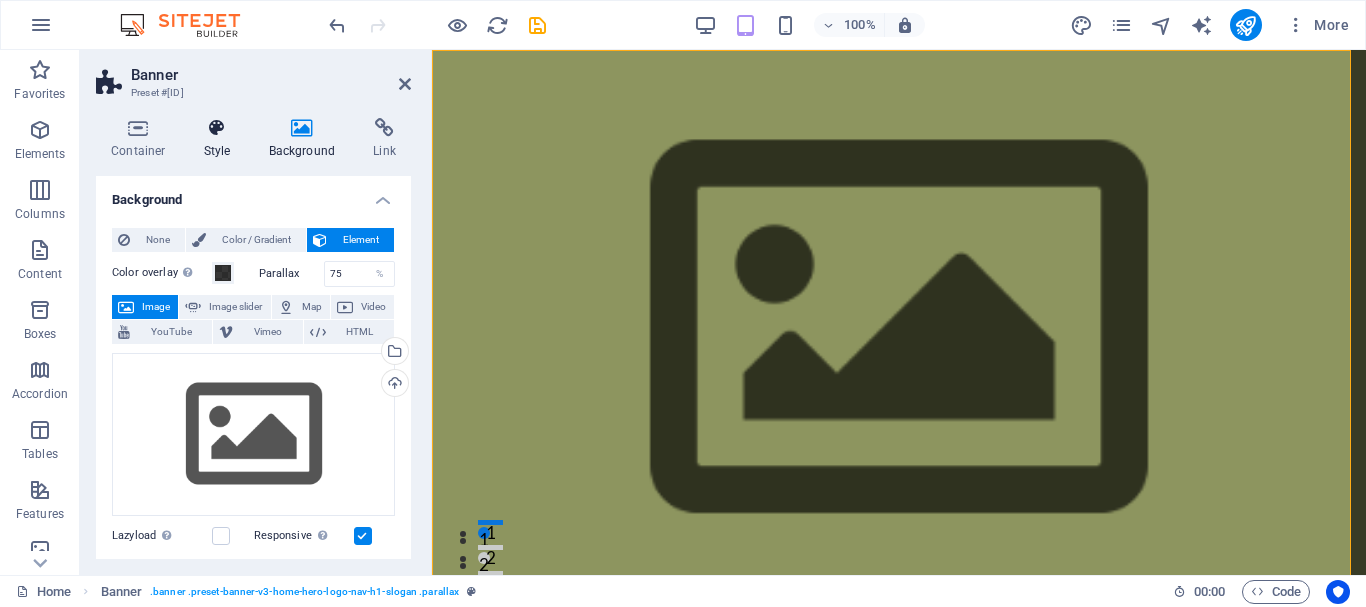 click at bounding box center (217, 128) 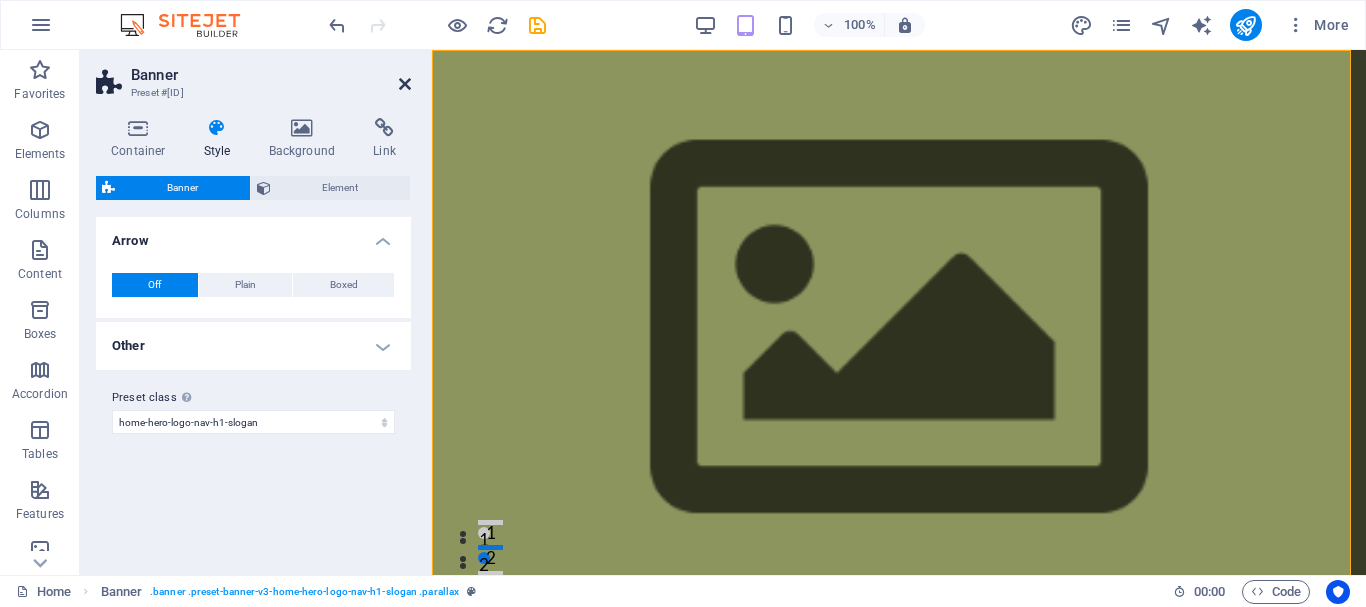 click at bounding box center (405, 84) 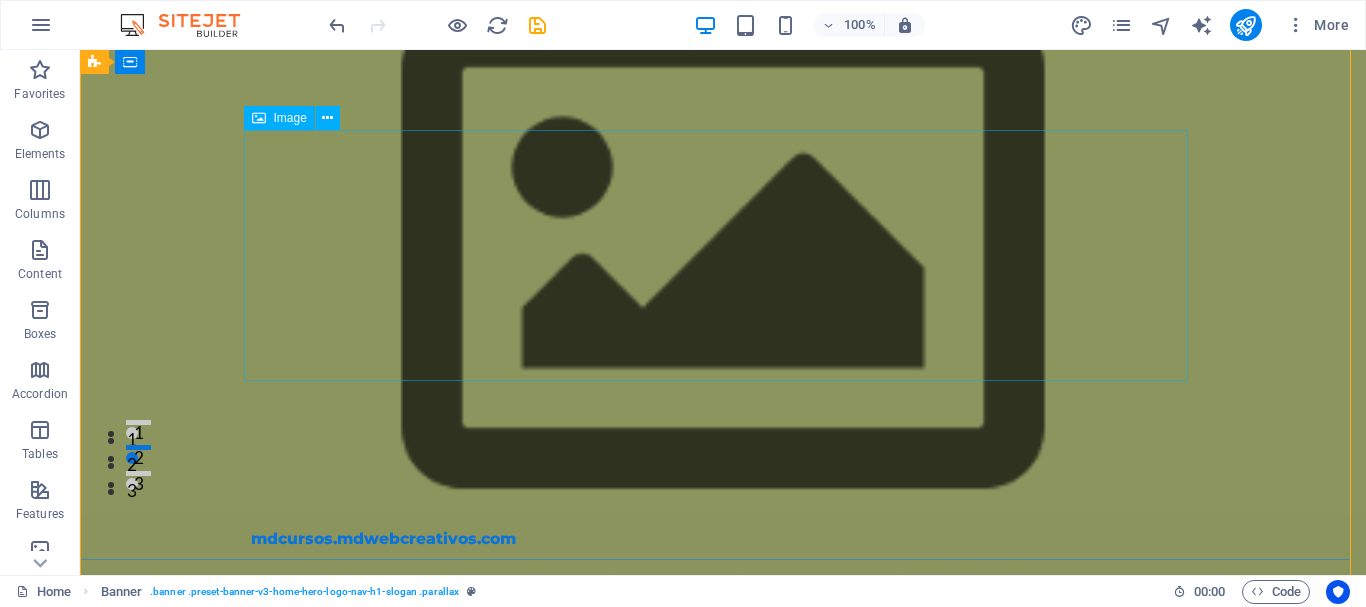 scroll, scrollTop: 0, scrollLeft: 0, axis: both 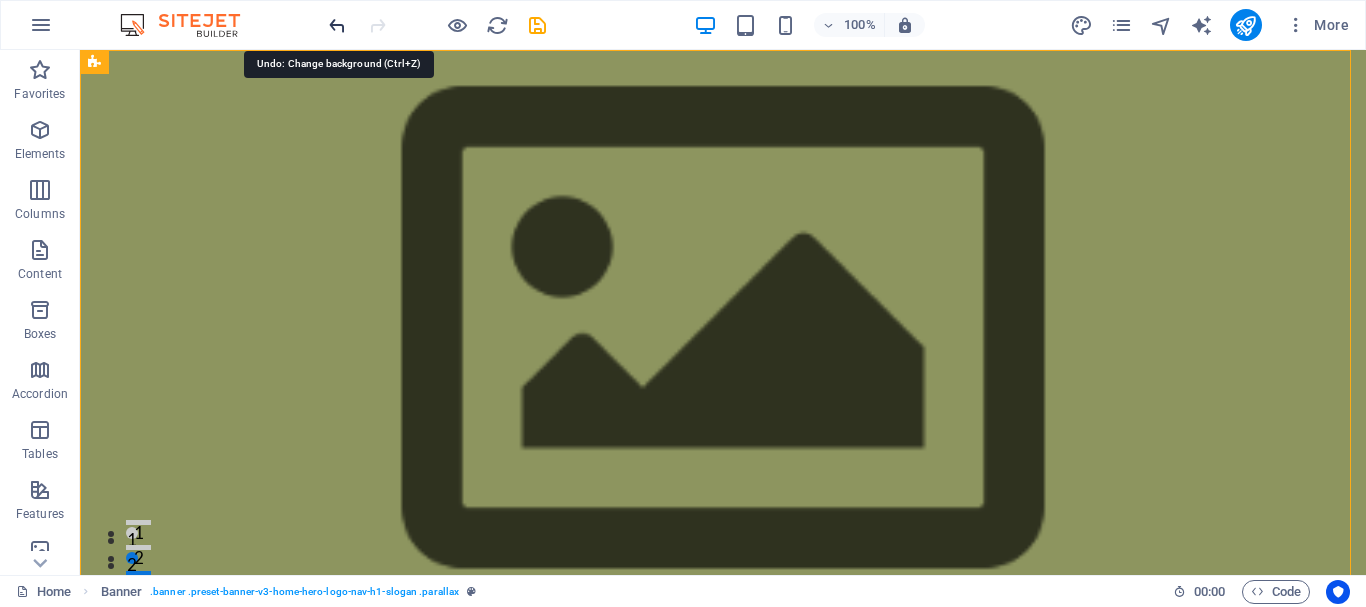 click at bounding box center [337, 25] 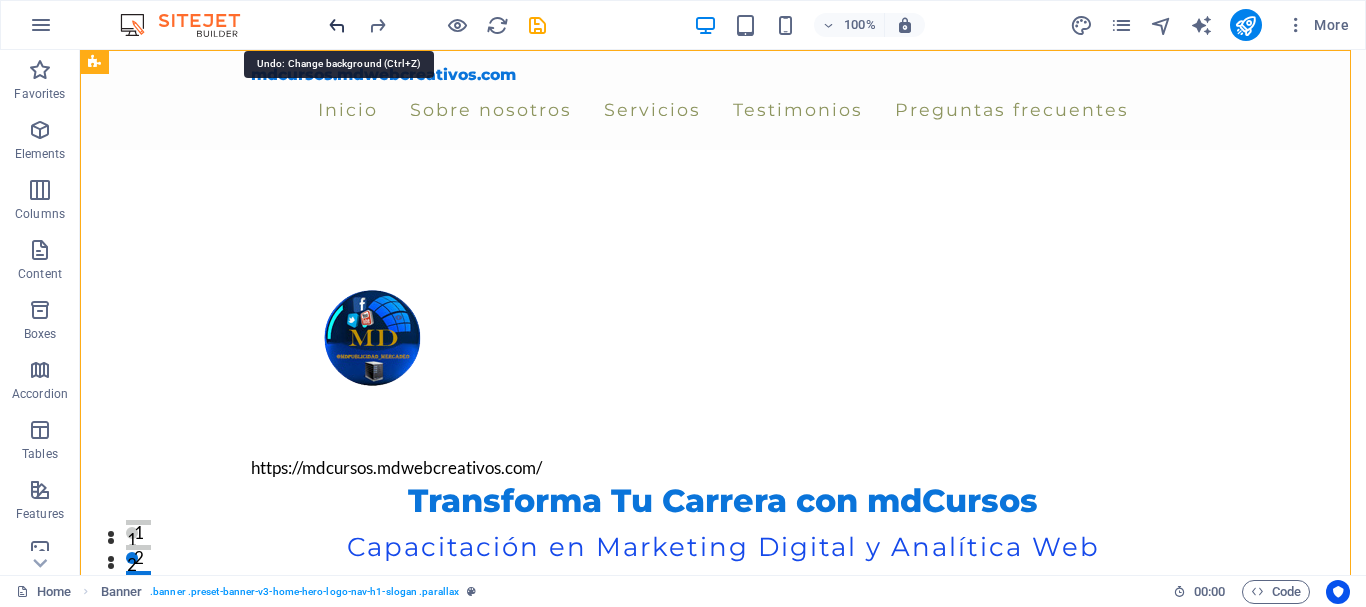 click at bounding box center (337, 25) 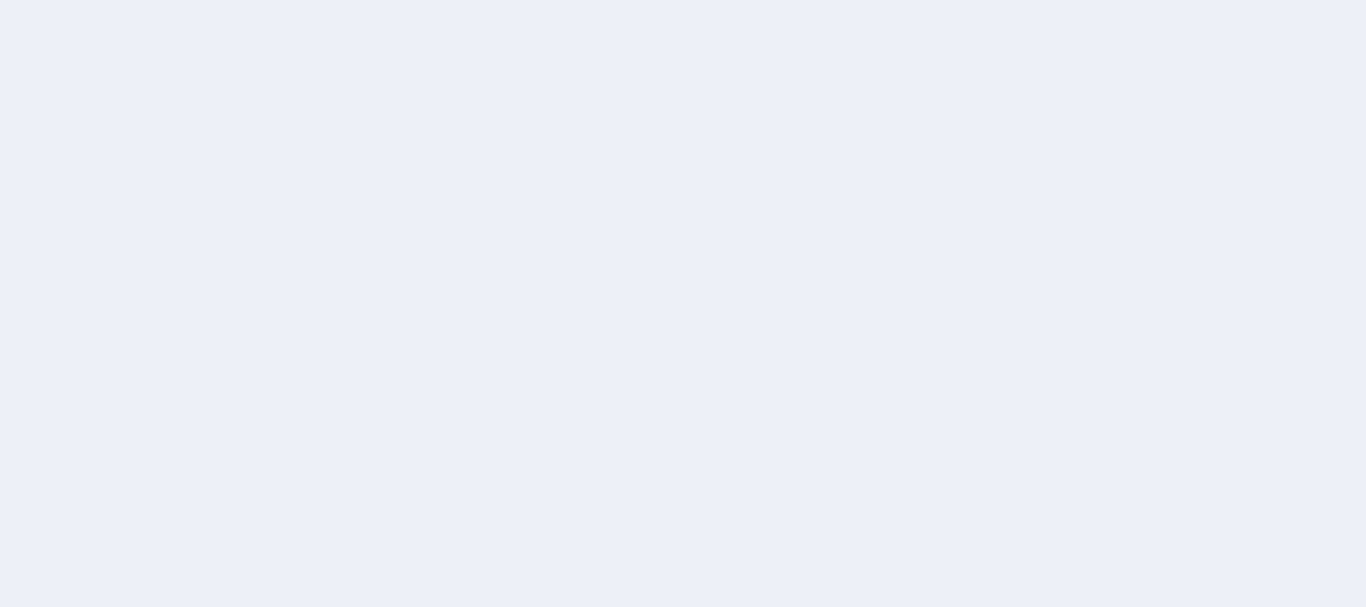 scroll, scrollTop: 0, scrollLeft: 0, axis: both 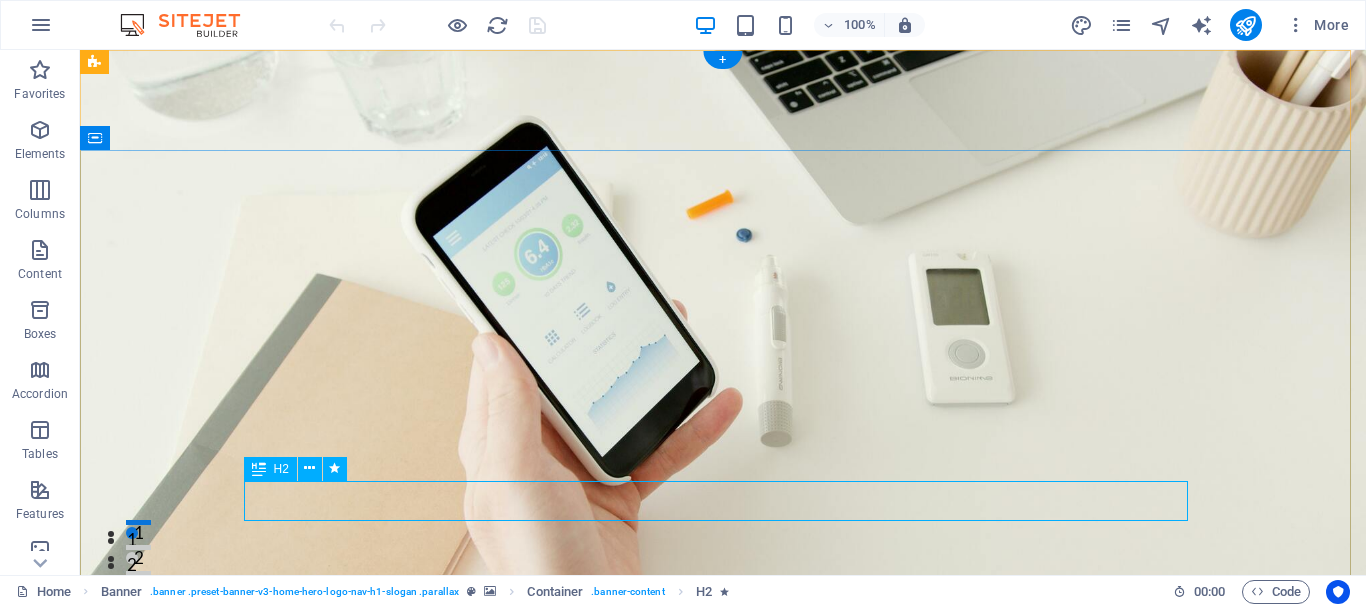 click on "Transforma Tu Carrera con mdCursos" at bounding box center (723, 1065) 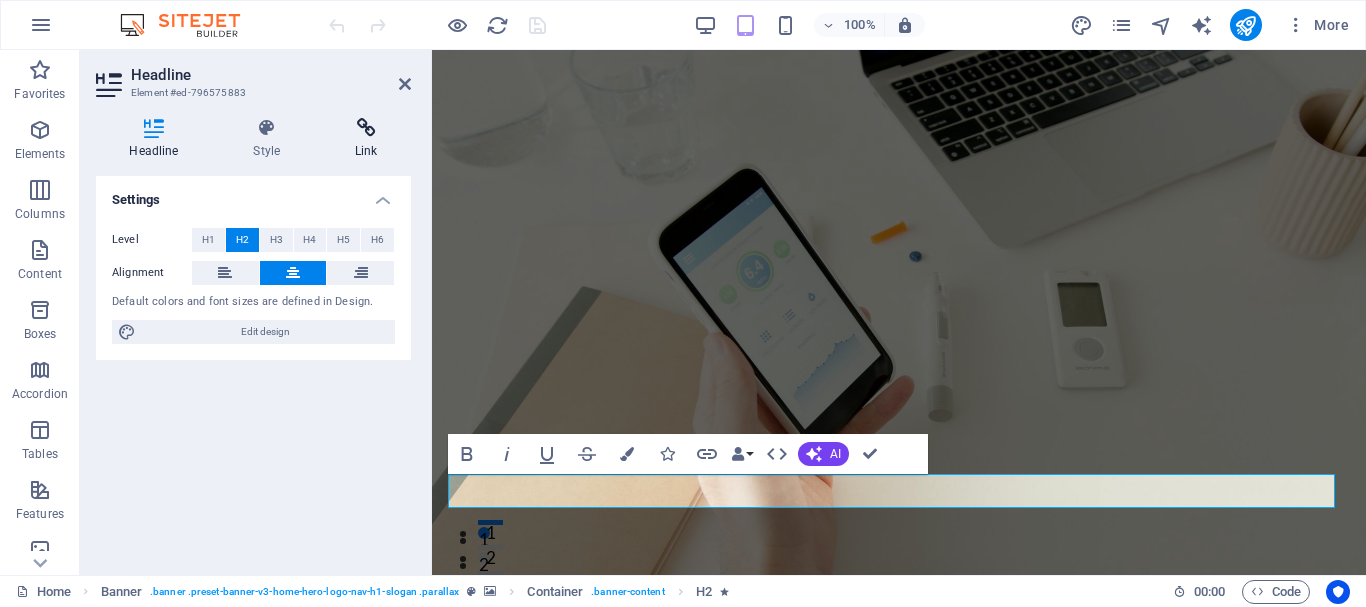 click on "Link" at bounding box center (366, 139) 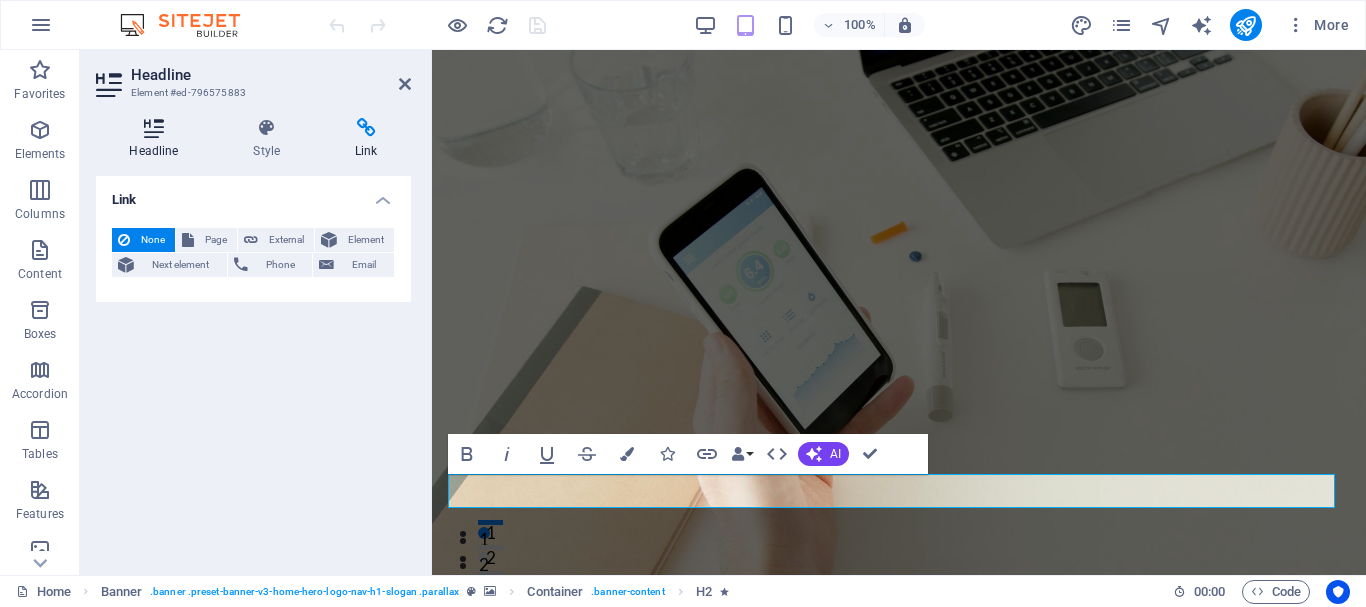 click at bounding box center (154, 128) 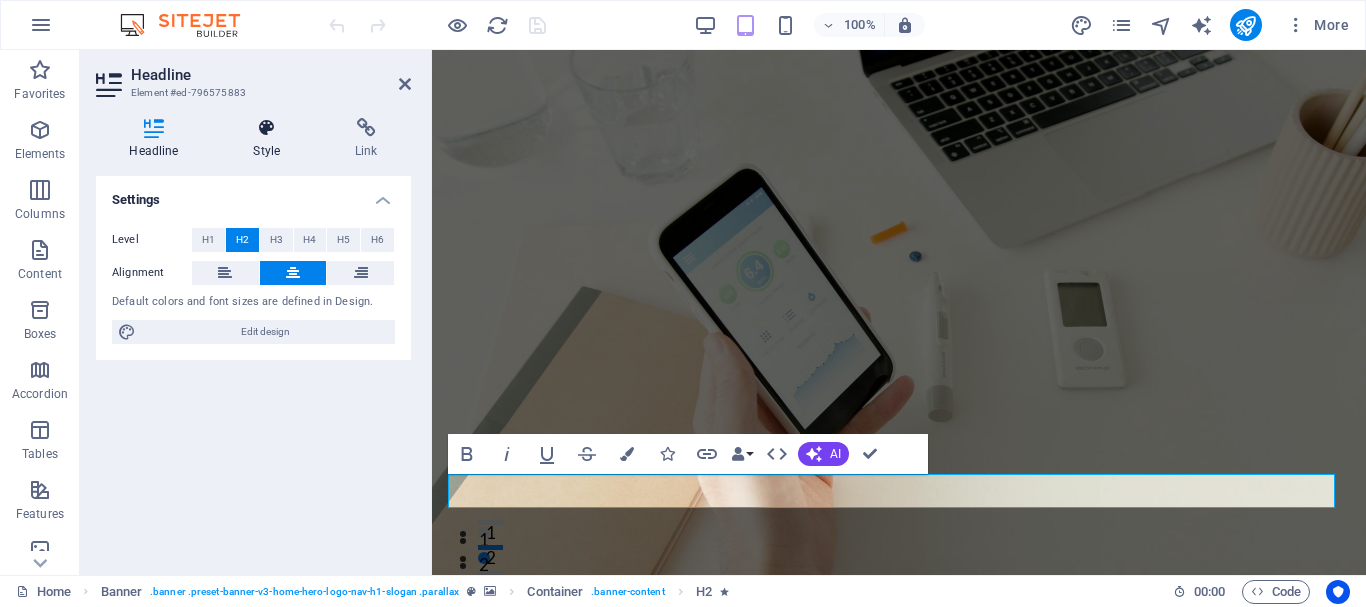 click at bounding box center [267, 128] 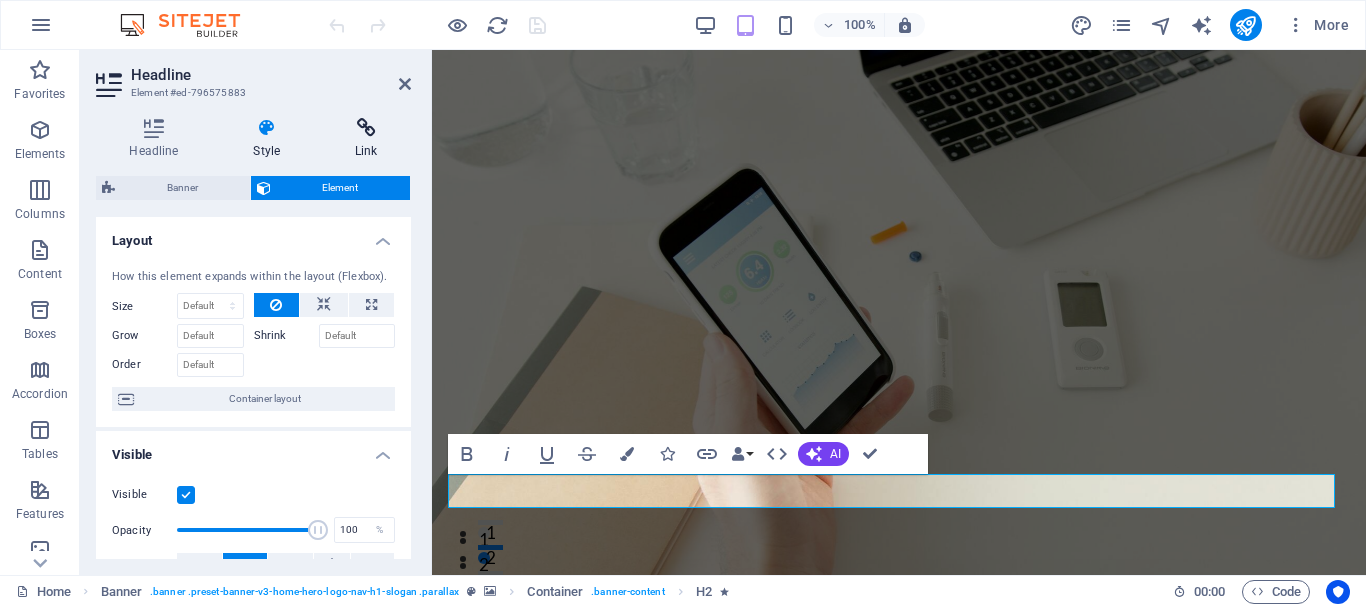 click at bounding box center [366, 128] 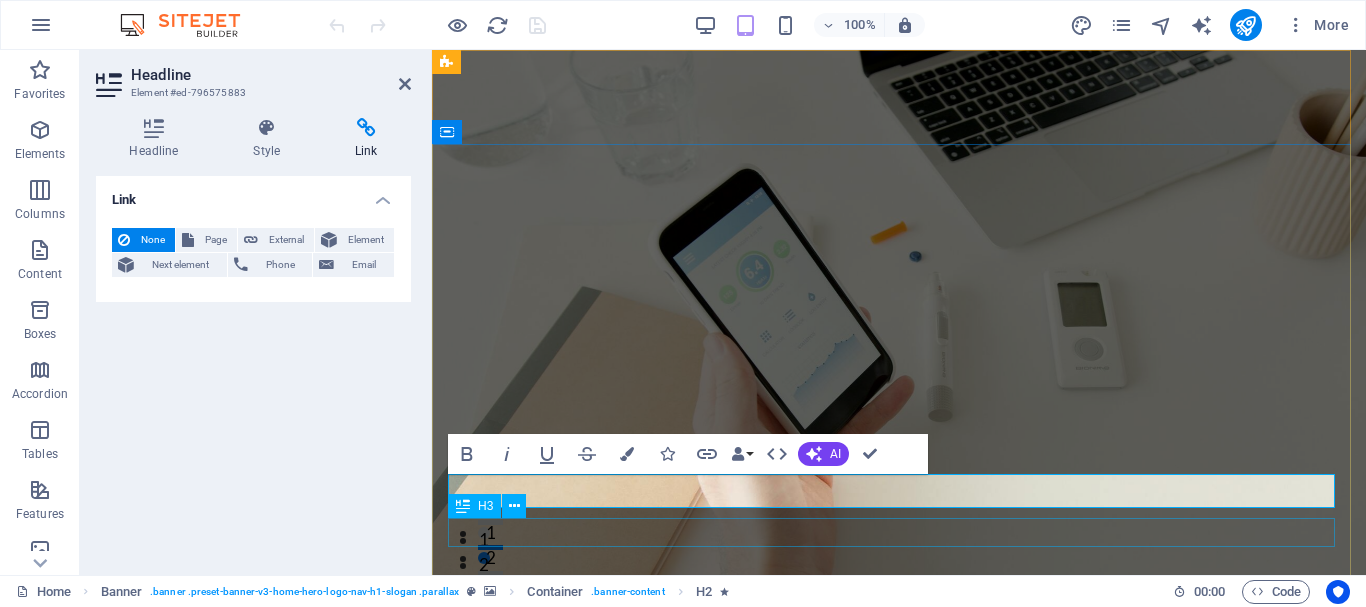 click on "Capacitación en Marketing Digital y Analítica Web" at bounding box center [899, 1137] 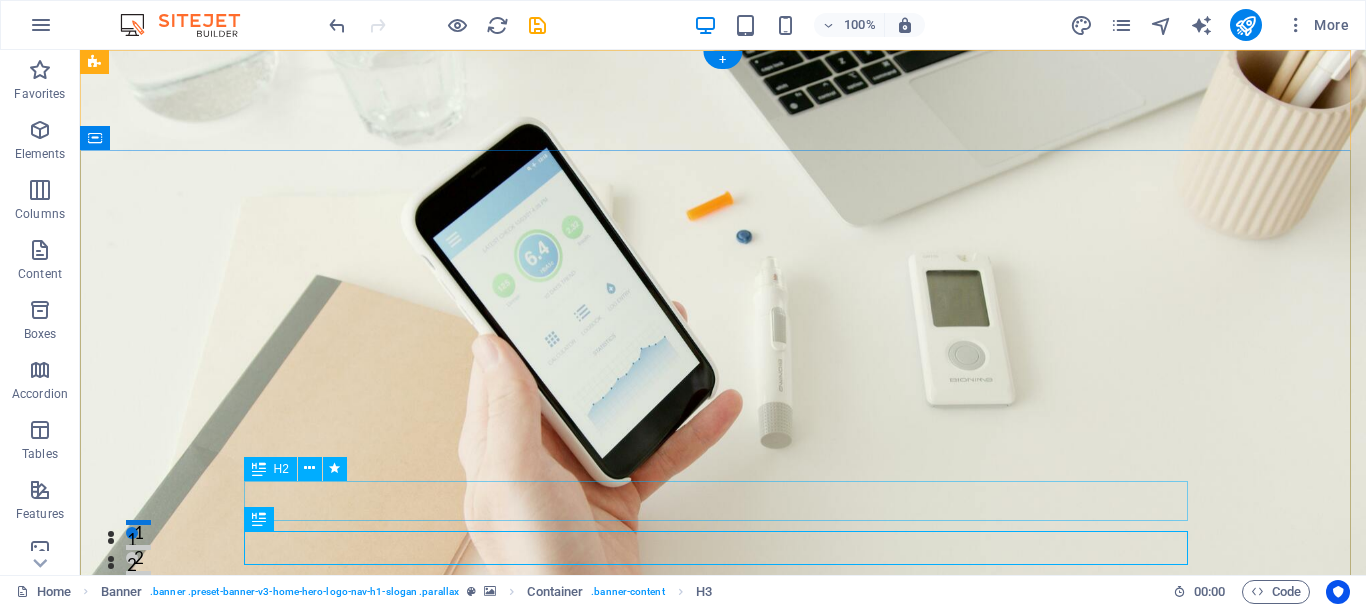click on "Transforma Tu Carrera con mdCursos" at bounding box center (723, 1068) 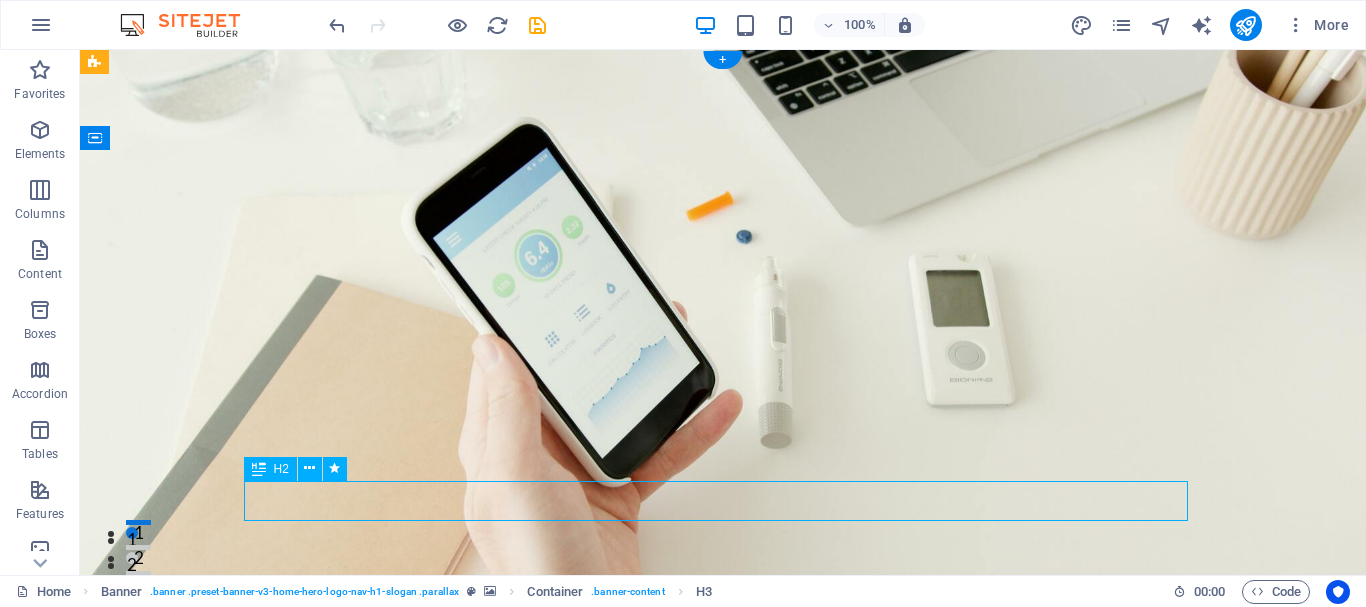 click on "Transforma Tu Carrera con mdCursos" at bounding box center (723, 1068) 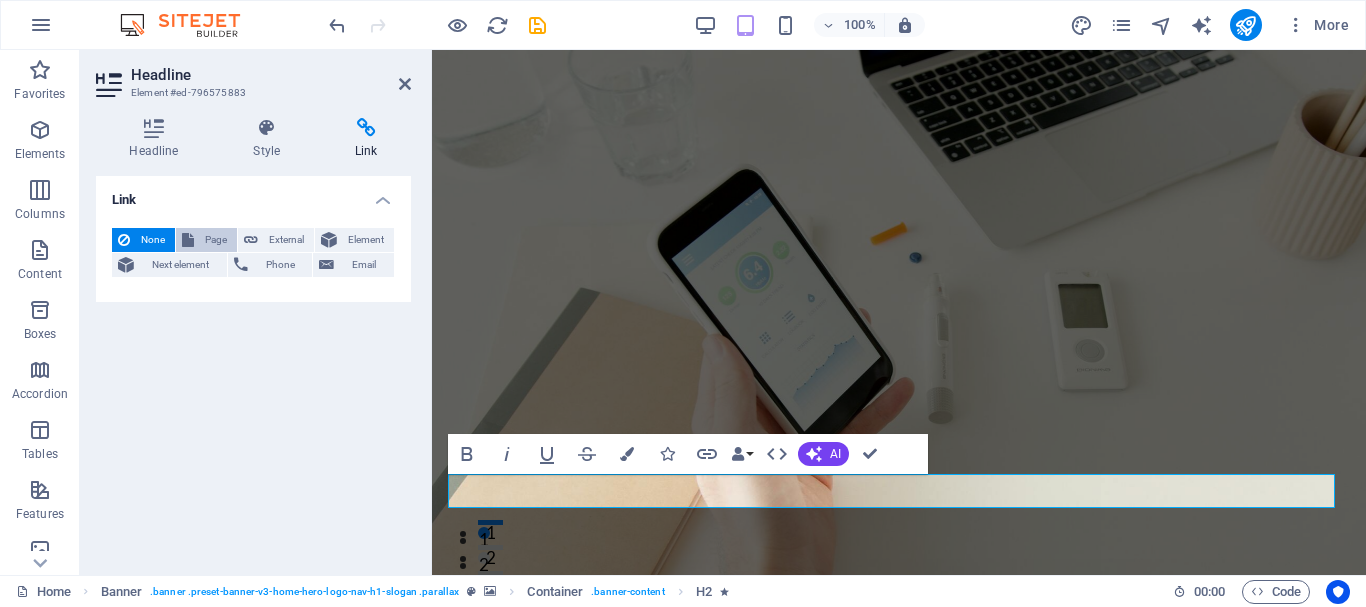 click on "Page" at bounding box center (215, 240) 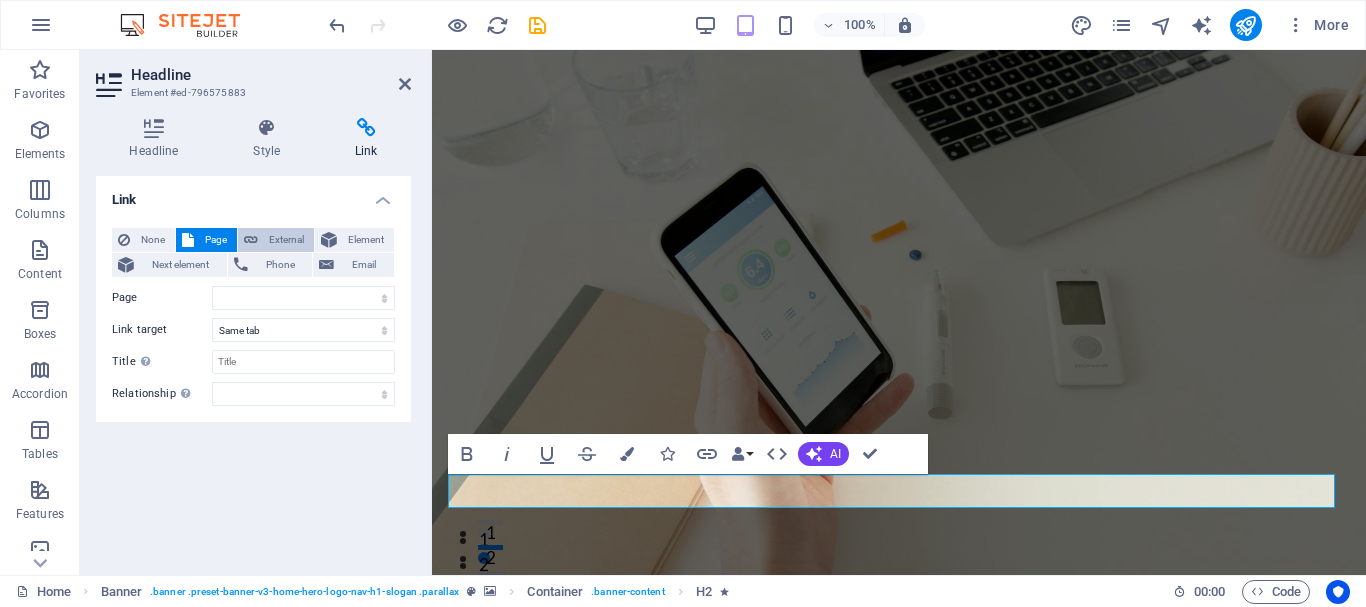 click on "External" at bounding box center (286, 240) 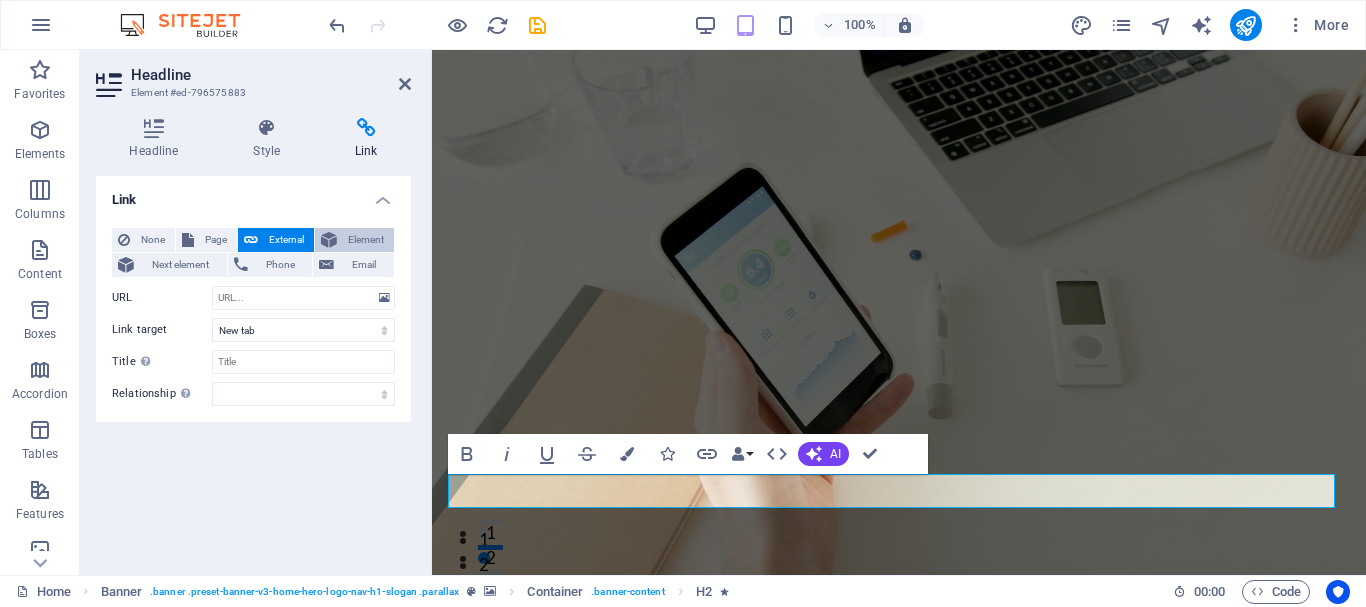 click on "Element" at bounding box center [365, 240] 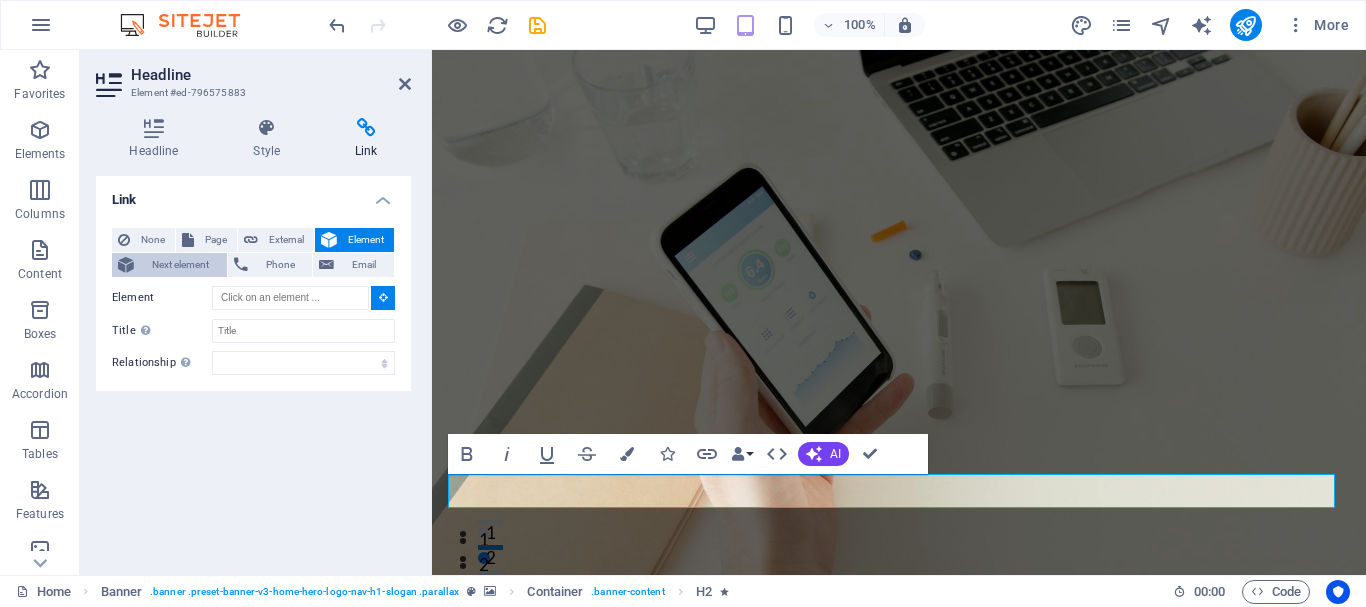 click on "Next element" at bounding box center [180, 265] 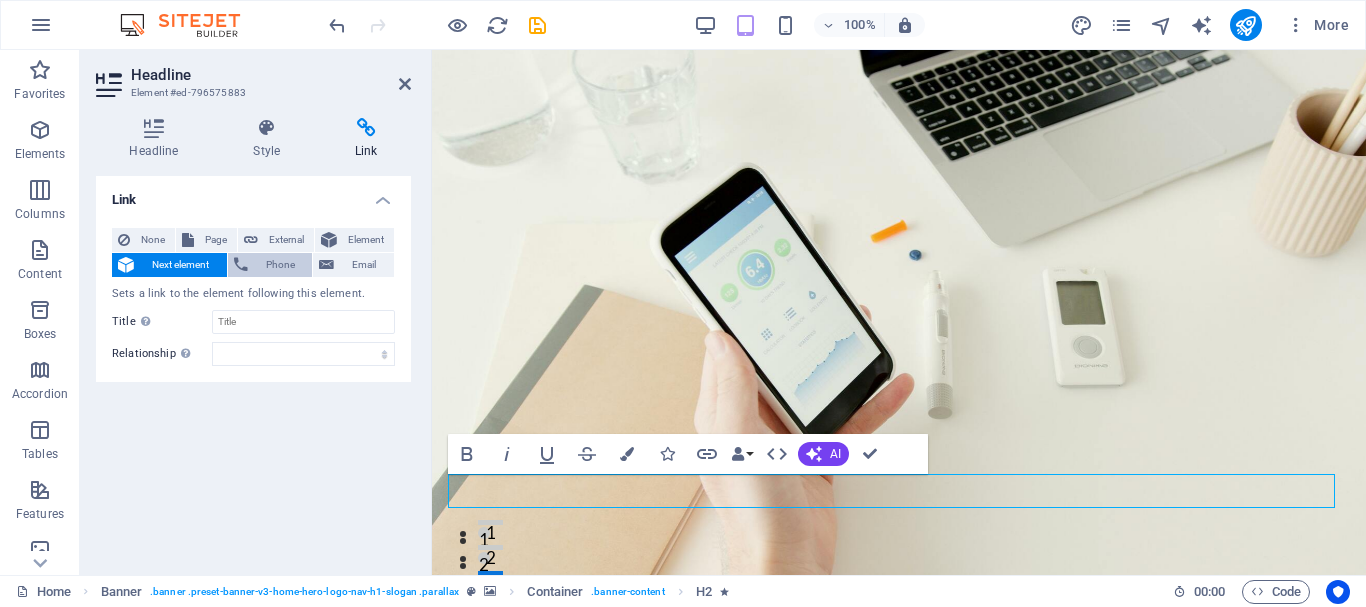 click on "Phone" at bounding box center (280, 265) 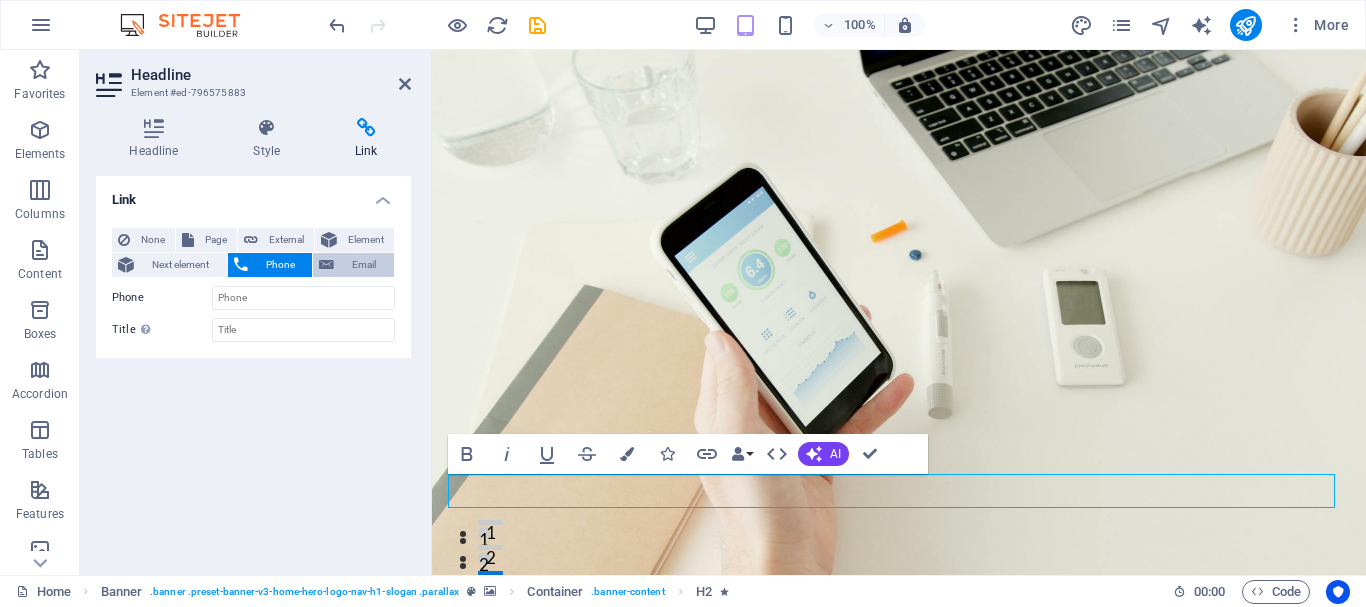 click on "Email" at bounding box center (364, 265) 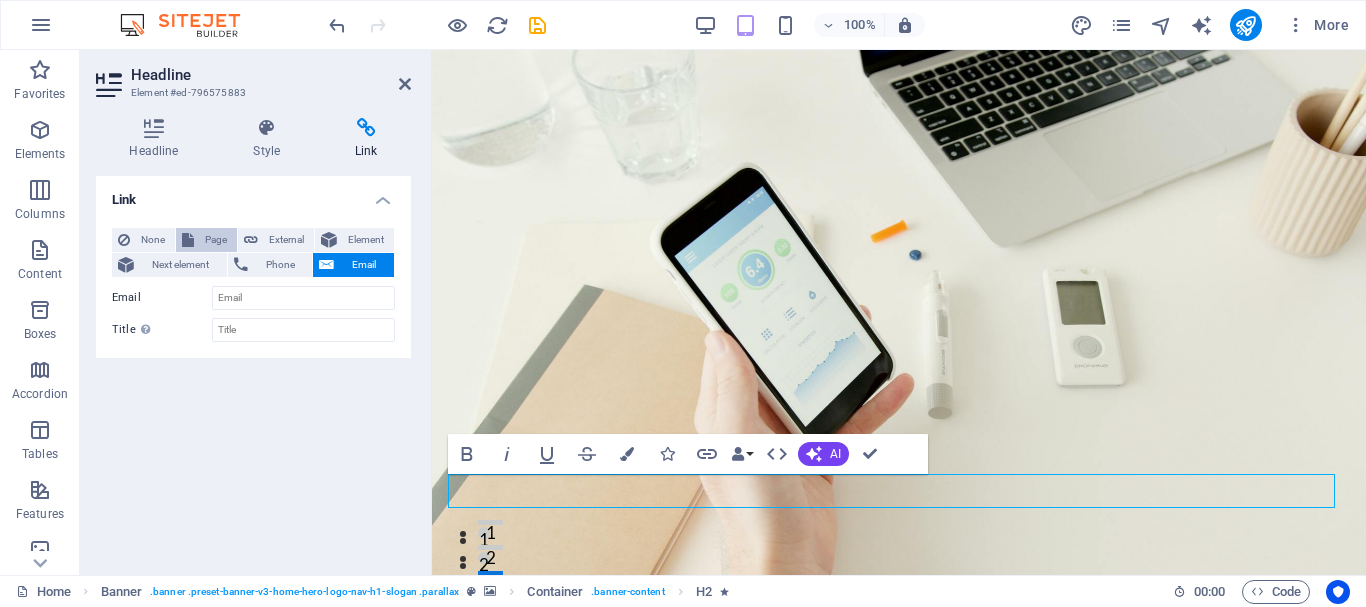 click on "Page" at bounding box center (215, 240) 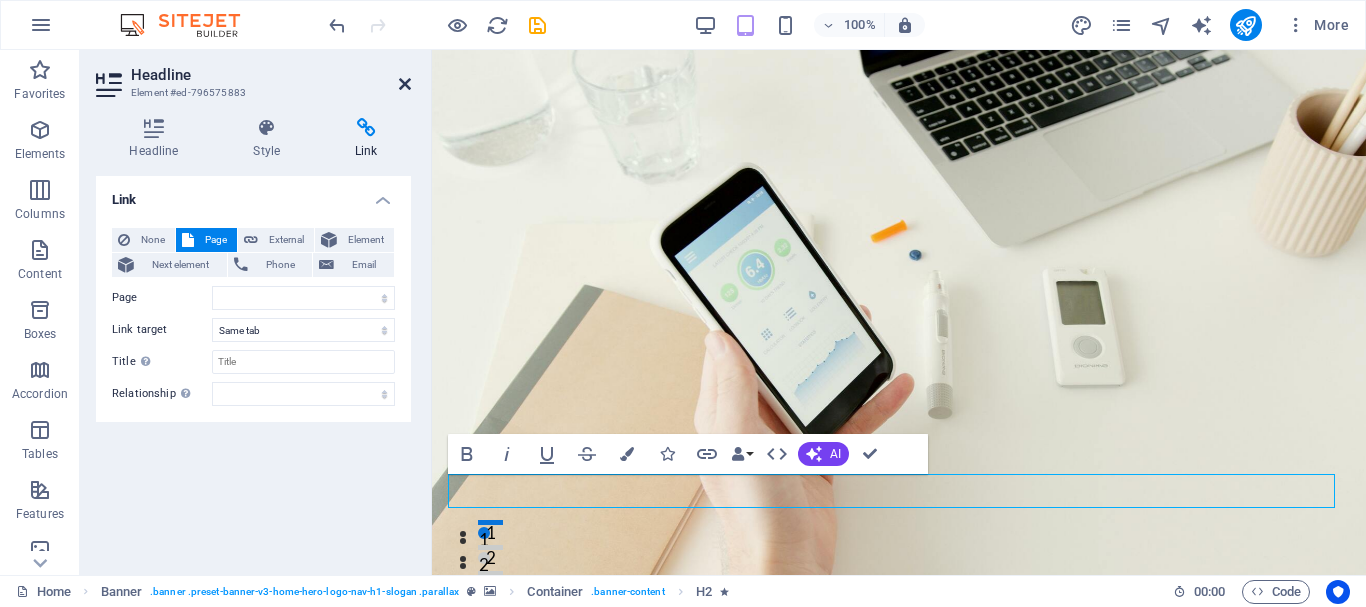 click at bounding box center (405, 84) 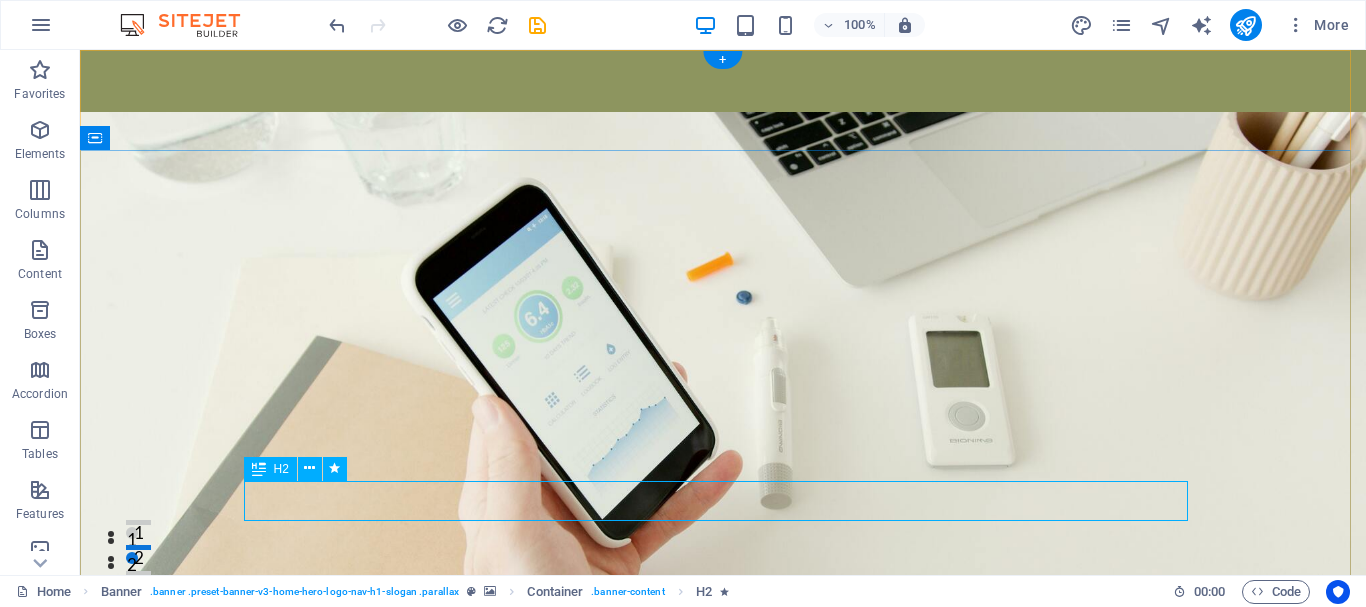 scroll, scrollTop: 100, scrollLeft: 0, axis: vertical 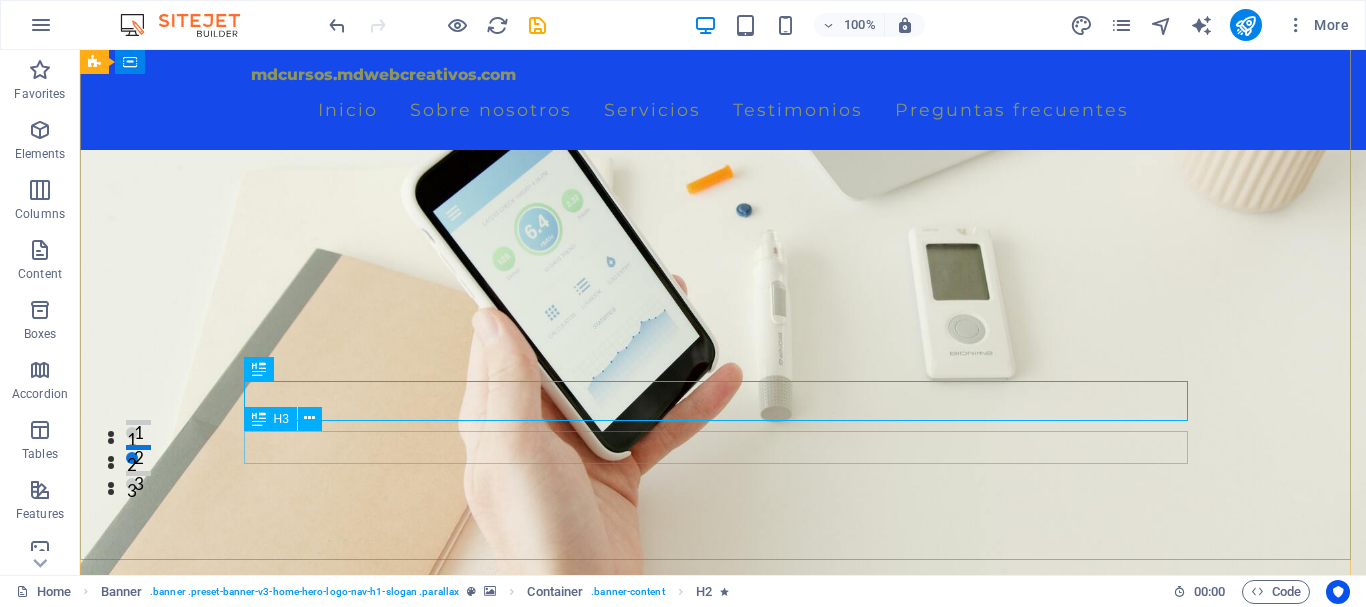 click on "Capacitación en Marketing Digital y Analítica Web" at bounding box center (723, 1012) 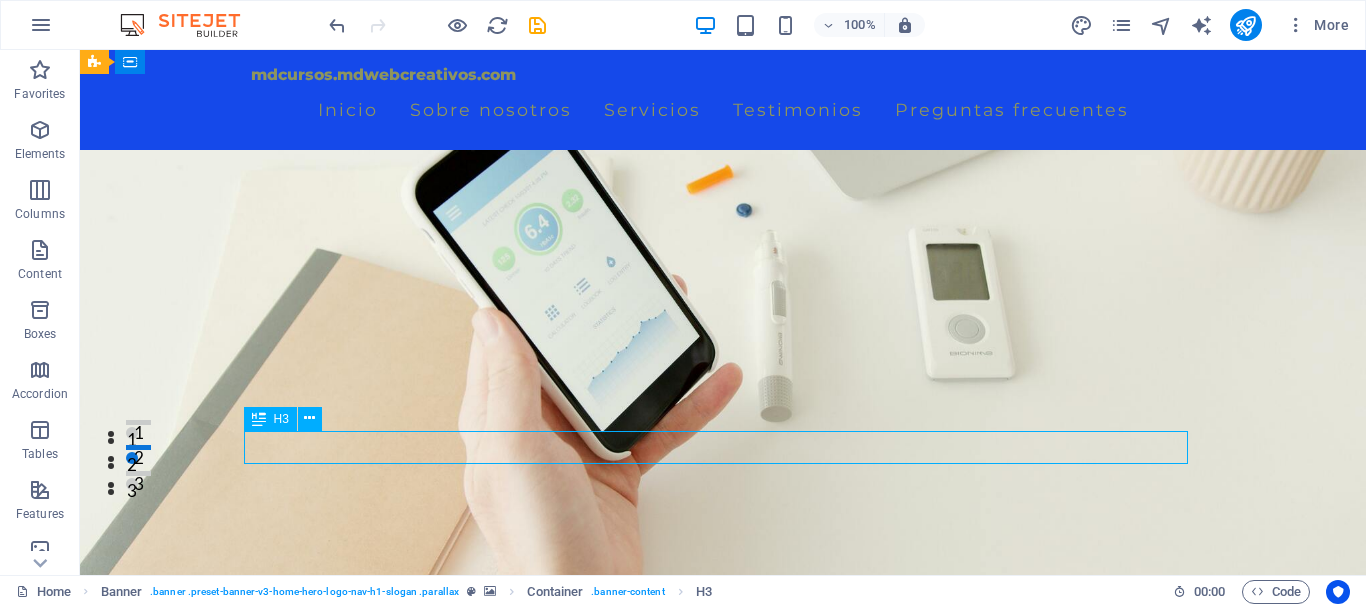 click on "Capacitación en Marketing Digital y Analítica Web" at bounding box center (723, 1012) 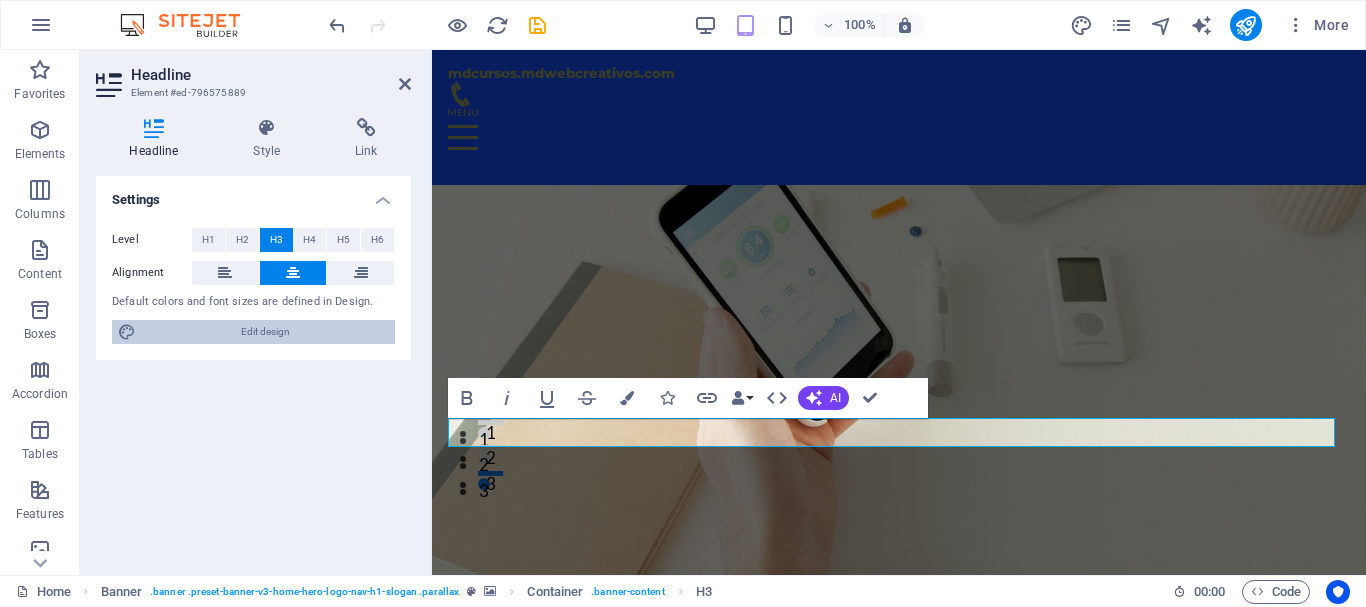 click on "Edit design" at bounding box center [265, 332] 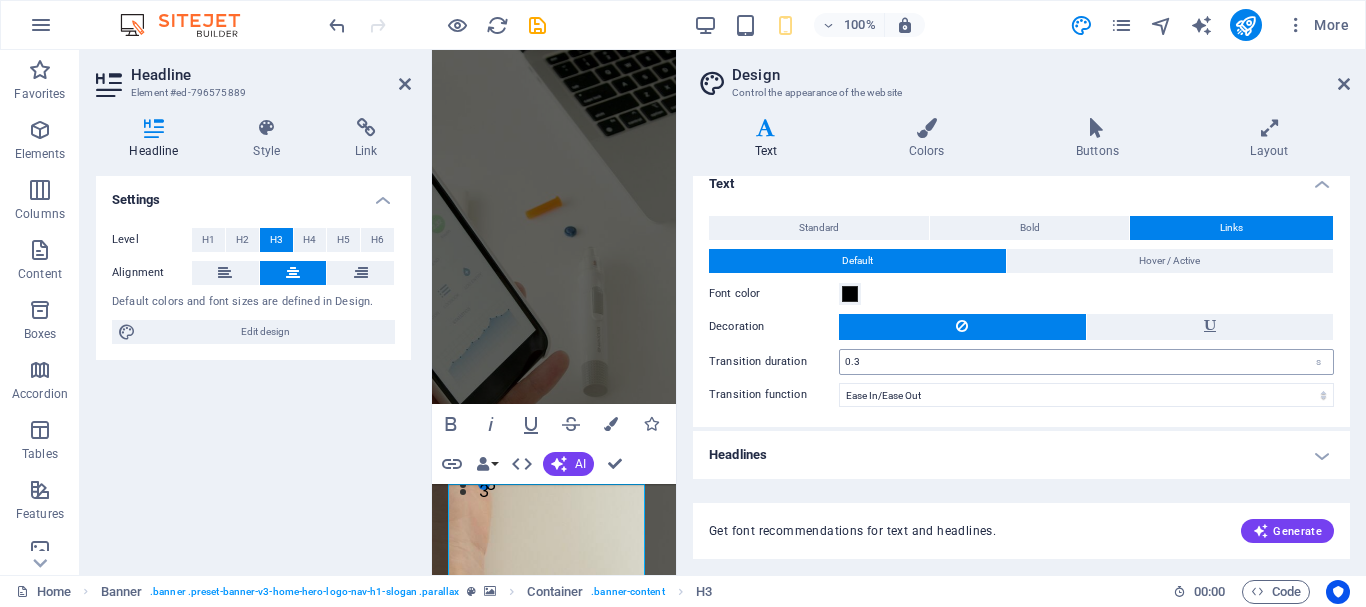 scroll, scrollTop: 0, scrollLeft: 0, axis: both 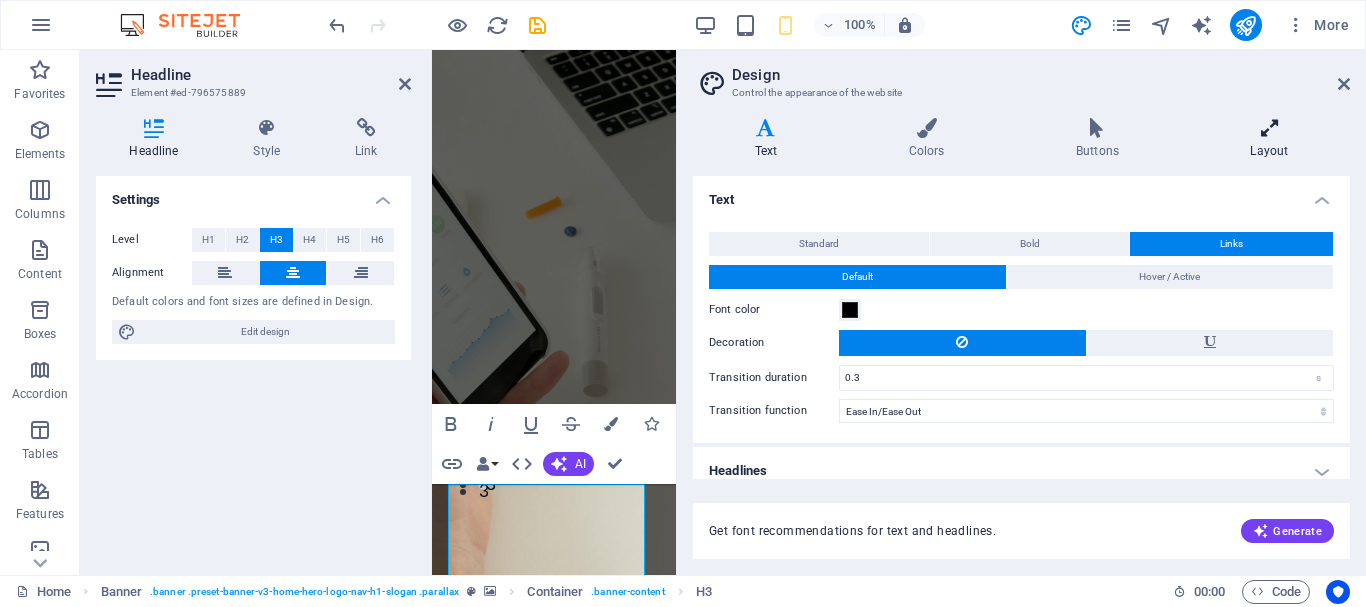 click at bounding box center (1269, 128) 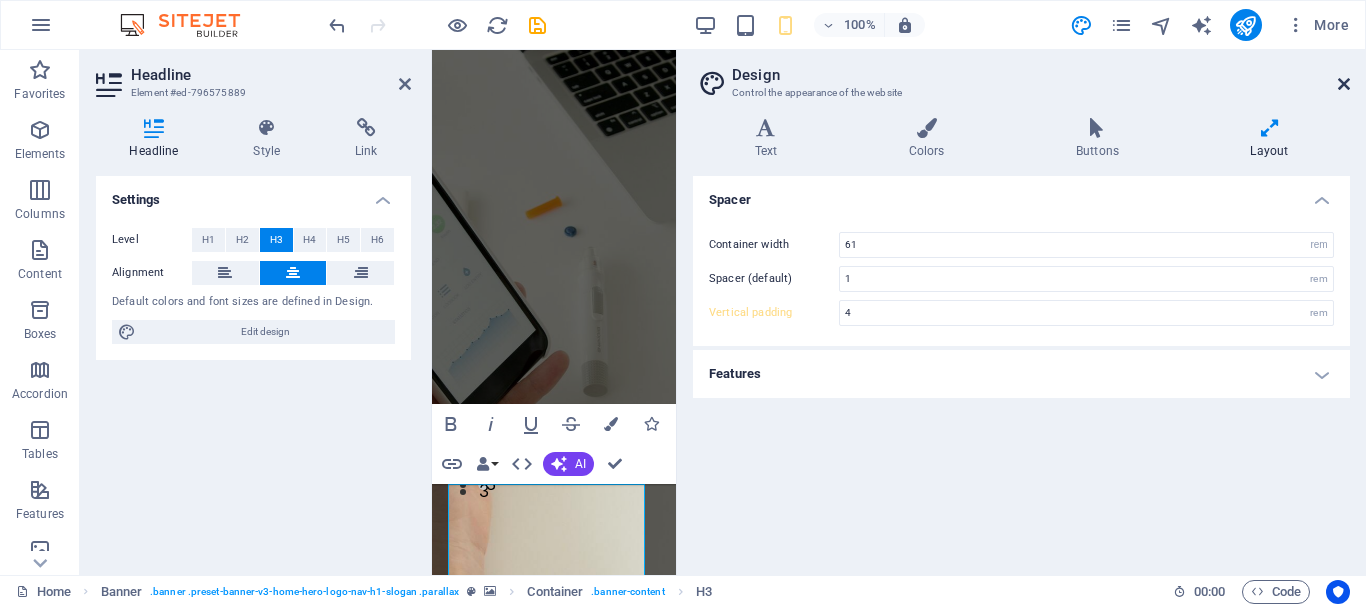 click at bounding box center [1344, 84] 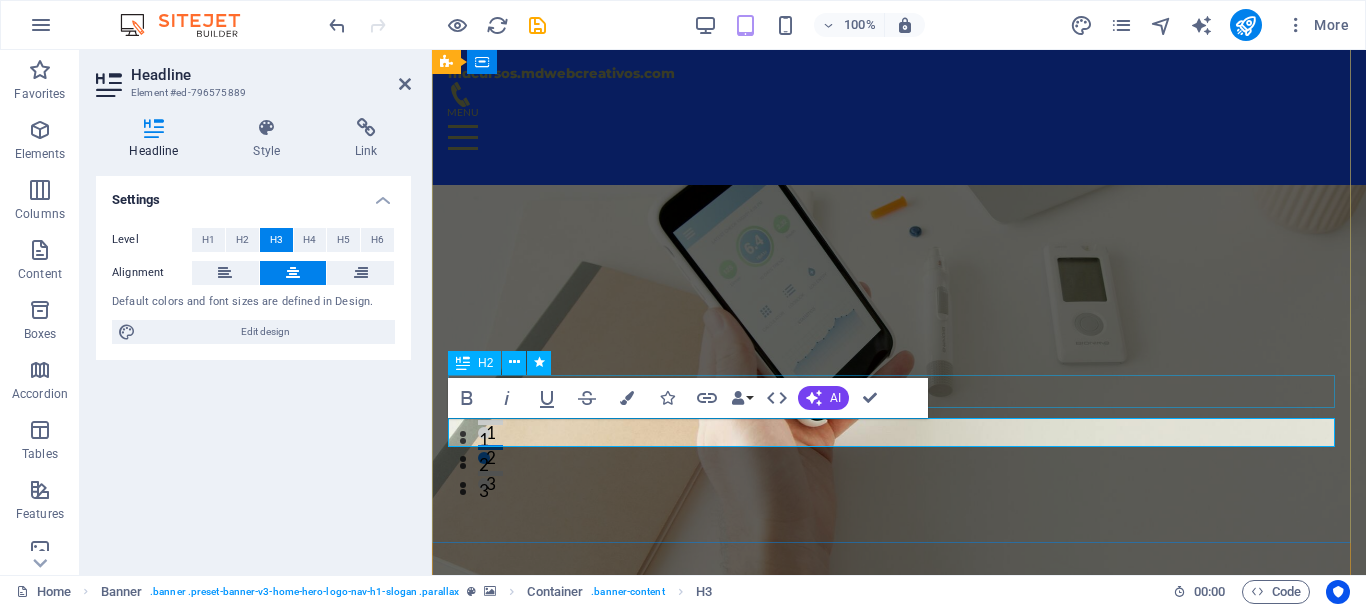 click on "Transforma Tu Carrera con mdCursos" at bounding box center [899, 956] 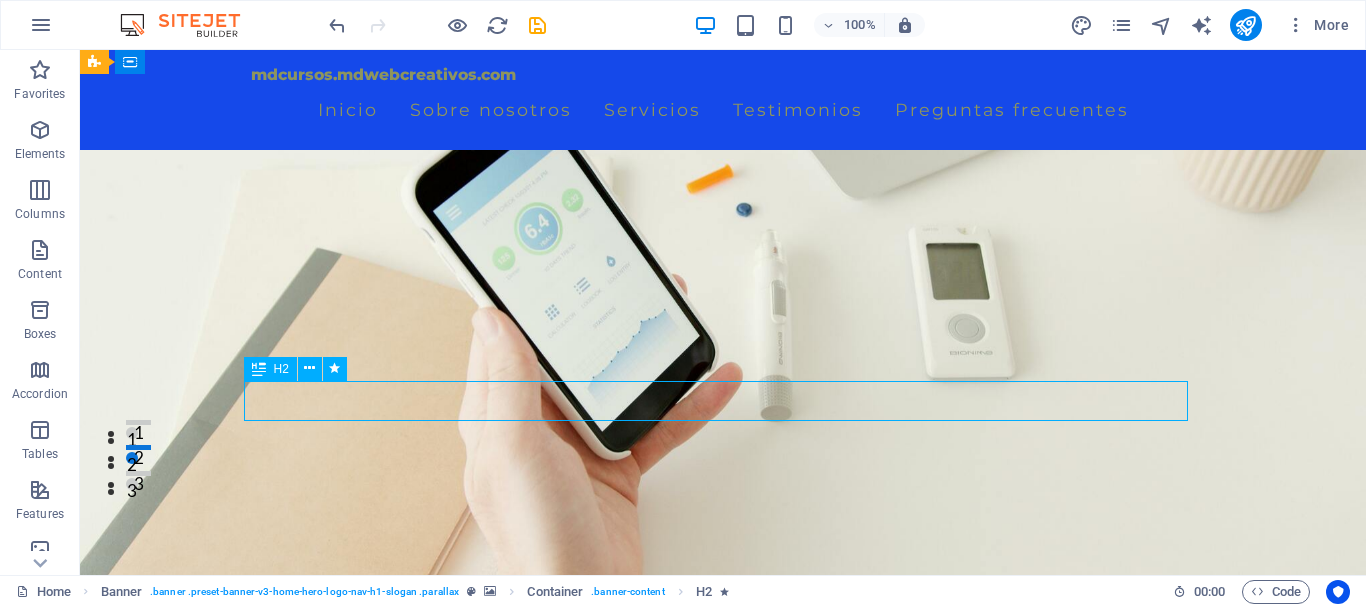 click on "Transforma Tu Carrera con mdCursos" at bounding box center (723, 964) 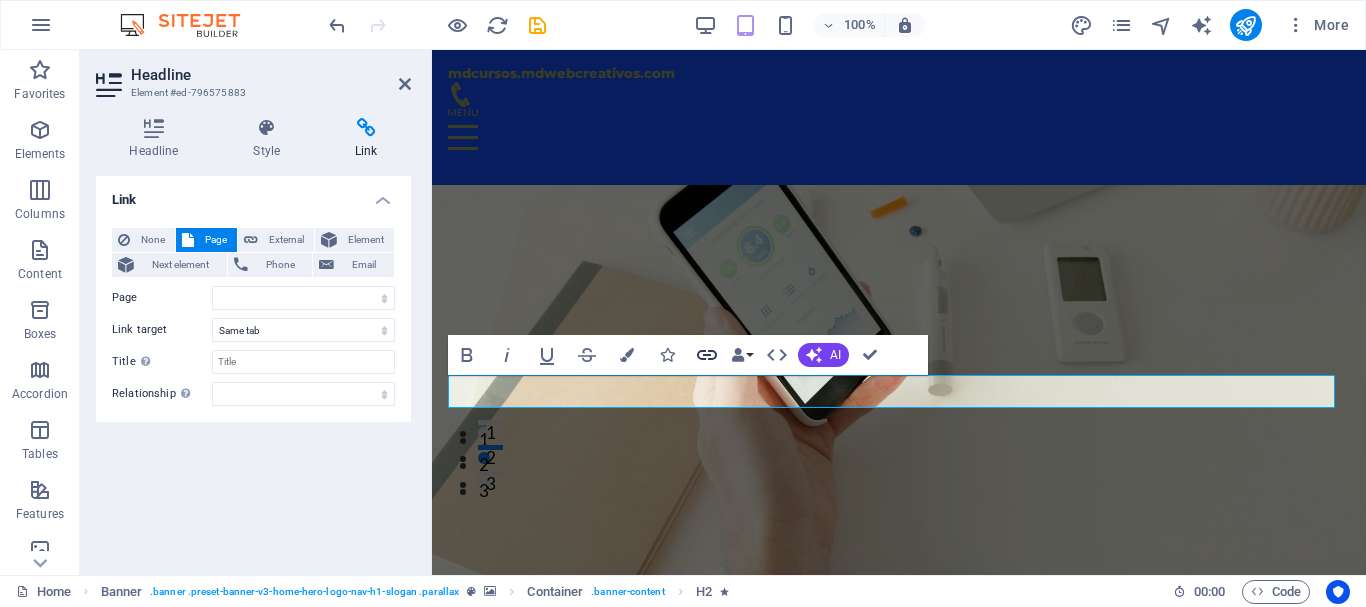 click 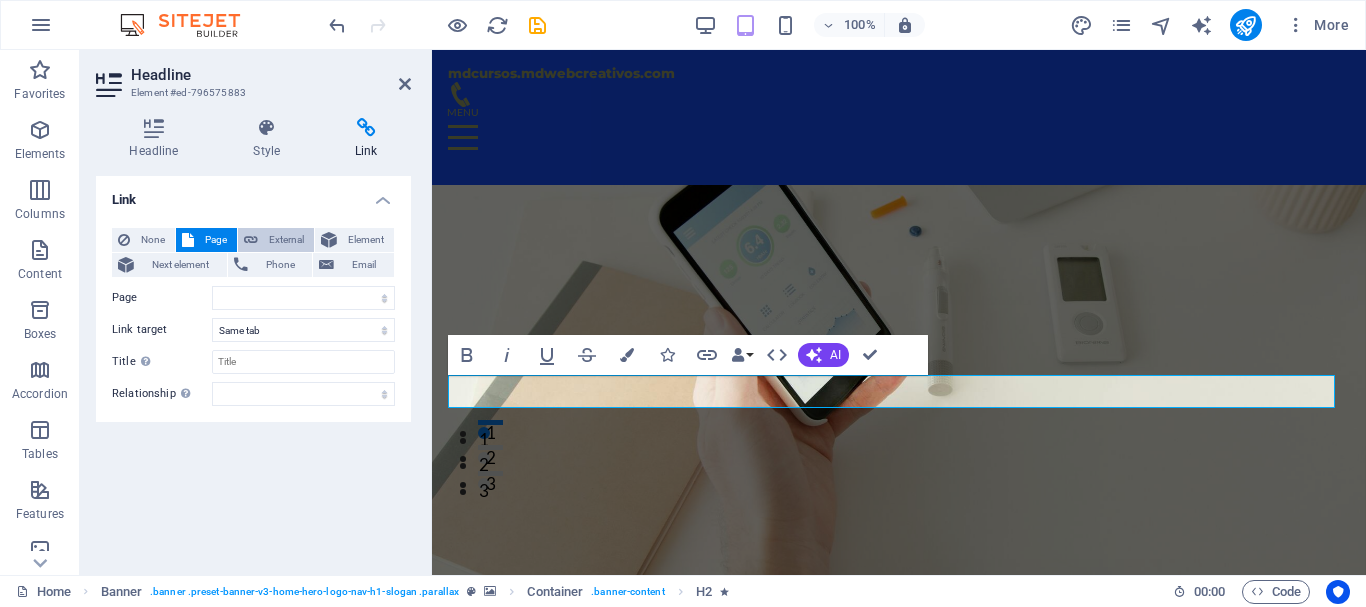 click on "External" at bounding box center (286, 240) 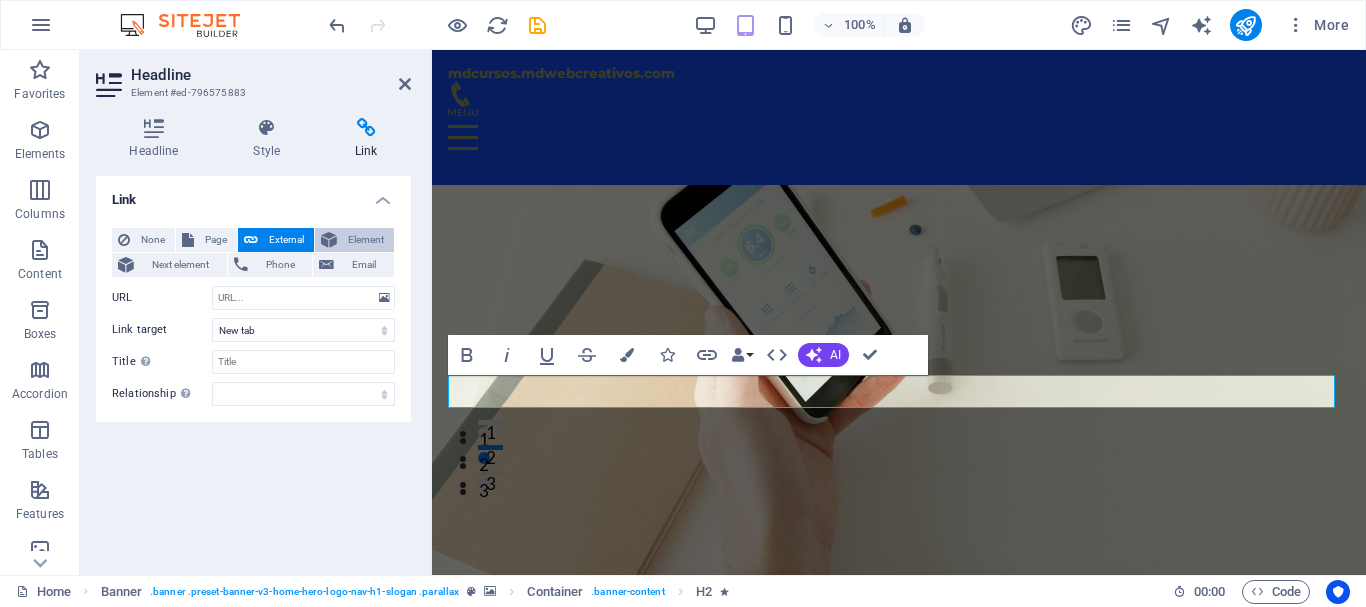 click on "Element" at bounding box center [365, 240] 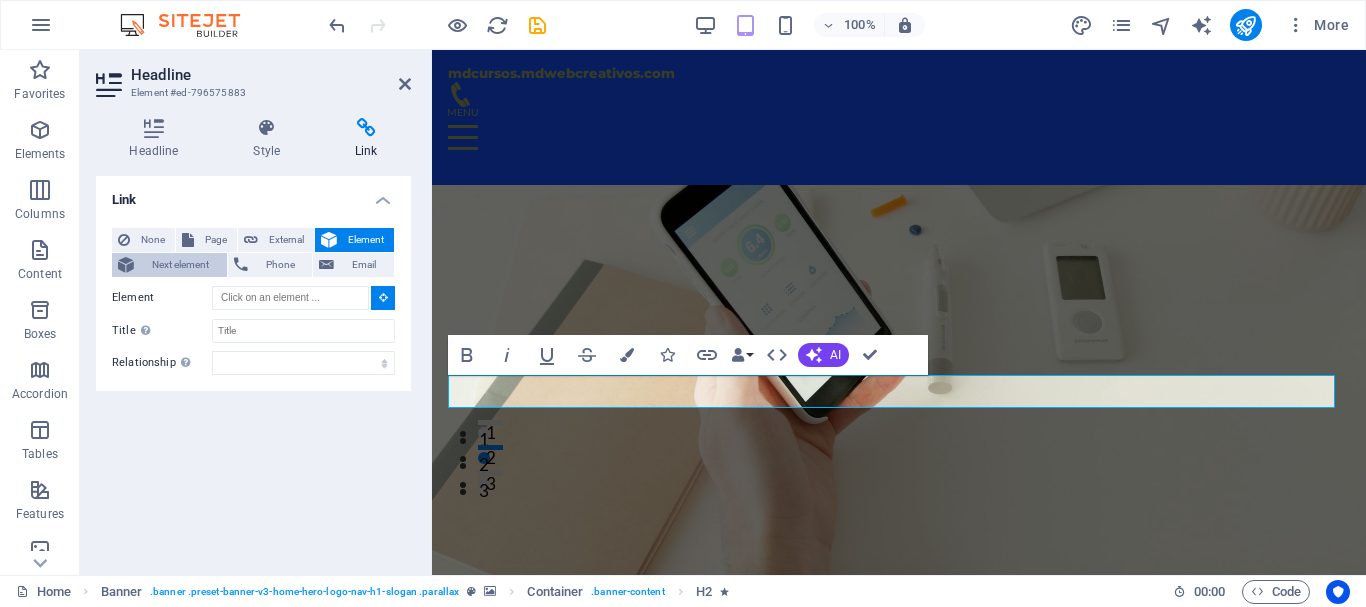click on "Next element" at bounding box center [180, 265] 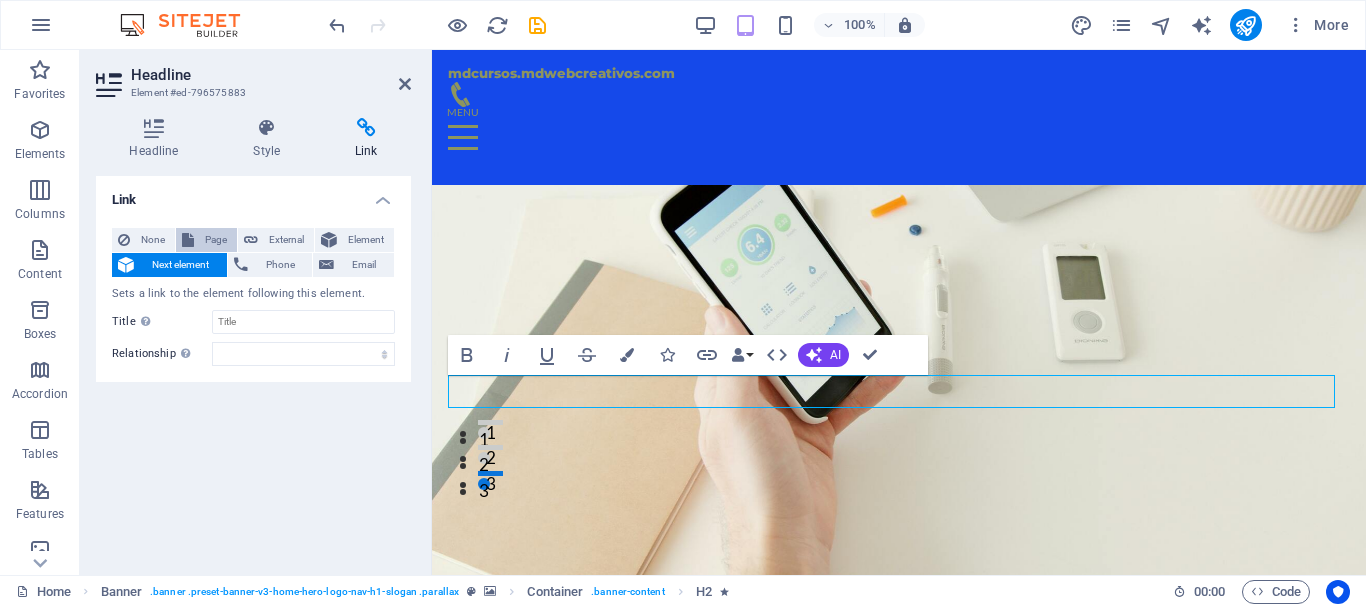 click on "Page" at bounding box center [215, 240] 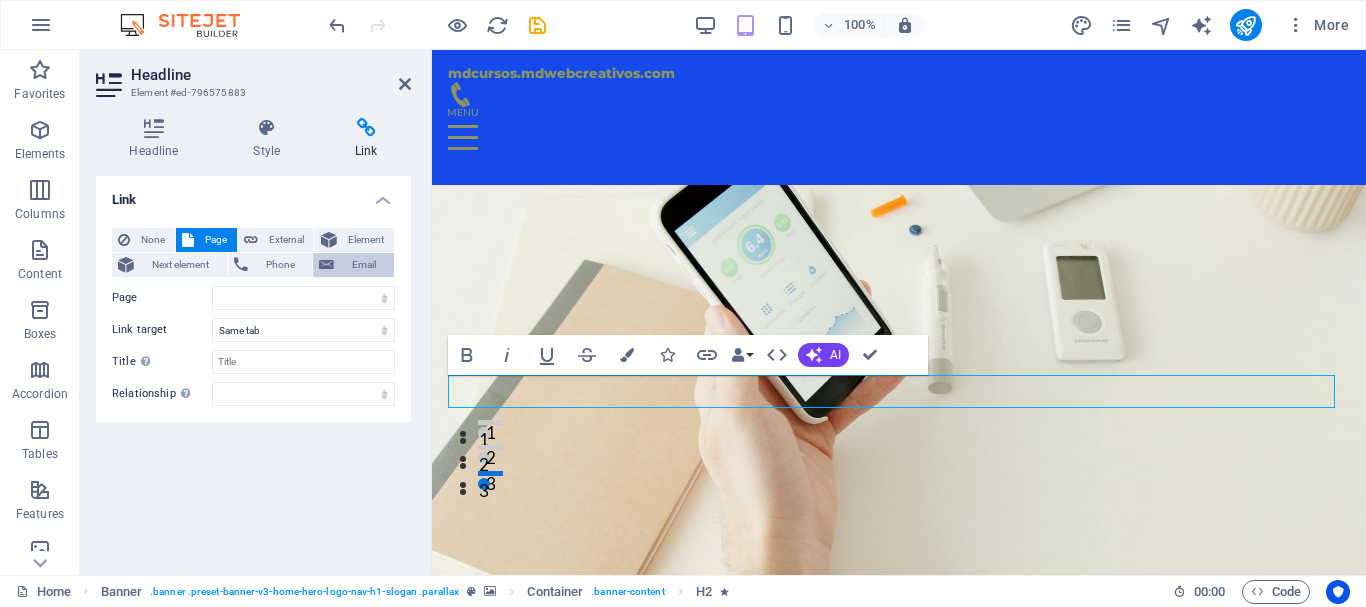 click at bounding box center (326, 265) 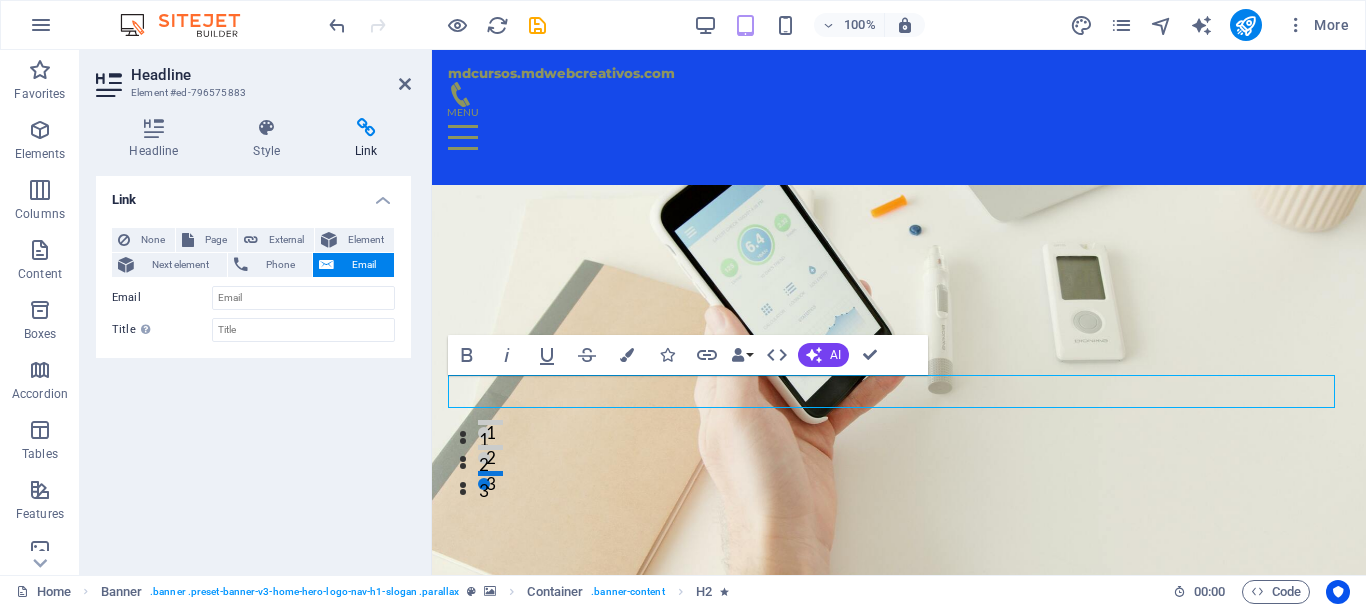 click on "None Page External Element Next element Phone Email Page Home Subpage Legal Notice Privacy Element
URL Phone Email Link target New tab Same tab Overlay Title Additional link description, should not be the same as the link text. The title is most often shown as a tooltip text when the mouse moves over the element. Leave empty if uncertain. Relationship Sets the  relationship of this link to the link target . For example, the value "nofollow" instructs search engines not to follow the link. Can be left empty. alternate author bookmark external help license next nofollow noreferrer noopener prev search tag" at bounding box center [253, 285] 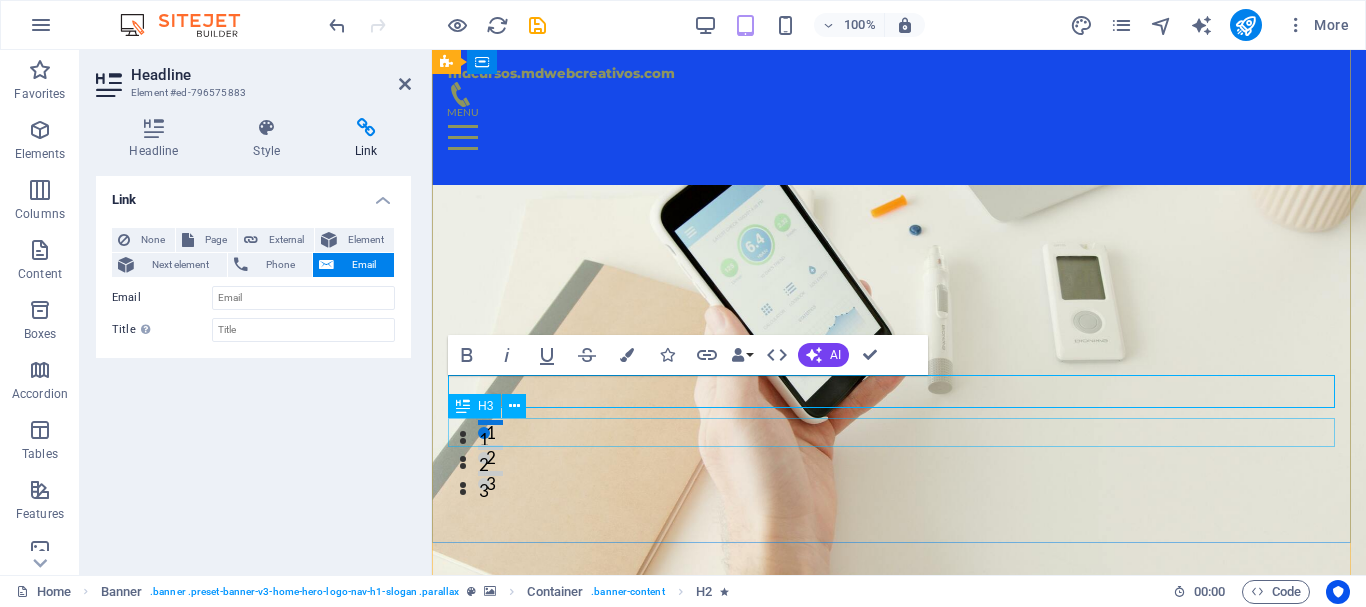 click on "Capacitación en Marketing Digital y Analítica Web" at bounding box center (899, 992) 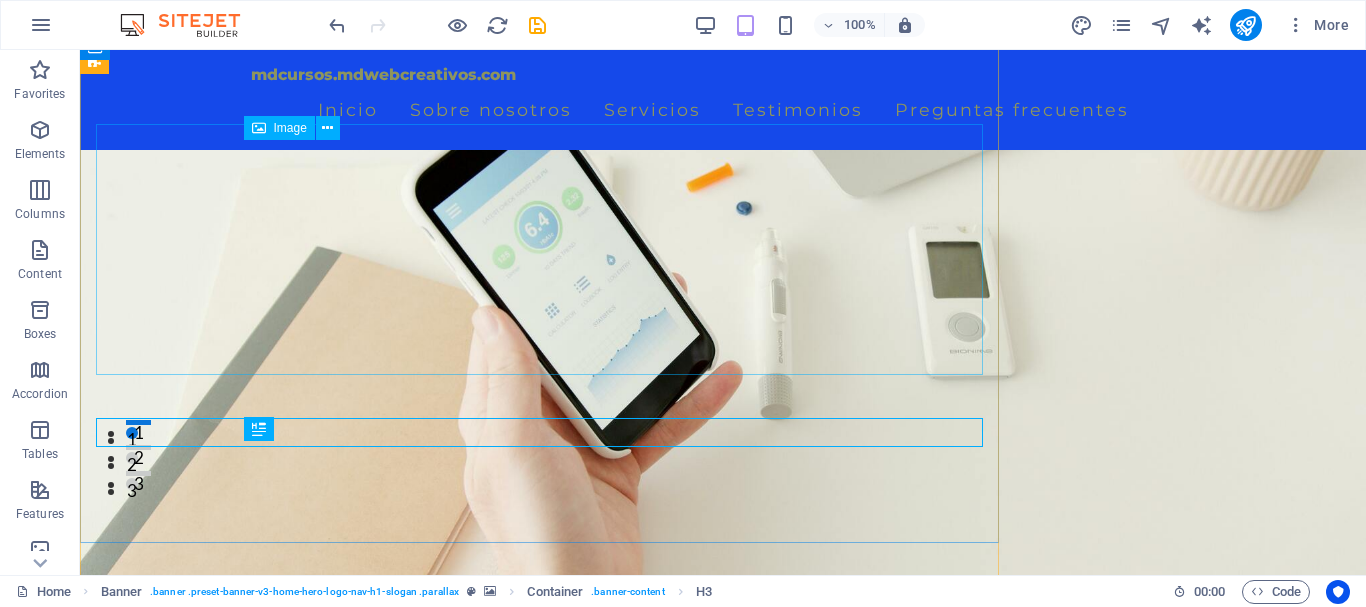 click on "https://mdcursos.mdwebcreativos.com/" at bounding box center [723, 809] 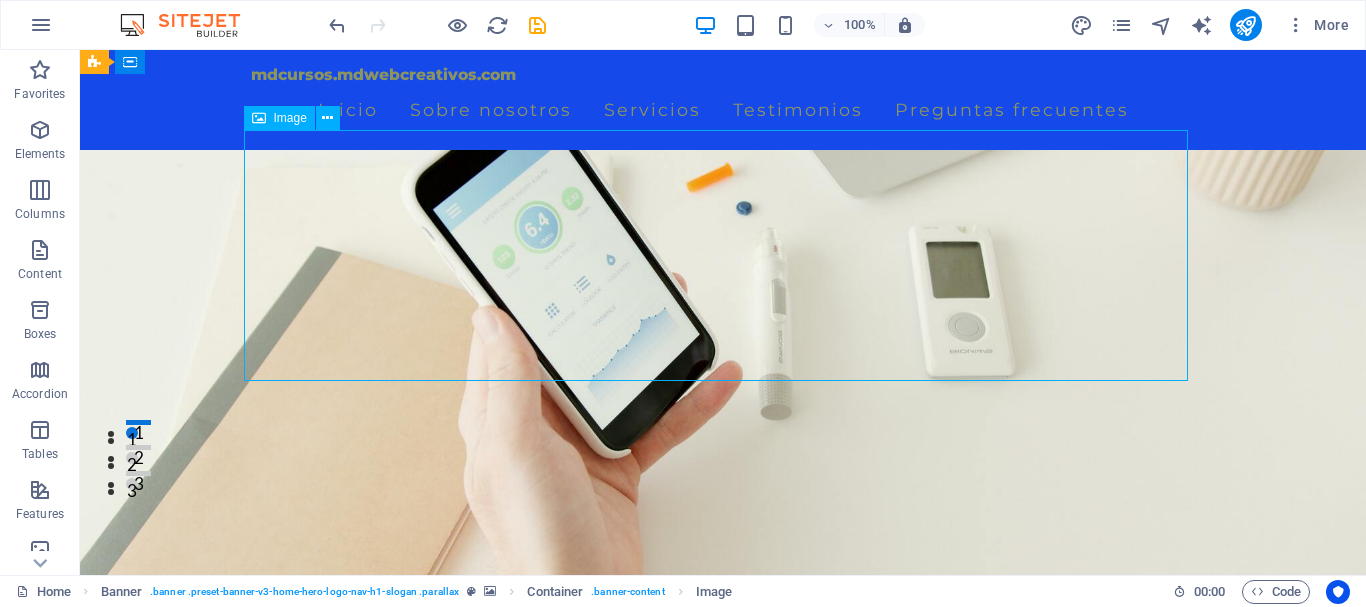 click on "https://mdcursos.mdwebcreativos.com/" at bounding box center [723, 815] 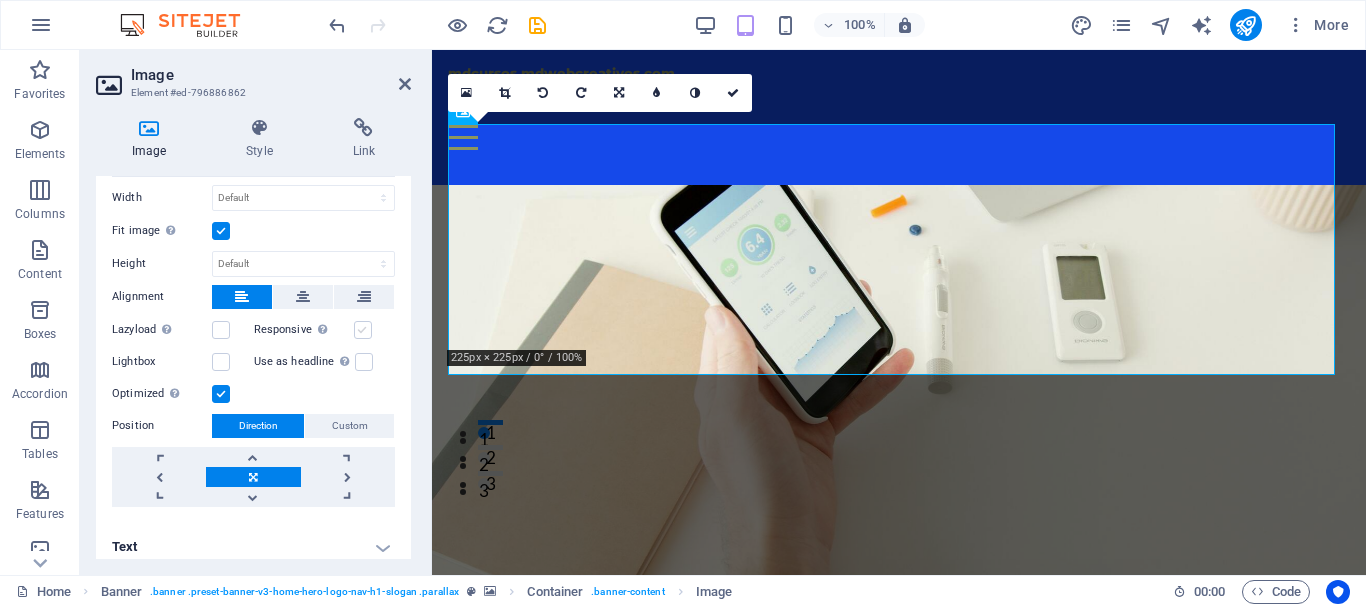 scroll, scrollTop: 342, scrollLeft: 0, axis: vertical 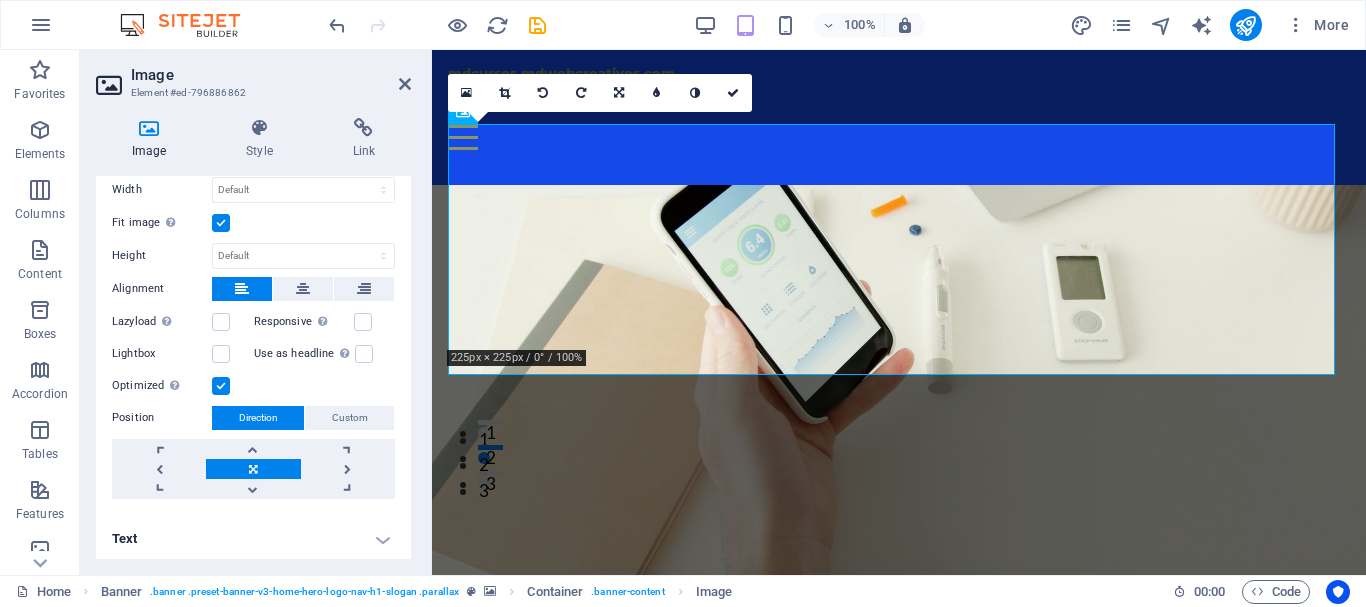 click on "Text" at bounding box center (253, 539) 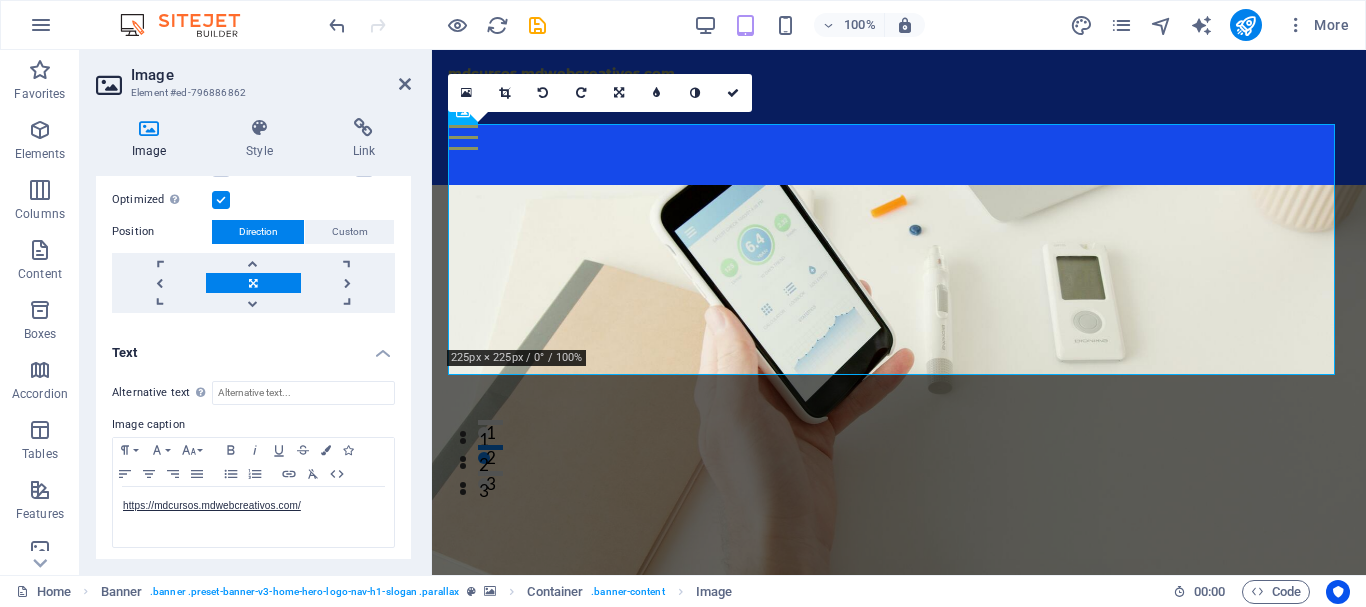 scroll, scrollTop: 530, scrollLeft: 0, axis: vertical 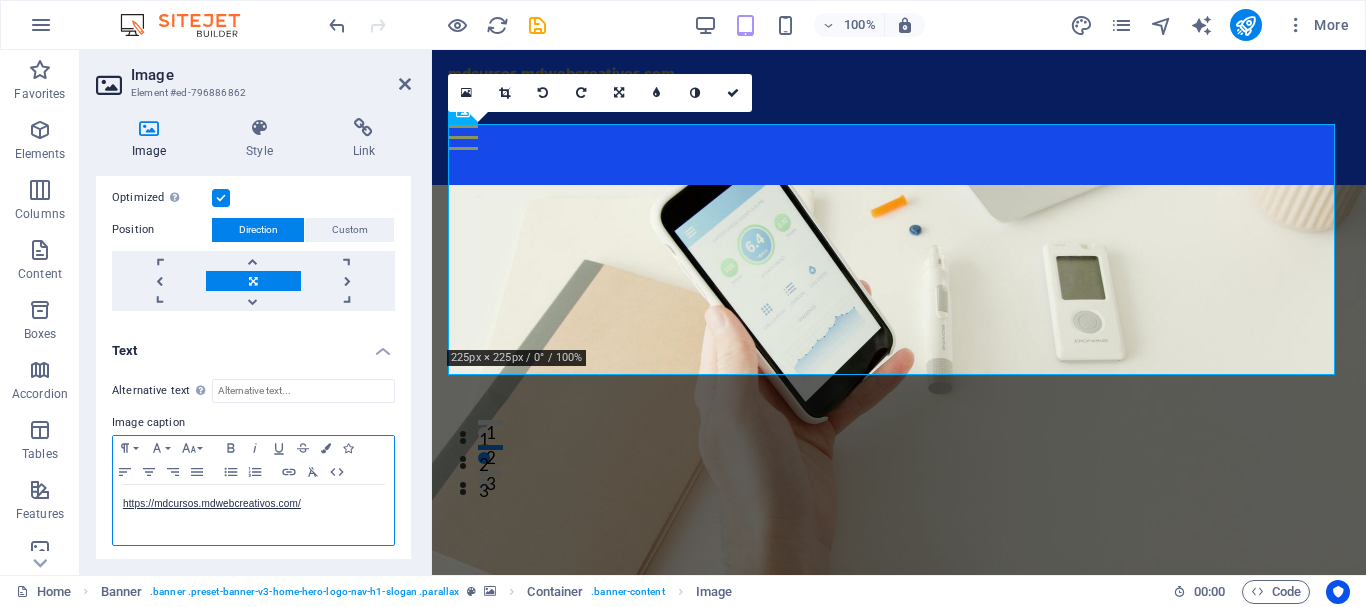 click on "https://mdcursos.mdwebcreativos.com/" at bounding box center [253, 504] 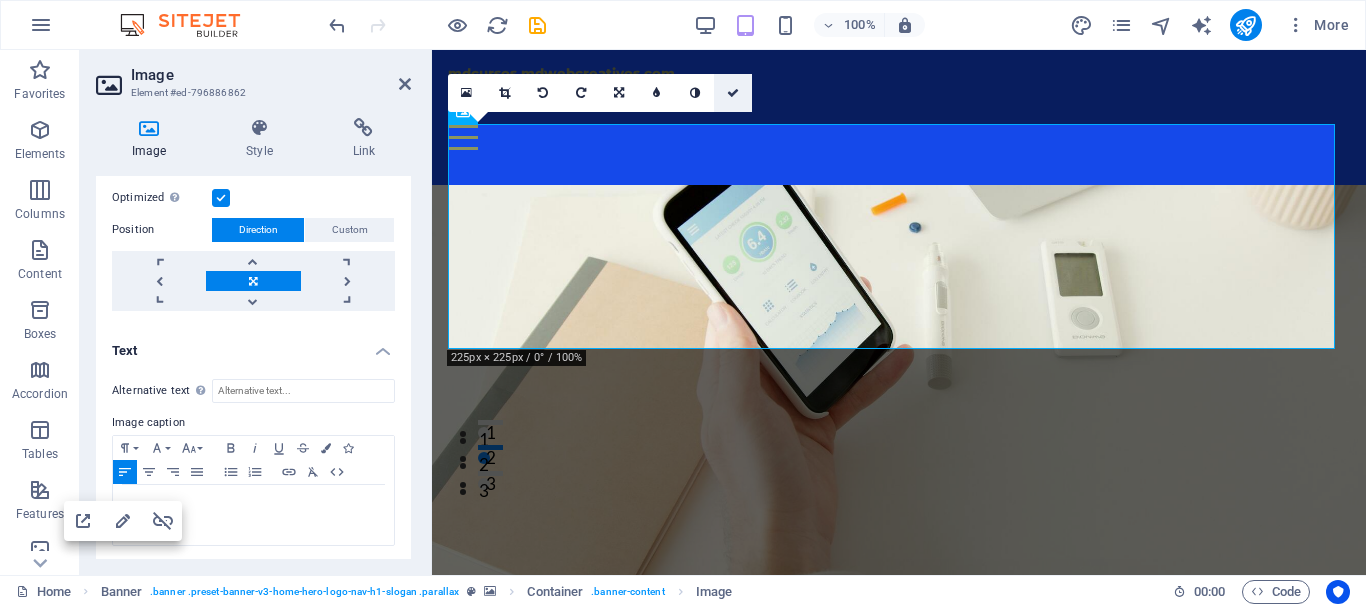 click at bounding box center (733, 93) 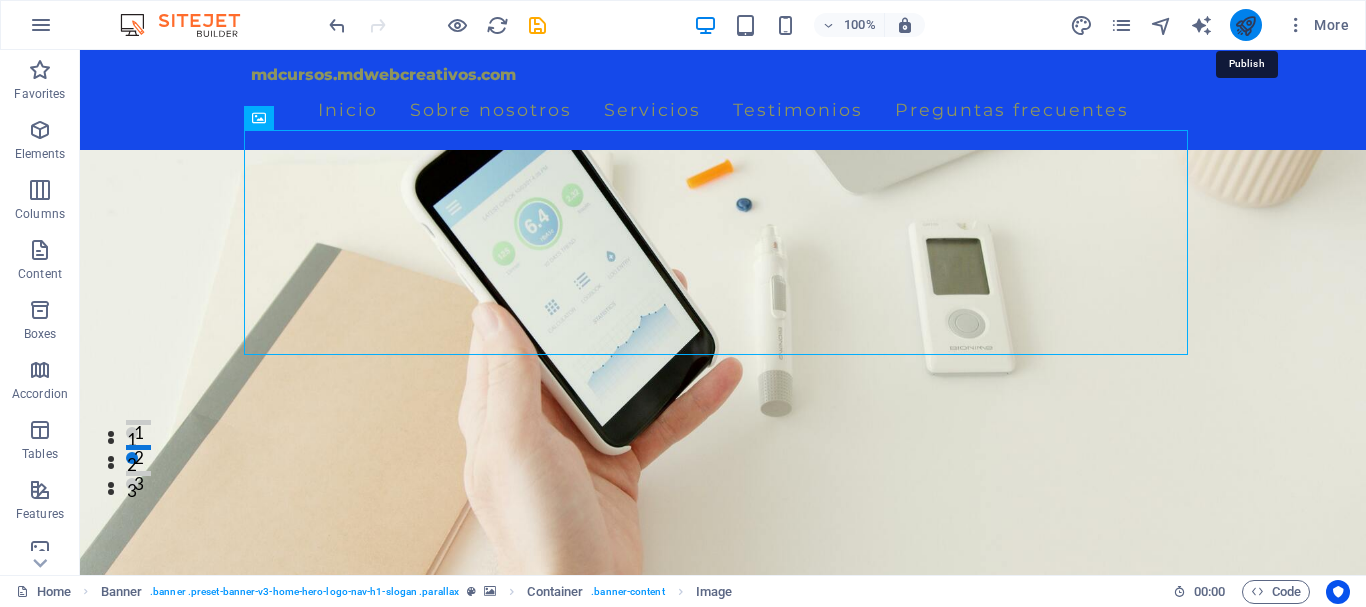 click at bounding box center [1245, 25] 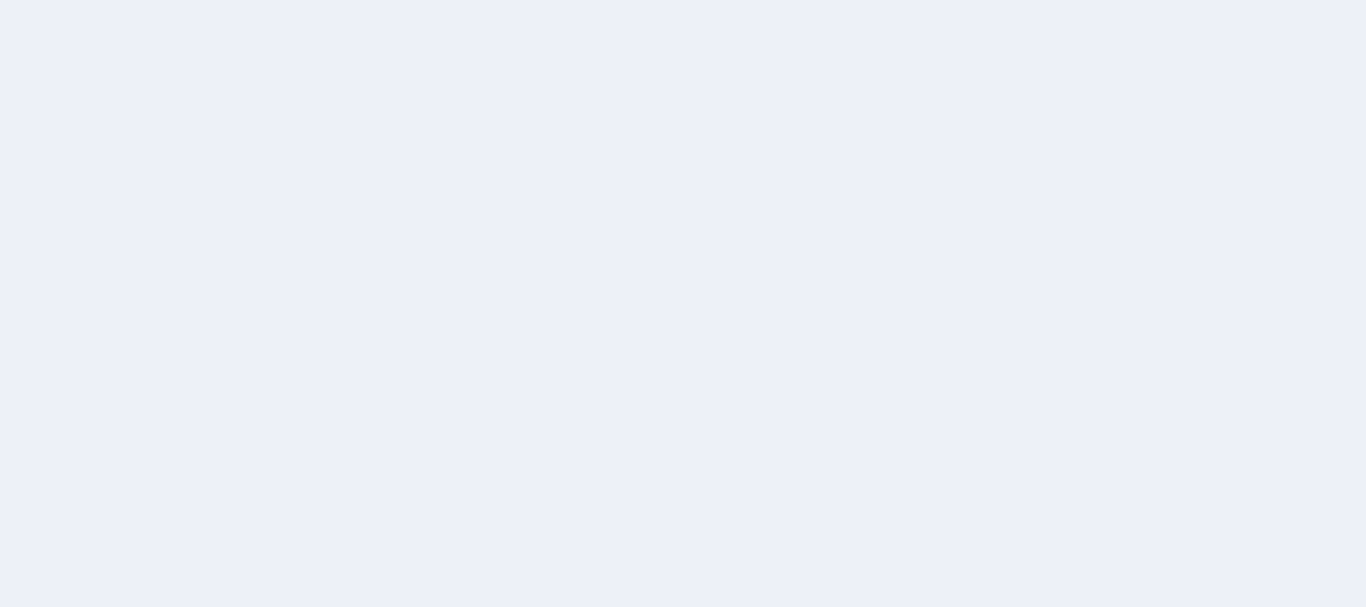 scroll, scrollTop: 0, scrollLeft: 0, axis: both 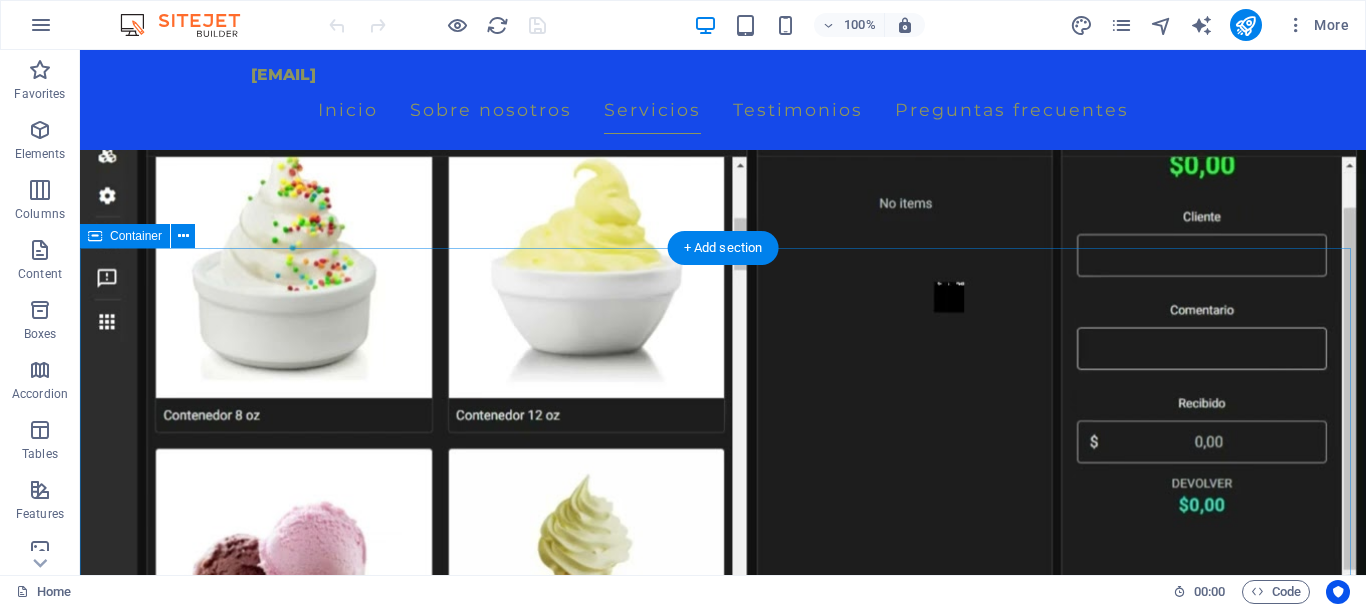 click on "Cursos destacados Curso de Marketing Digital Aprende las estrategias más eficientes para promocionar tu negocio en línea y aumentar tu visibilidad. Curso de Analítica Web Conoce las herramientas de análisis web que te ayudarán a medir y optimizar tu rendimiento online. Curso de SEO Descubre cómo mejorar la posición de tu sitio web en los motores de búsqueda. Curso de Publicidad en Redes Sociales Domina la publicidad en plataformas como Facebook, Instagram y LinkedIn. Curso de Email Marketing Aprende a crear campañas de email efectivas para atraer y retener clientes. Curso de Marketing de Contenidos Estrategias para crear contenido valioso que conecte con tu audiencia." at bounding box center [723, 1937] 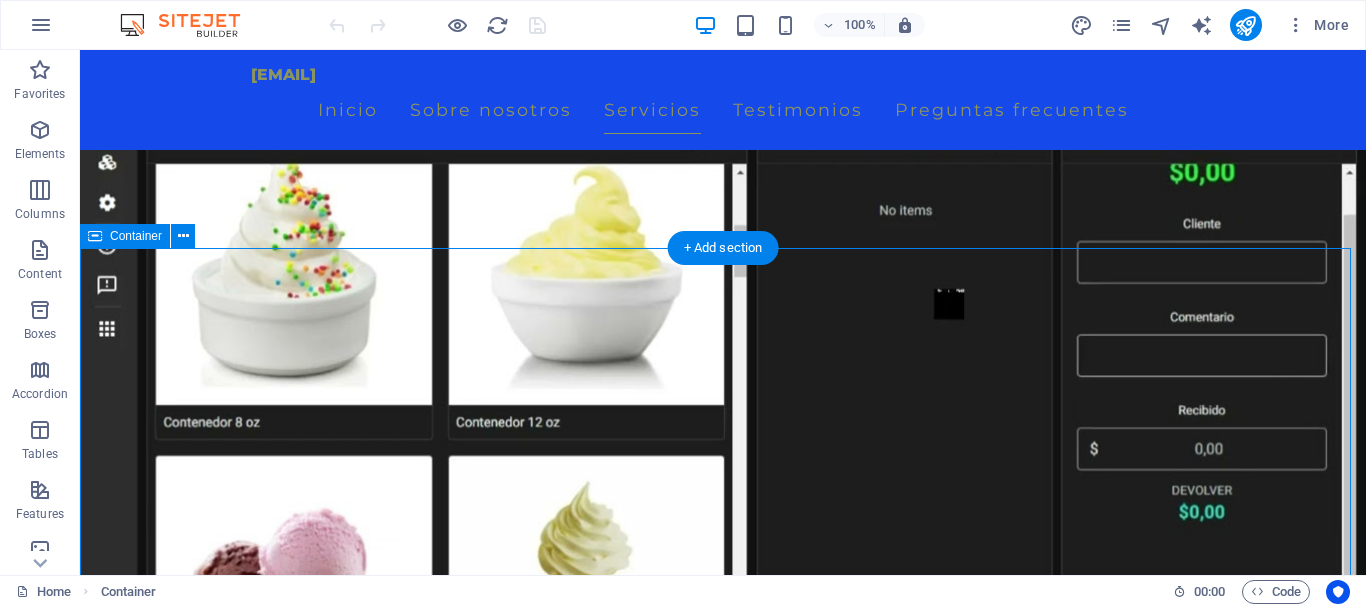 scroll, scrollTop: 3000, scrollLeft: 0, axis: vertical 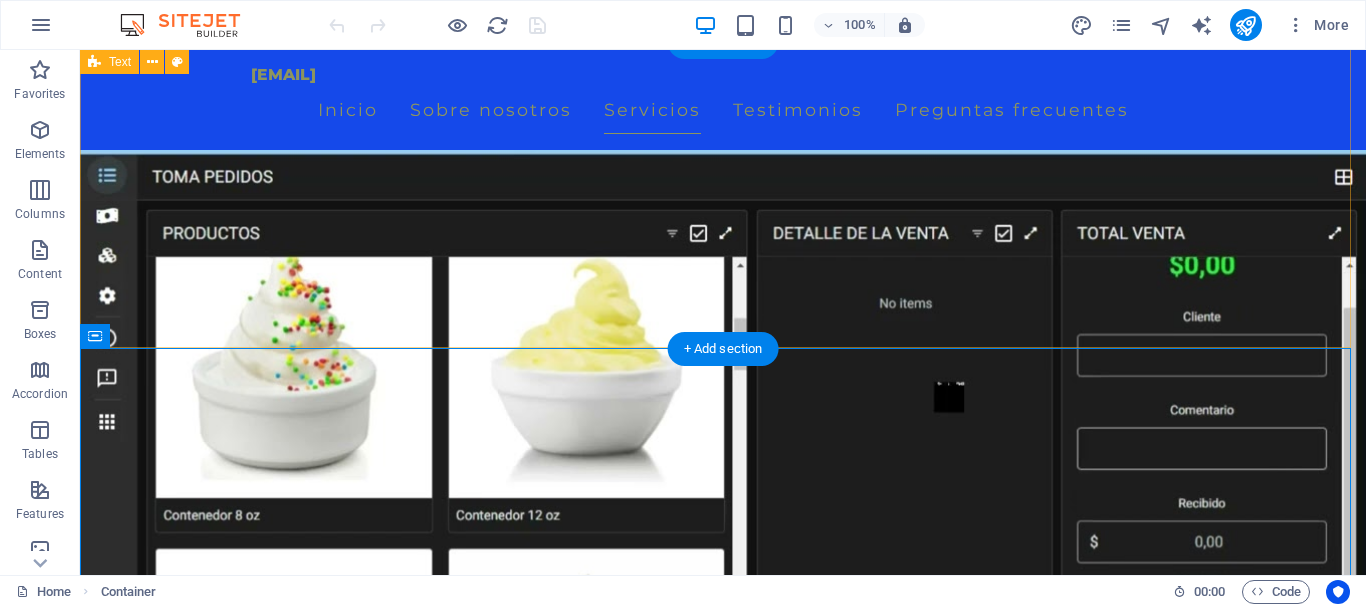 click on "¿Quiénes somos? En mdCursos, ofrecemos formación online de la más alta calidad en Marketing Digital y Analítica Web. Nuestro objetivo es equiparte con las habilidades necesarias para sobresalir en el mundo digital actual. Contamos con cursos actualizados y certificados, diseñados por profesionales expertos en el sector." at bounding box center (723, 924) 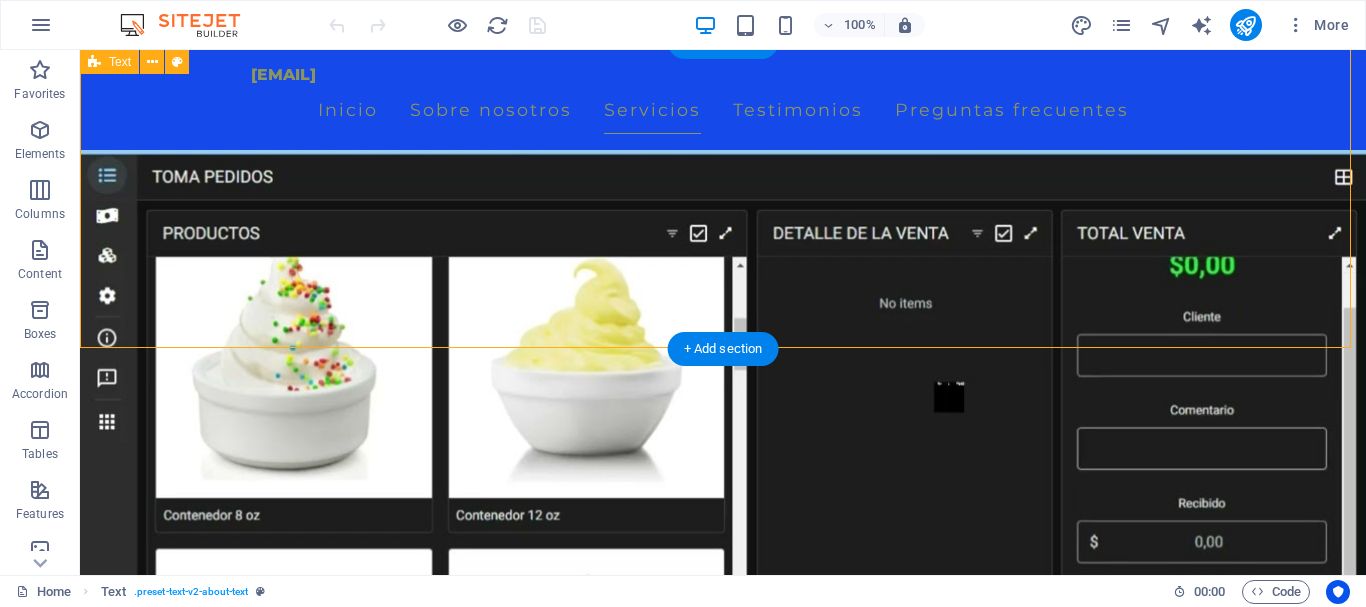 click on "¿Quiénes somos? En mdCursos, ofrecemos formación online de la más alta calidad en Marketing Digital y Analítica Web. Nuestro objetivo es equiparte con las habilidades necesarias para sobresalir en el mundo digital actual. Contamos con cursos actualizados y certificados, diseñados por profesionales expertos en el sector." at bounding box center [723, 924] 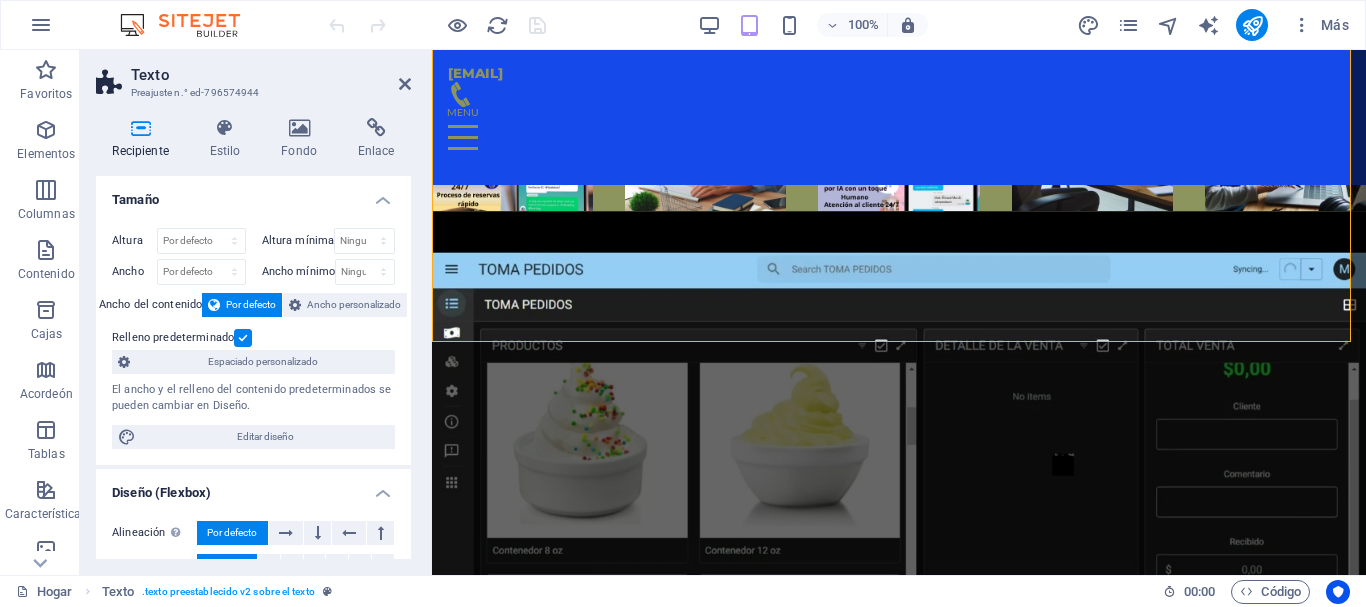 scroll, scrollTop: 2644, scrollLeft: 0, axis: vertical 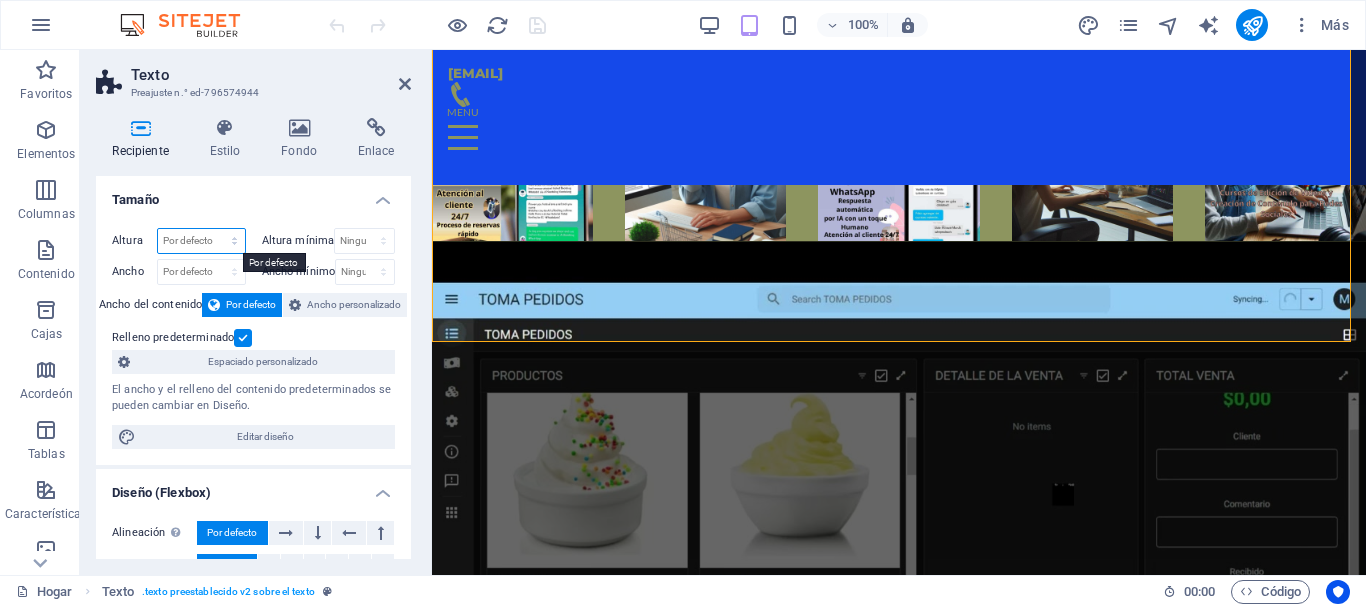 click on "Por defecto píxeles movimiento rápido del ojo % vh Volkswagen" at bounding box center (201, 241) 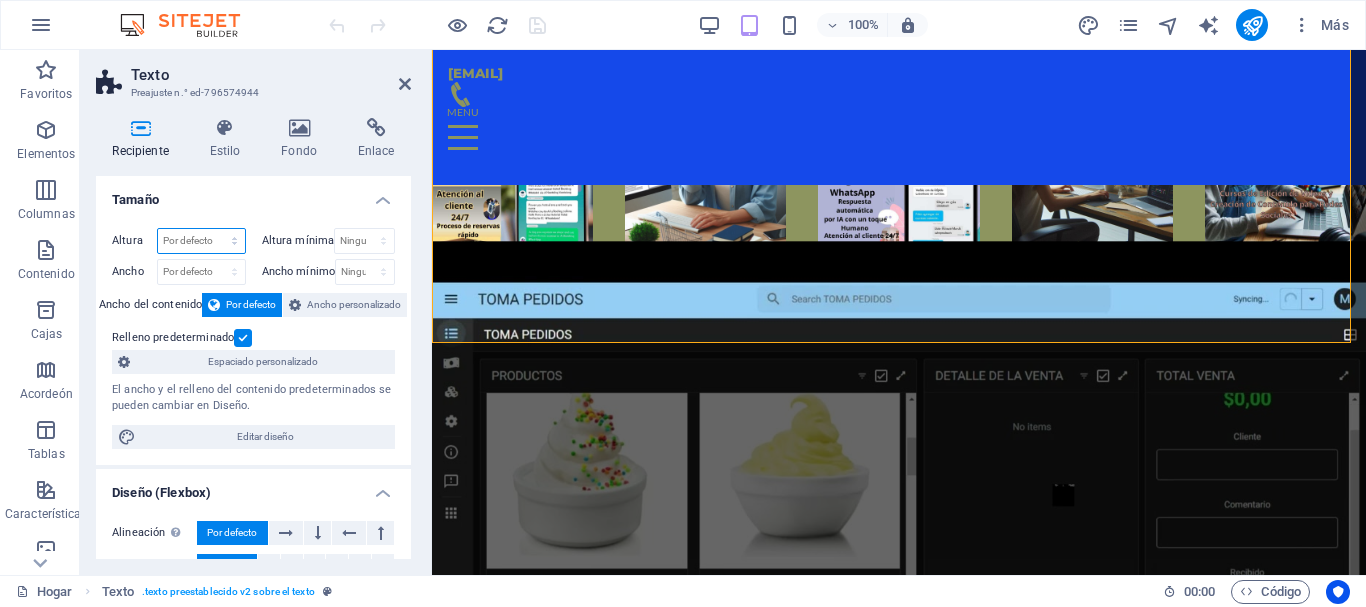 scroll, scrollTop: 2729, scrollLeft: 0, axis: vertical 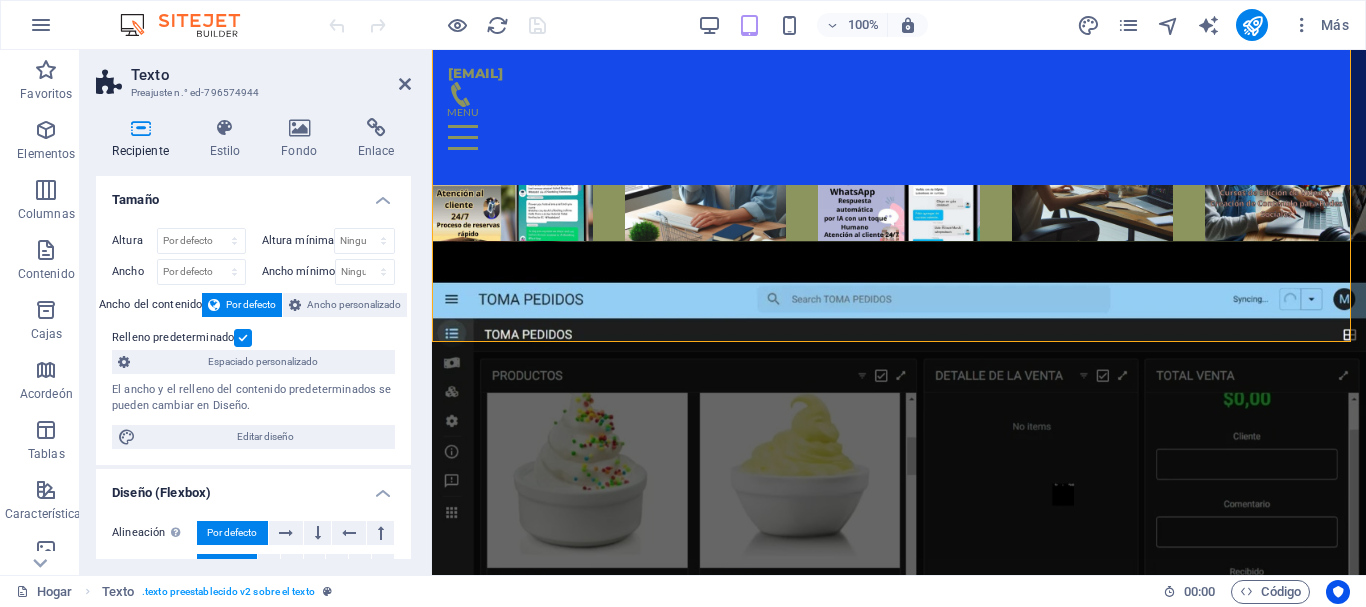 click on "Tamaño" at bounding box center (253, 194) 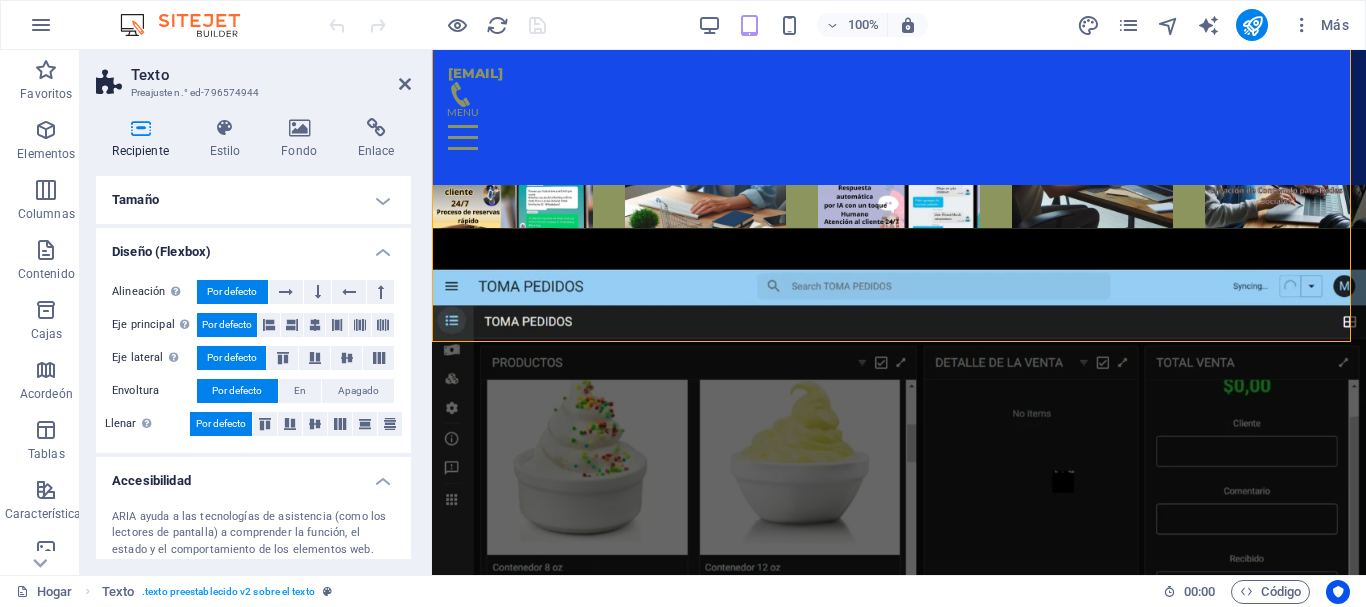 scroll, scrollTop: 2644, scrollLeft: 0, axis: vertical 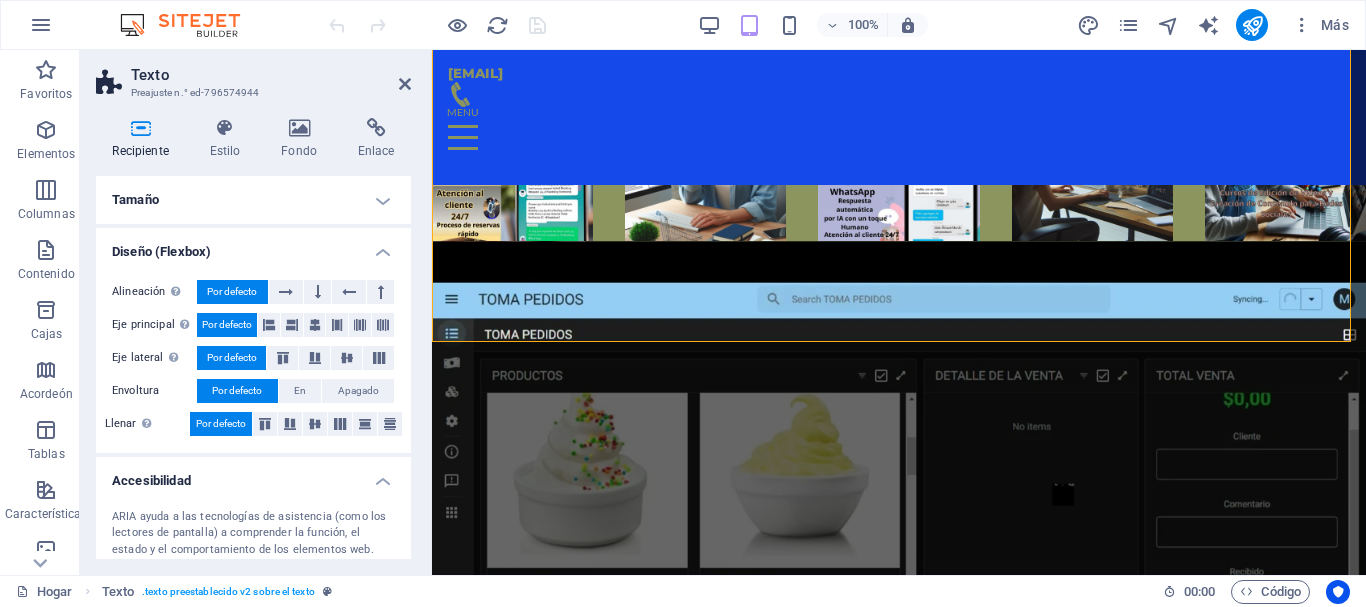 click on "Tamaño" at bounding box center [253, 200] 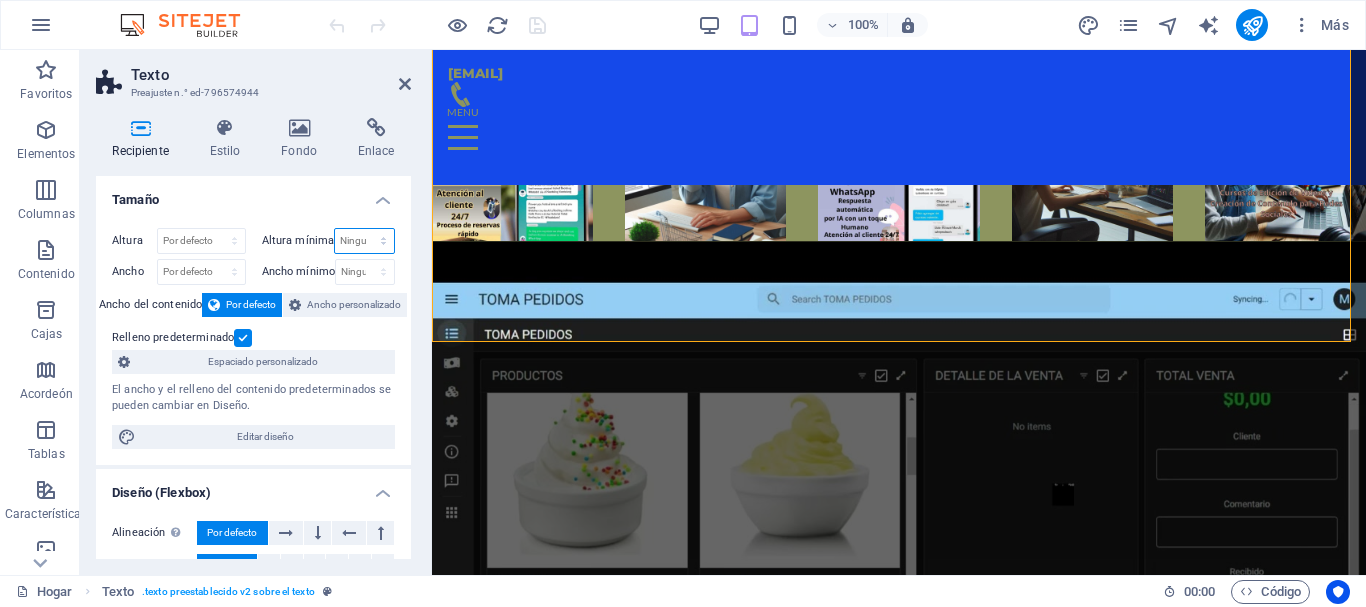 click on "Ninguno píxeles movimiento rápido del ojo % vh Volkswagen" at bounding box center [364, 241] 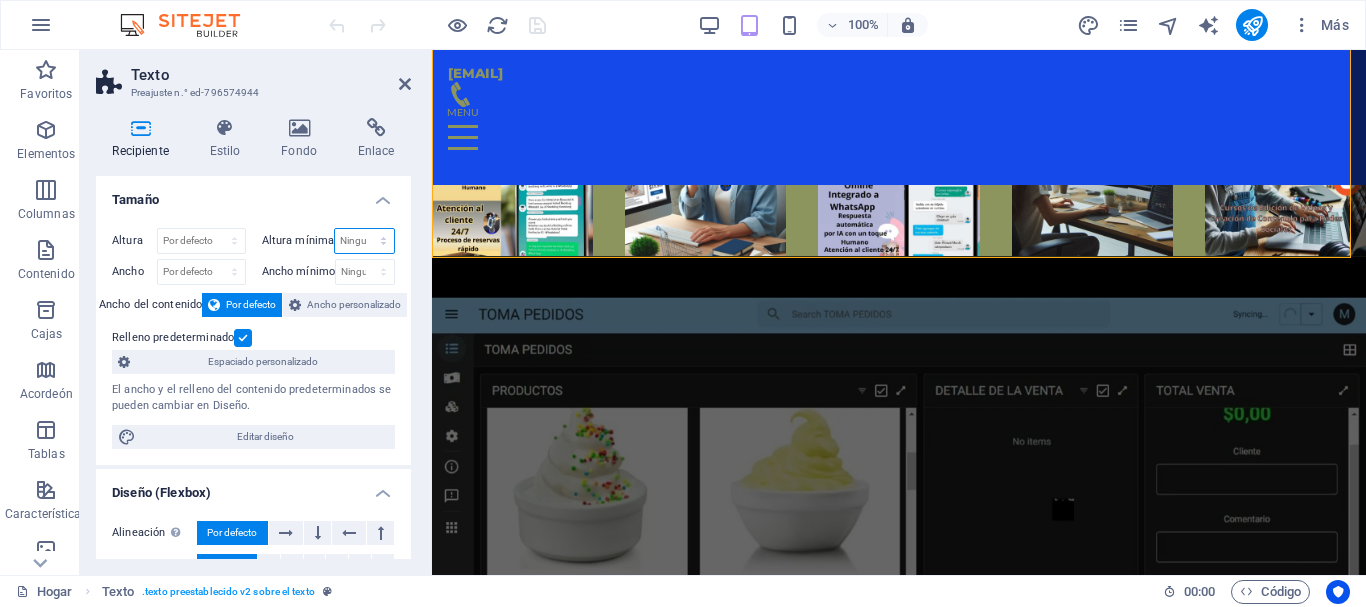 scroll, scrollTop: 2728, scrollLeft: 0, axis: vertical 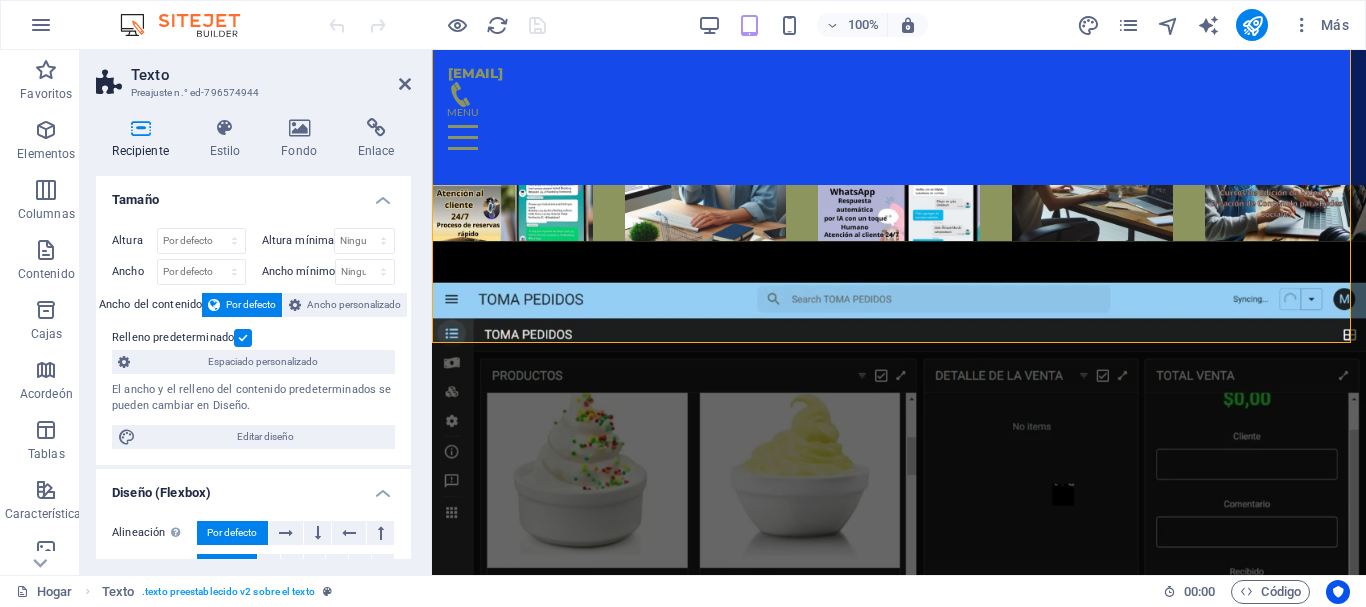 click on "Tamaño" at bounding box center [253, 194] 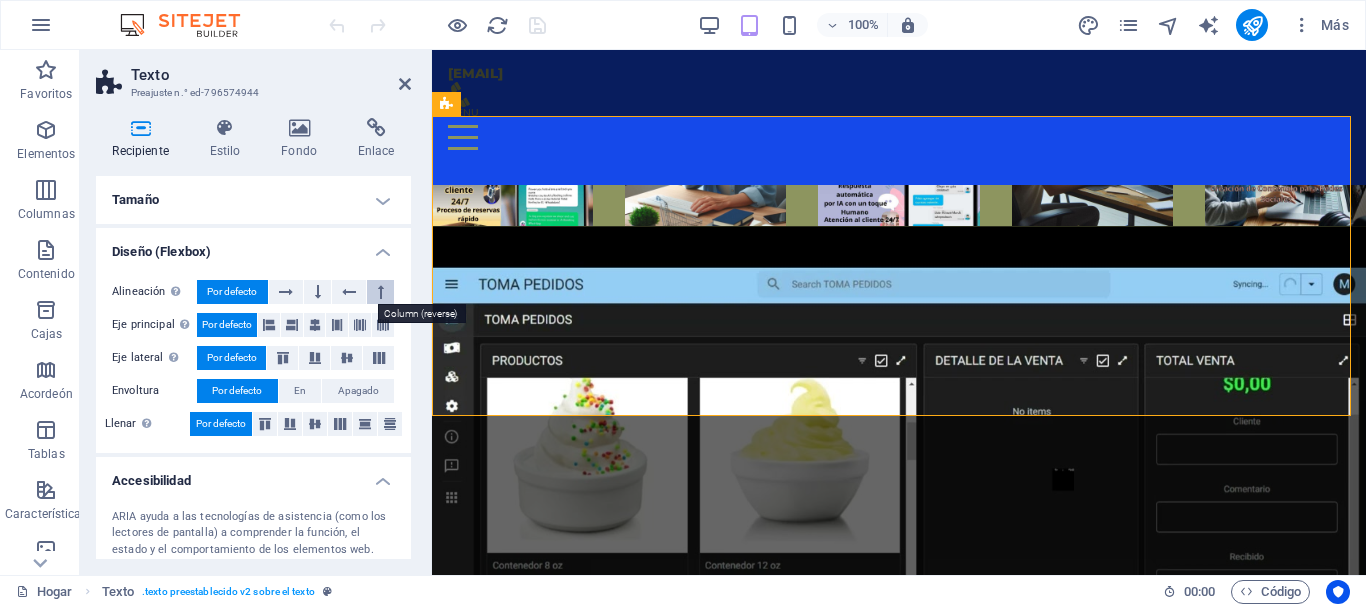 scroll, scrollTop: 2644, scrollLeft: 0, axis: vertical 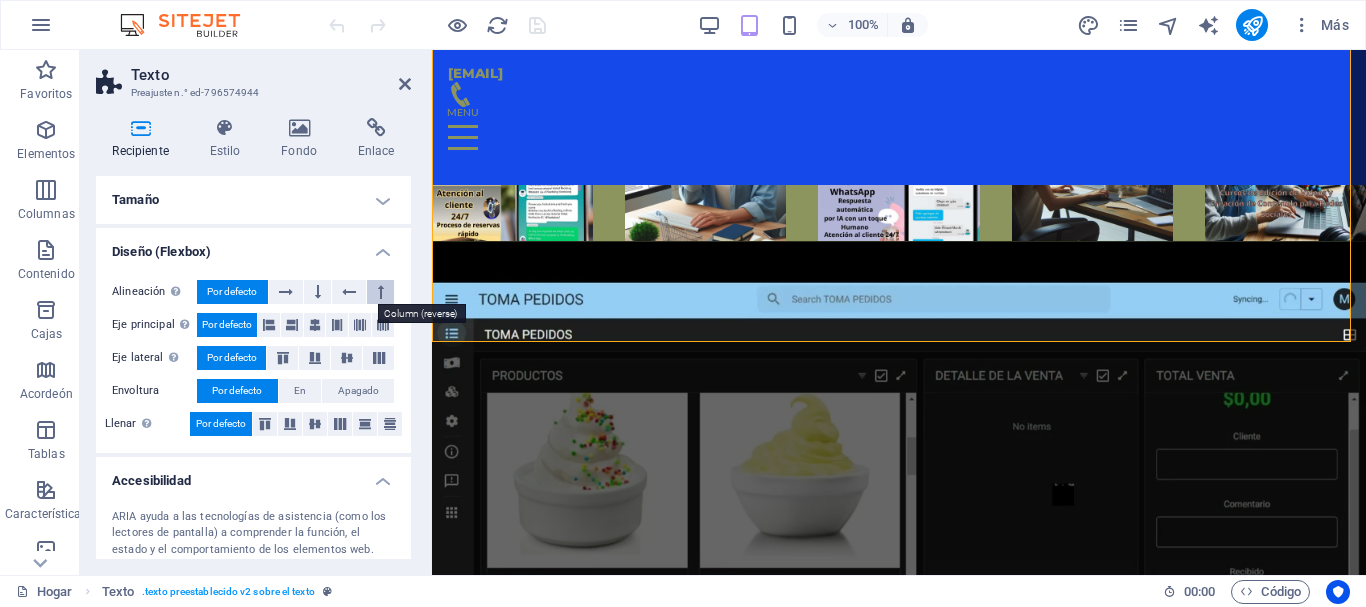 click at bounding box center [381, 292] 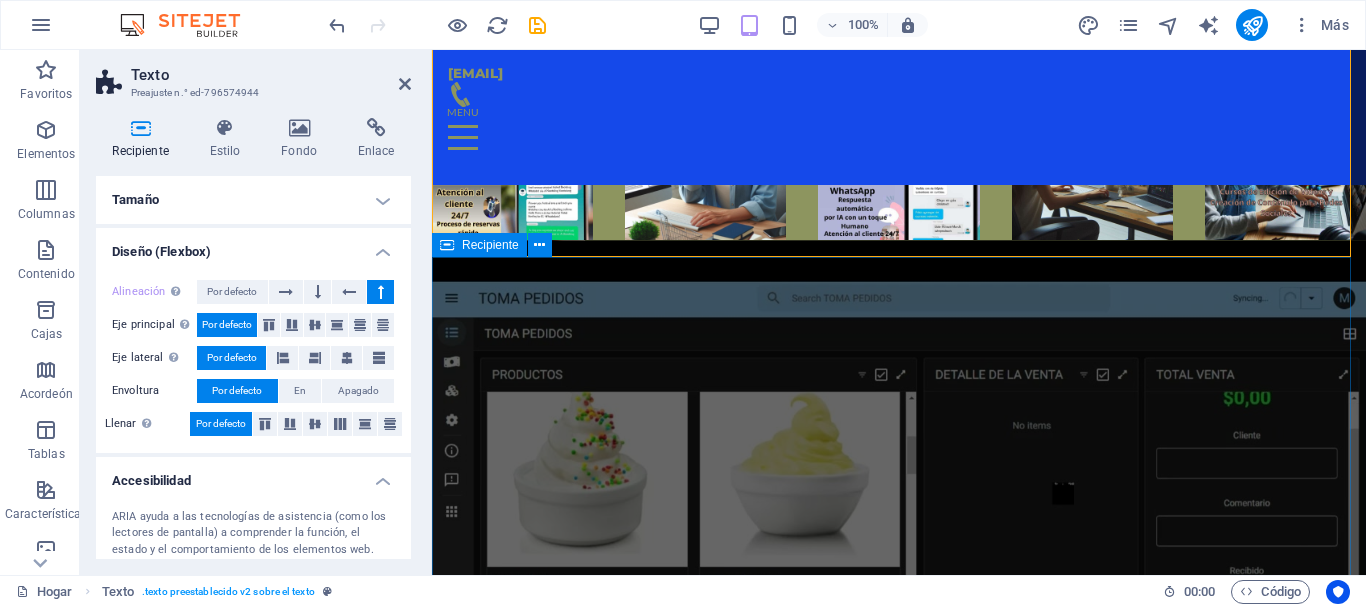 scroll, scrollTop: 2735, scrollLeft: 0, axis: vertical 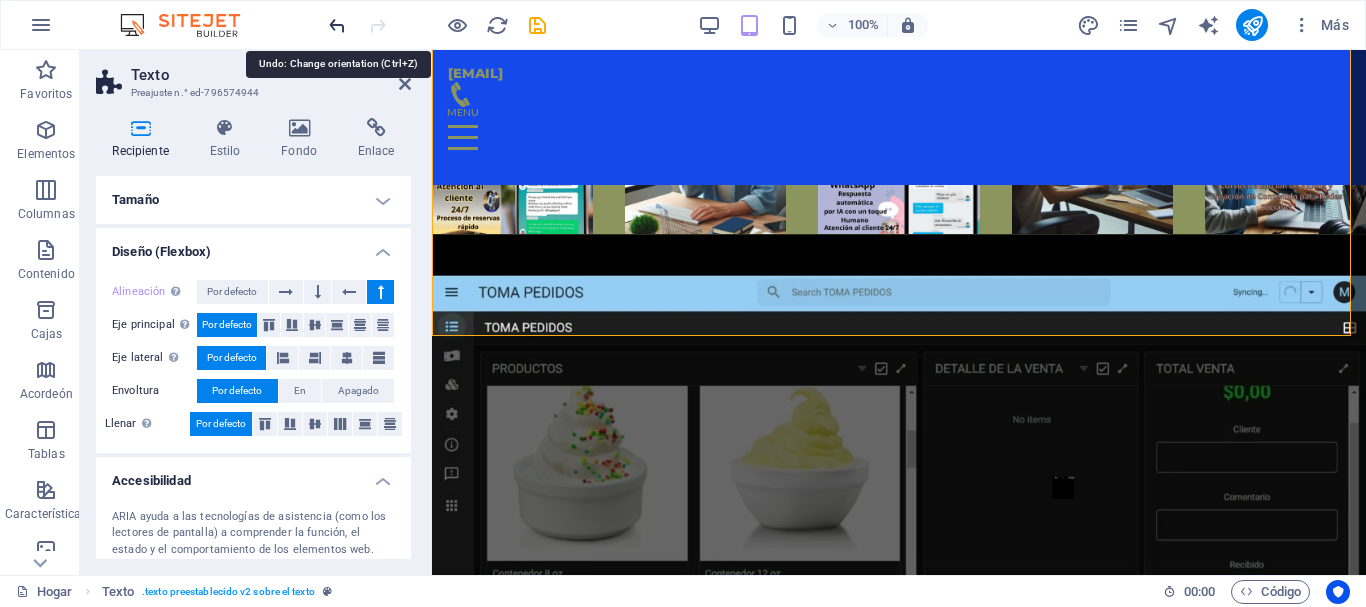 click at bounding box center [337, 25] 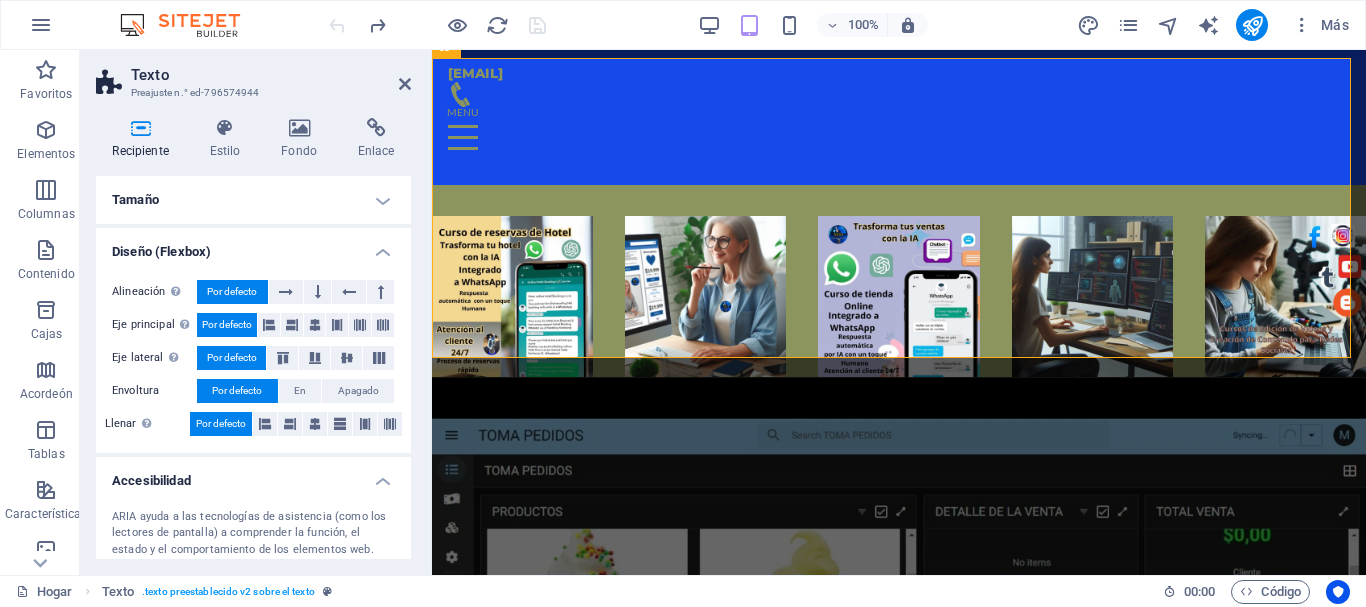 scroll, scrollTop: 2628, scrollLeft: 0, axis: vertical 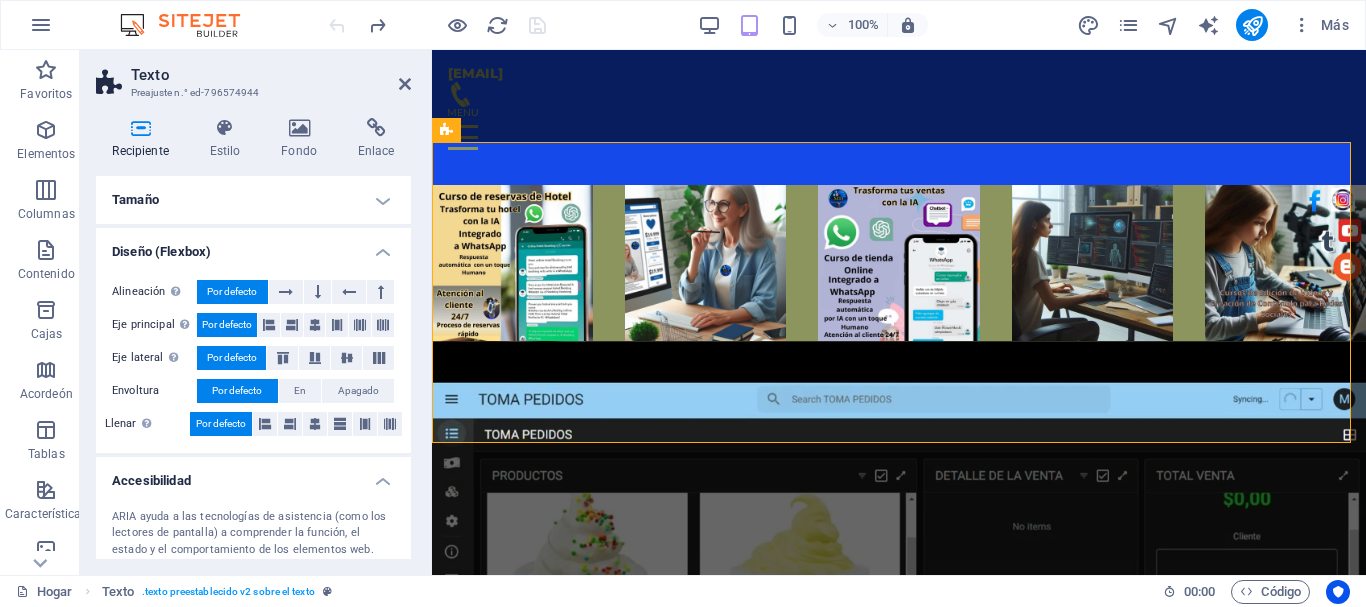 click at bounding box center [140, 128] 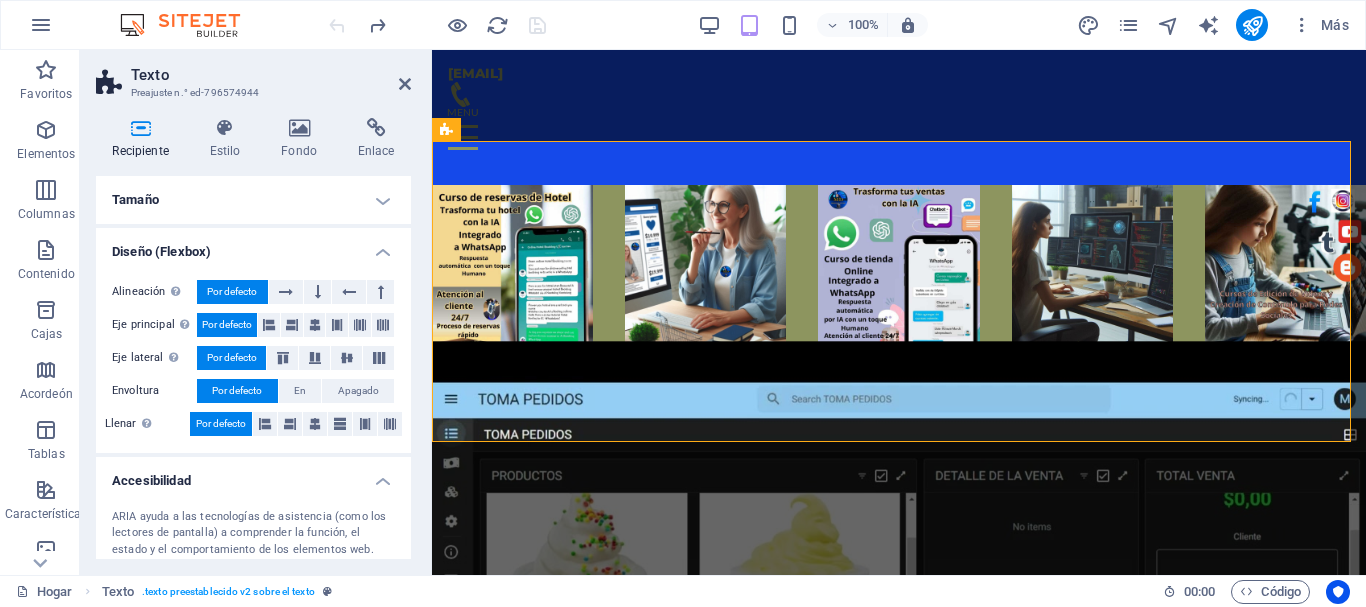 scroll, scrollTop: 2629, scrollLeft: 0, axis: vertical 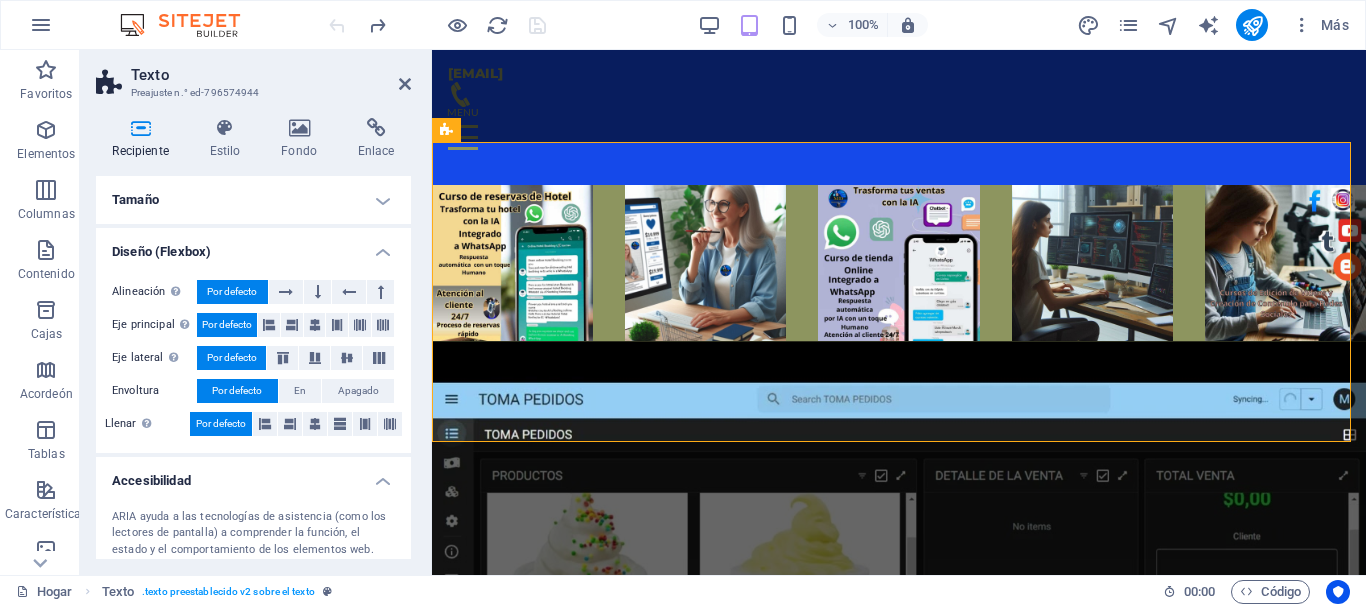 click on "Tamaño" at bounding box center (253, 200) 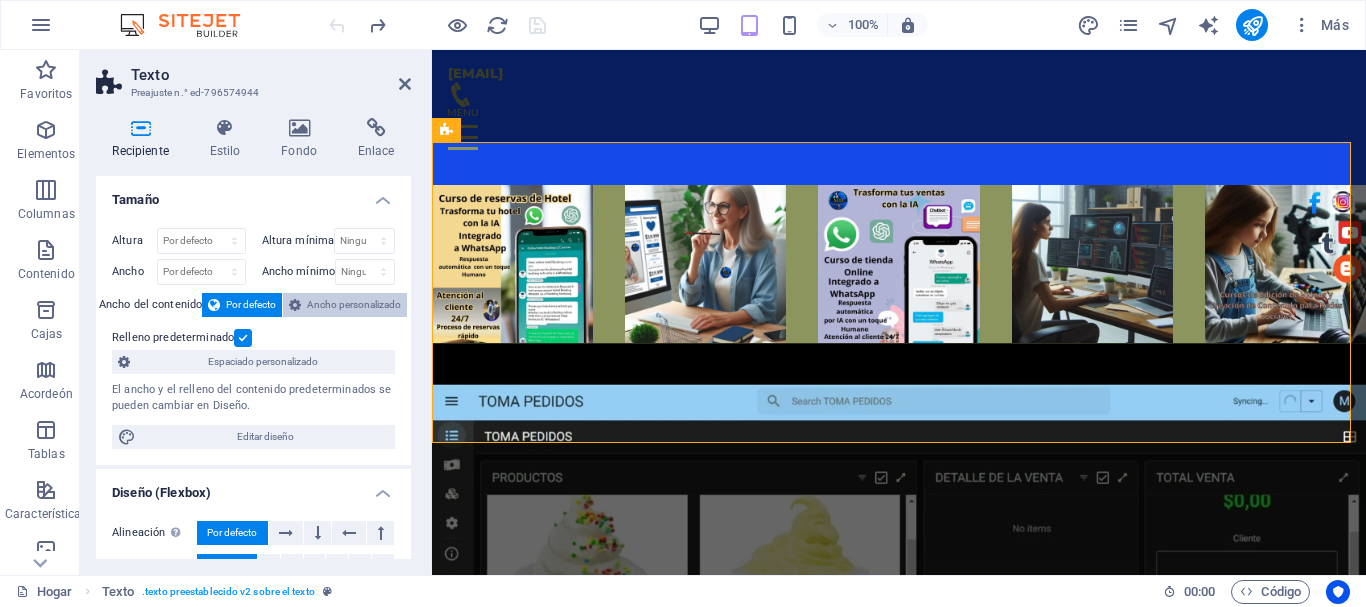 scroll, scrollTop: 2628, scrollLeft: 0, axis: vertical 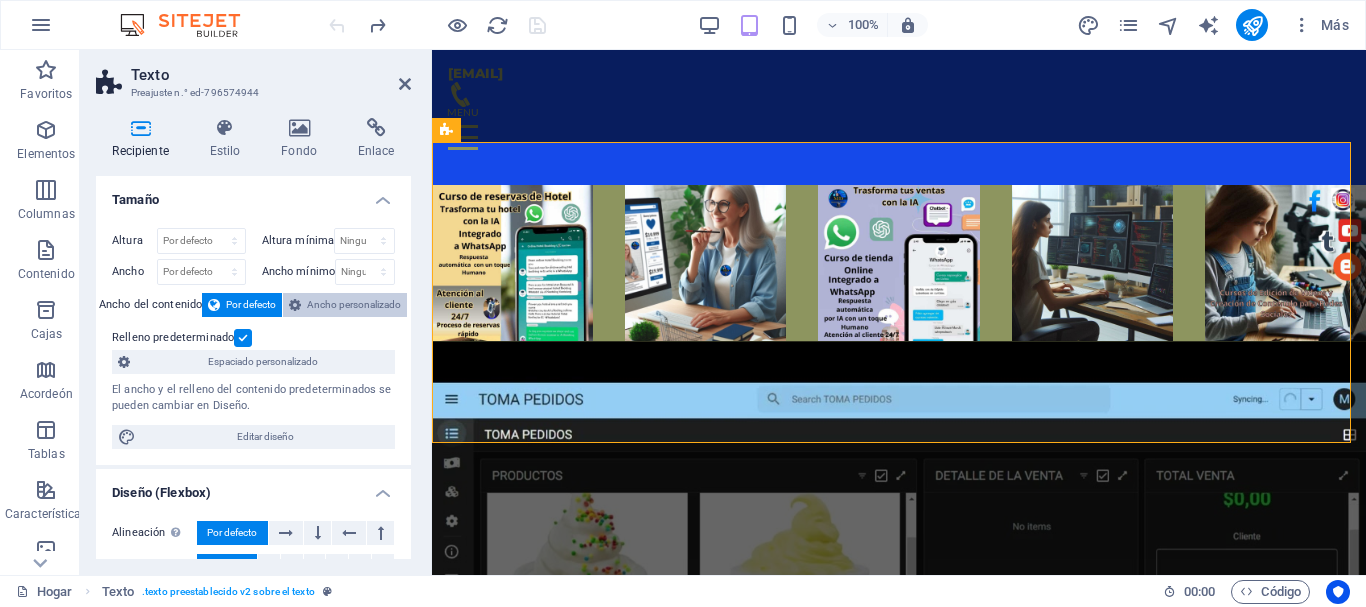 click on "Ancho personalizado" at bounding box center [354, 304] 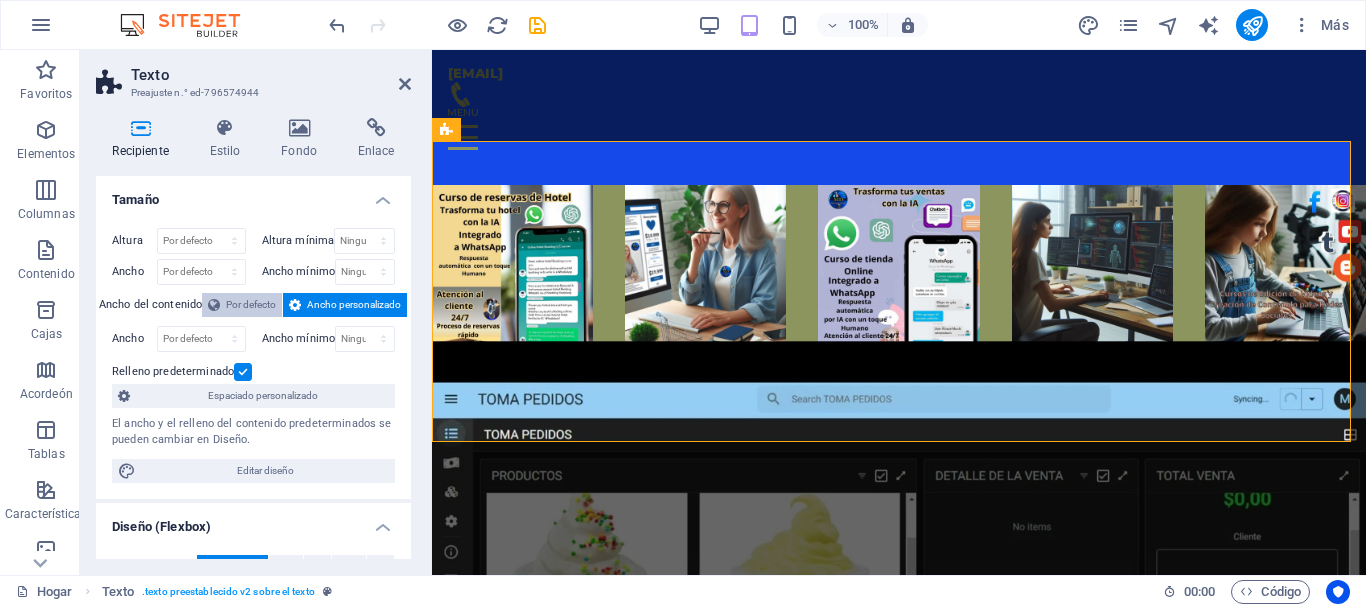 scroll, scrollTop: 2629, scrollLeft: 0, axis: vertical 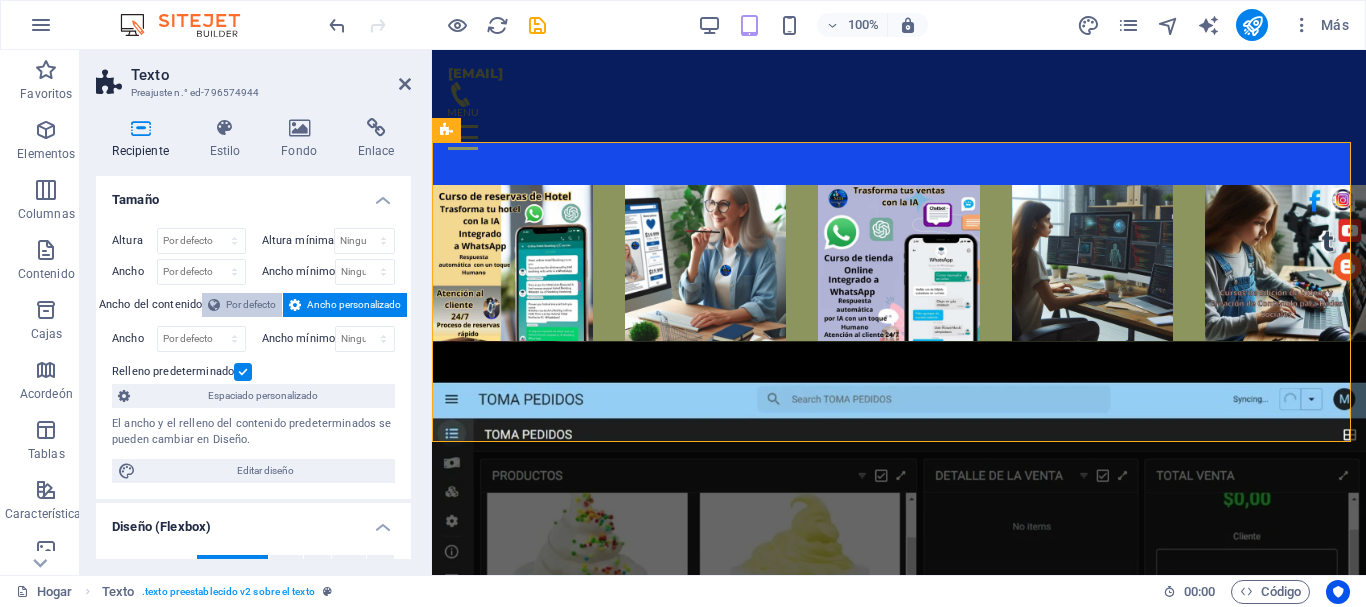 click on "Por defecto" at bounding box center [251, 304] 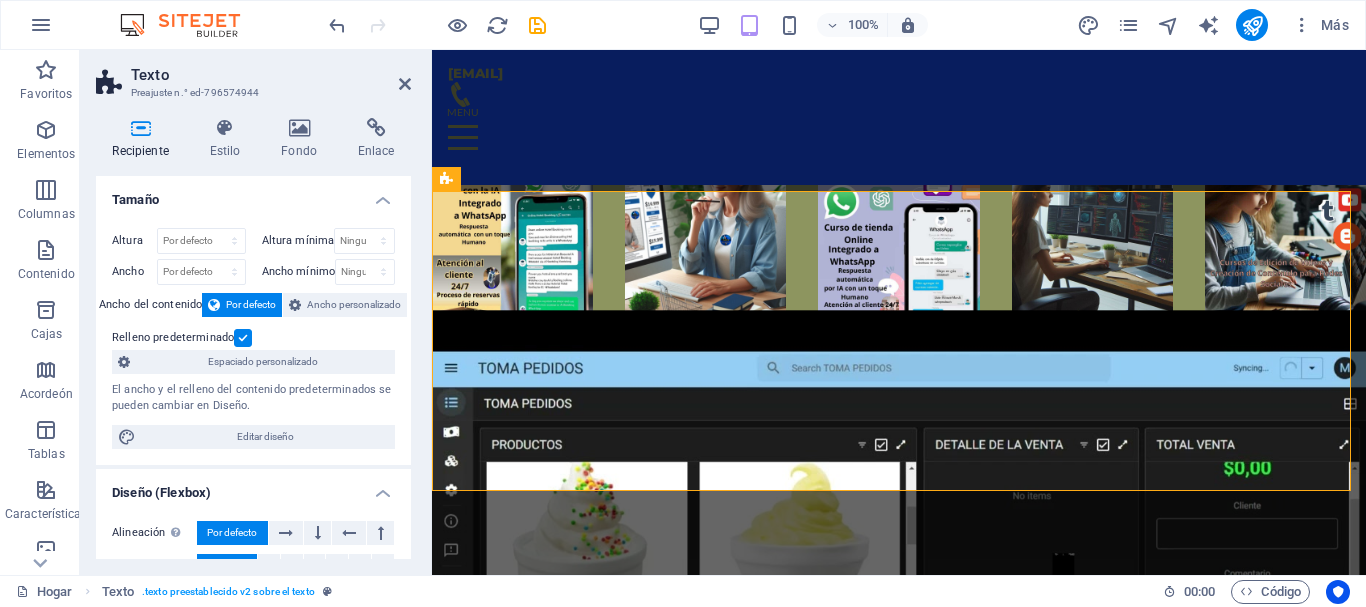 scroll, scrollTop: 2544, scrollLeft: 0, axis: vertical 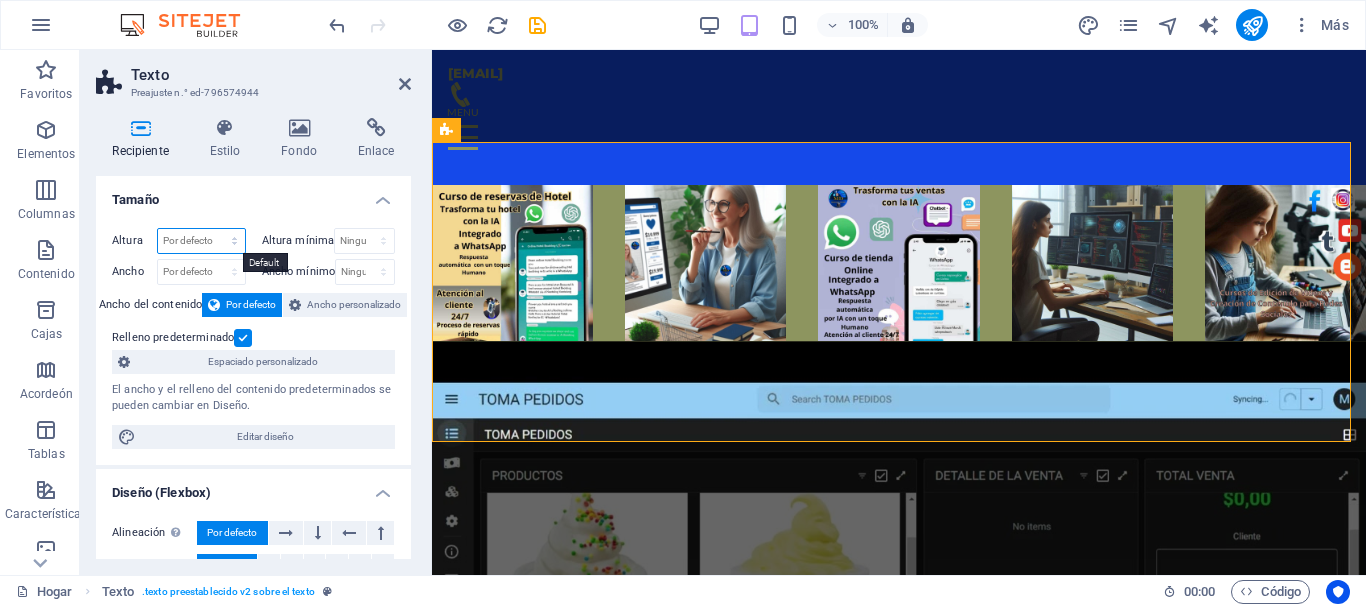 click on "Por defecto píxeles movimiento rápido del ojo % vh Volkswagen" at bounding box center (201, 241) 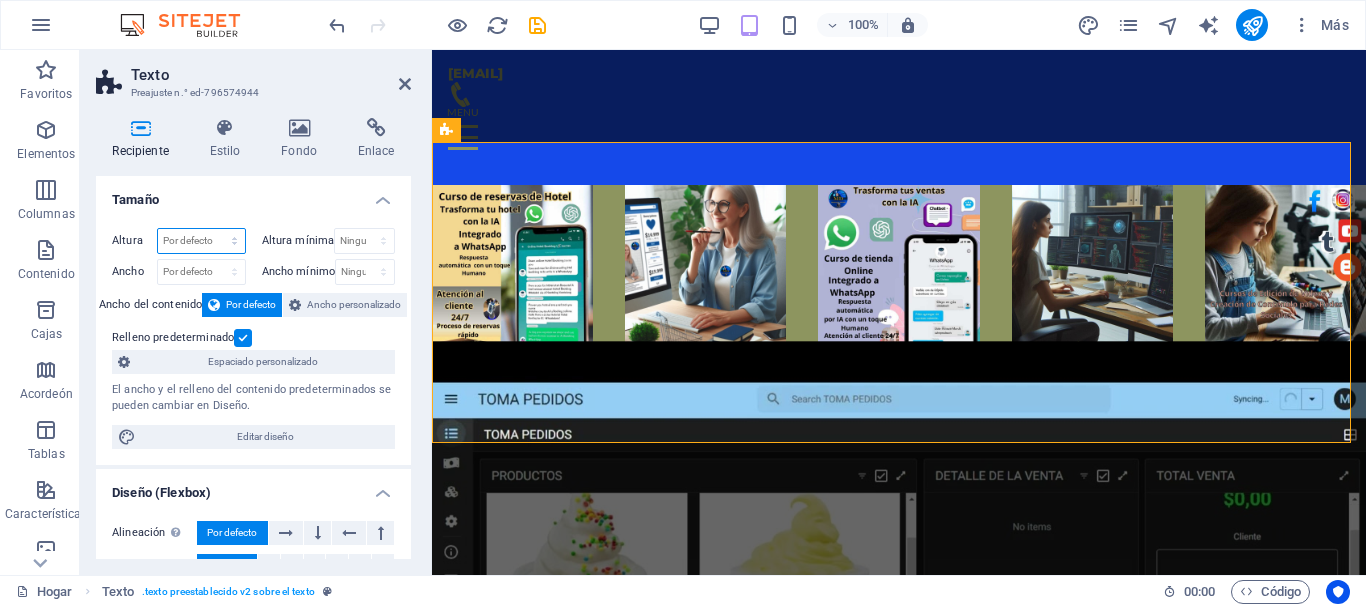 scroll, scrollTop: 2629, scrollLeft: 0, axis: vertical 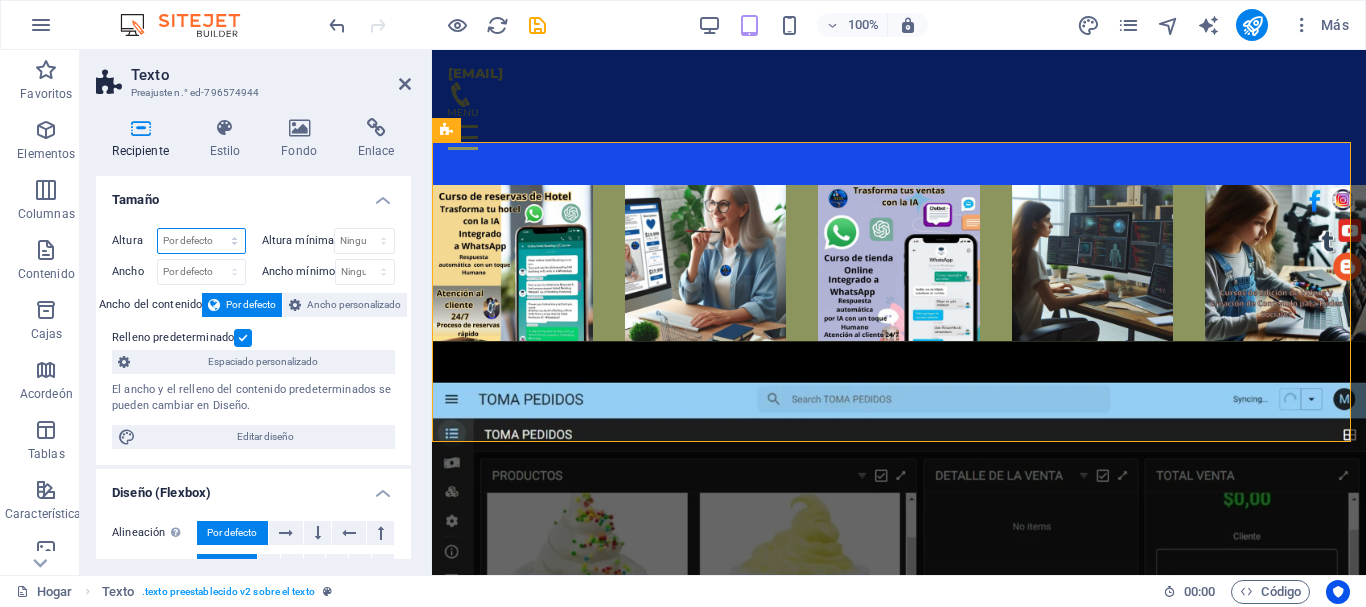 select on "rem" 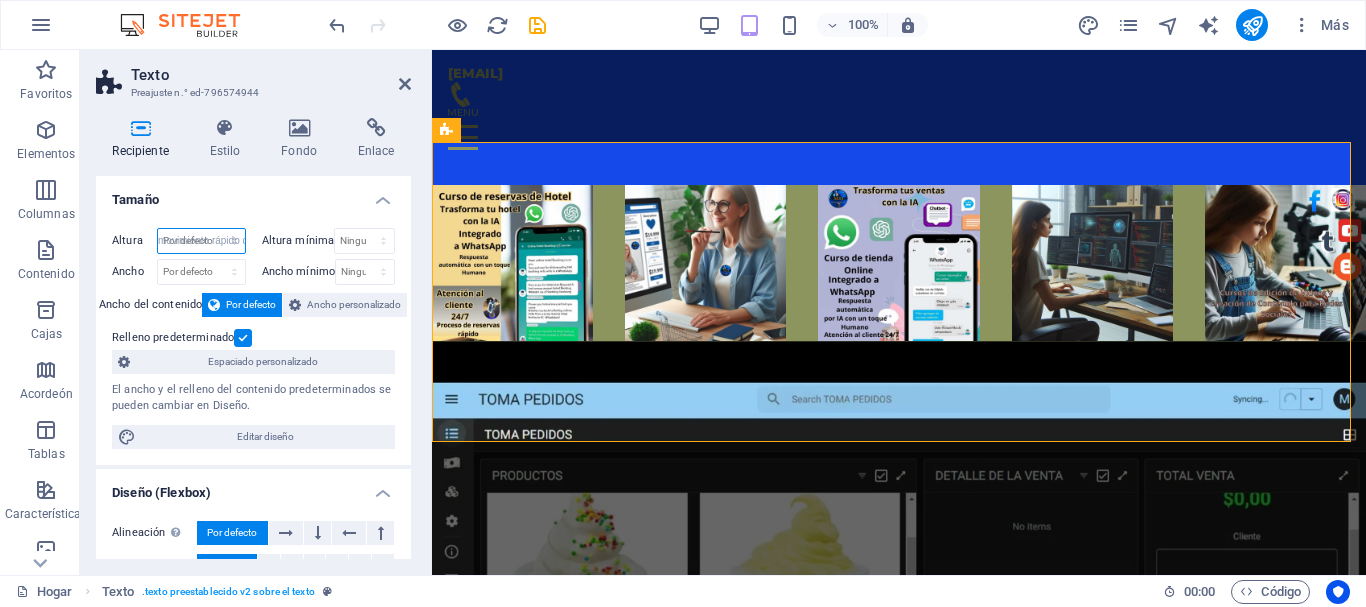click on "Por defecto píxeles movimiento rápido del ojo % vh Volkswagen" at bounding box center (201, 241) 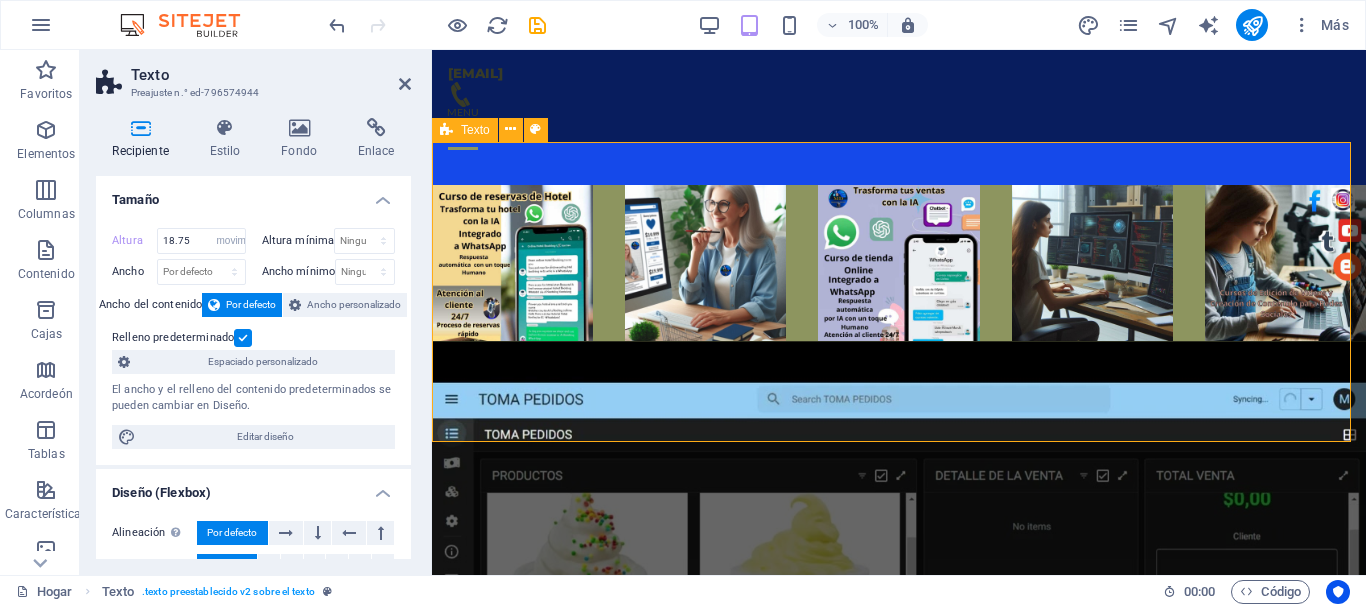 drag, startPoint x: 604, startPoint y: 442, endPoint x: 607, endPoint y: 429, distance: 13.341664 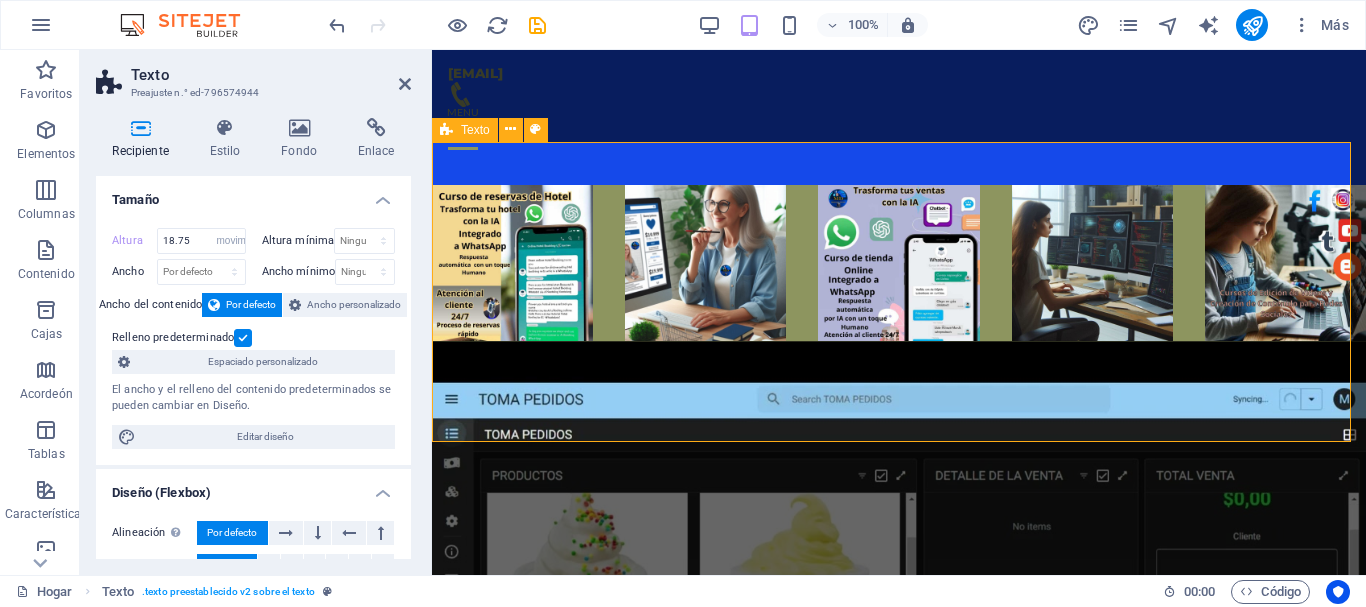 click on "mdwebcreativos.com Inicio Sobre nosotros Servicios Testimonios Preguntas frecuentes Transforma Tu Carrera con mdCursos Capacitación en Marketing Digital y Analítica Web Curso Exprés: Ventas por WhatsApp + Asistente Virtual Aprende a automatizar tu negocio y vender 24/7 con flujos de venta integrados a WhatsApp.   ✅ Chatbot inteligente   ✅ Atención inmediata   ✅ Más ventas con menos esfuerzo Curso de Marketing Digital Aprende las estrategias más eficientes para promocionar tu negocio en línea y aumentar tu visibilidad. Curso Exprés: Edición de Vídeo Contenido para Redes ¿Quieres crear reels, stories y videos pro desde tu celular o PC? Aprende a editar, diseñar y publicar contenido que engancha.  Curso Exprés: Ventas por WhatsApp + Asistente Virtual Aprende a automatizar tu negocio y vender 24/7 con flujos de venta integrados a WhatsApp.   ✅ Chatbot inteligente   ✅ Atención inmediata   ✅ Más ventas con menos esfuerzo Curso de Marketing Digital 1 2 3 1 2
1" at bounding box center [899, 4150] 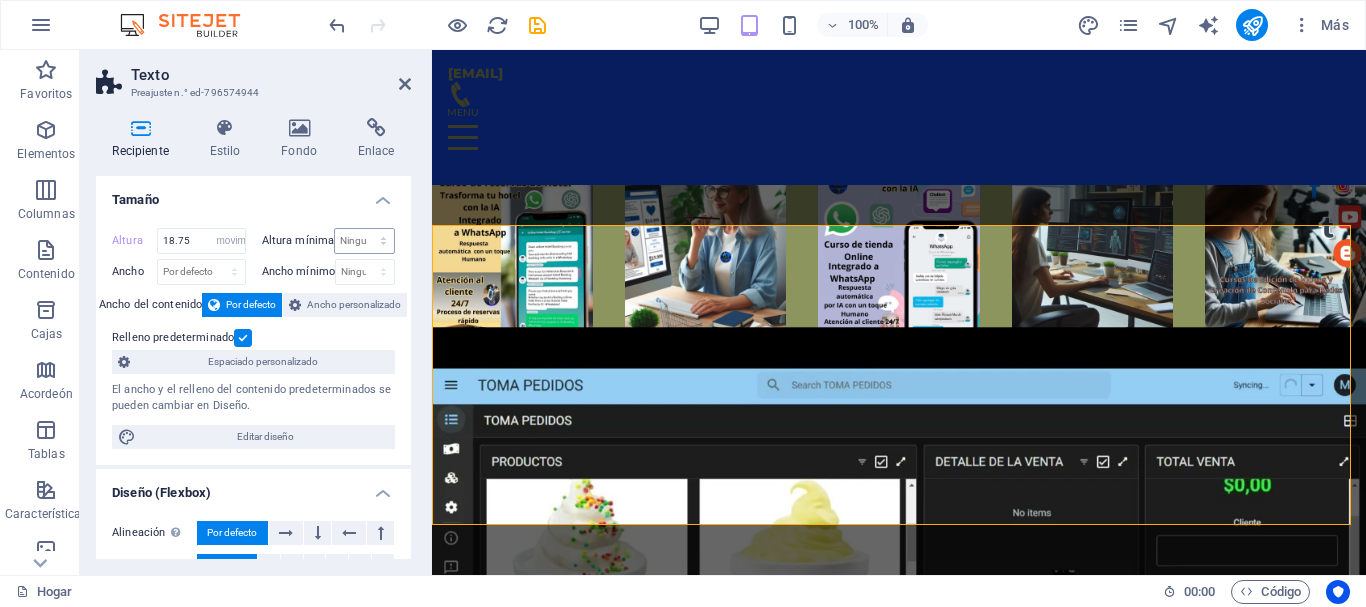 scroll, scrollTop: 2544, scrollLeft: 0, axis: vertical 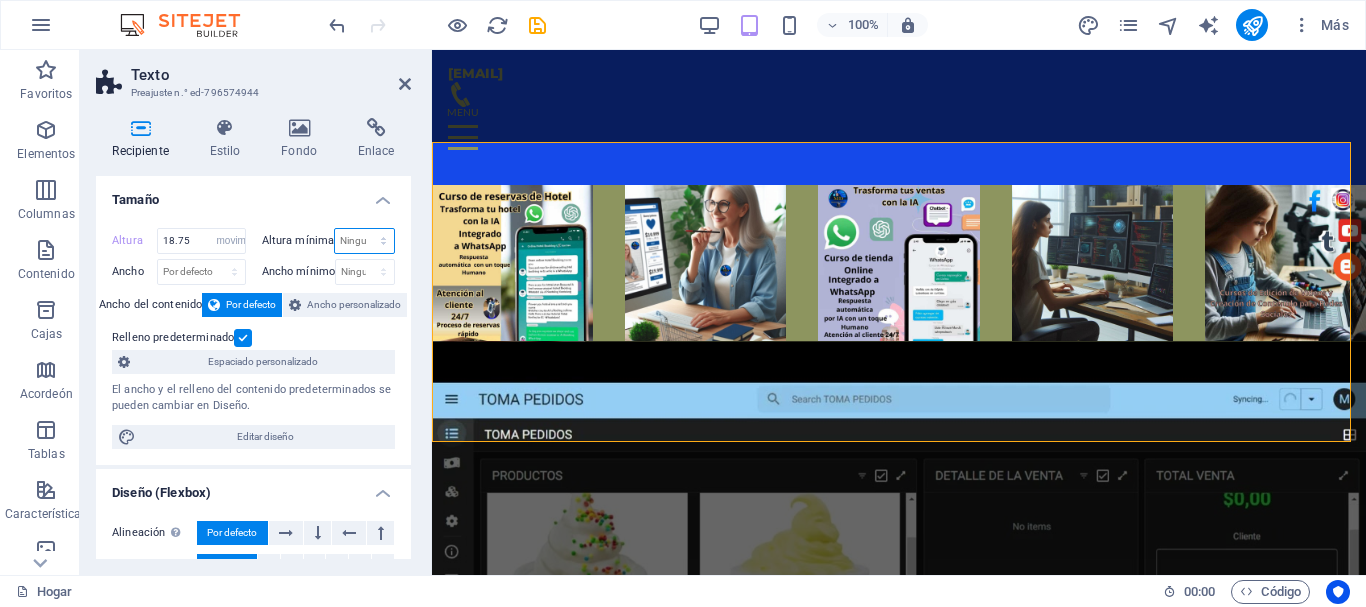 click on "Ninguno píxeles movimiento rápido del ojo % vh Volkswagen" at bounding box center [364, 241] 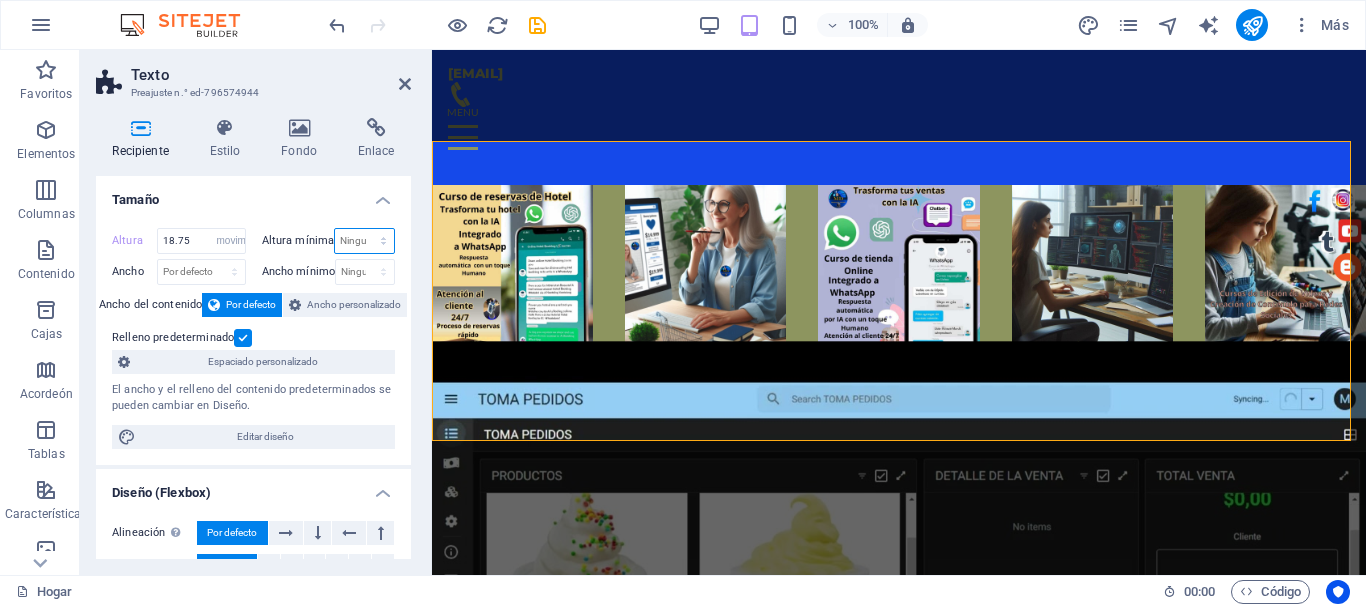 scroll, scrollTop: 2629, scrollLeft: 0, axis: vertical 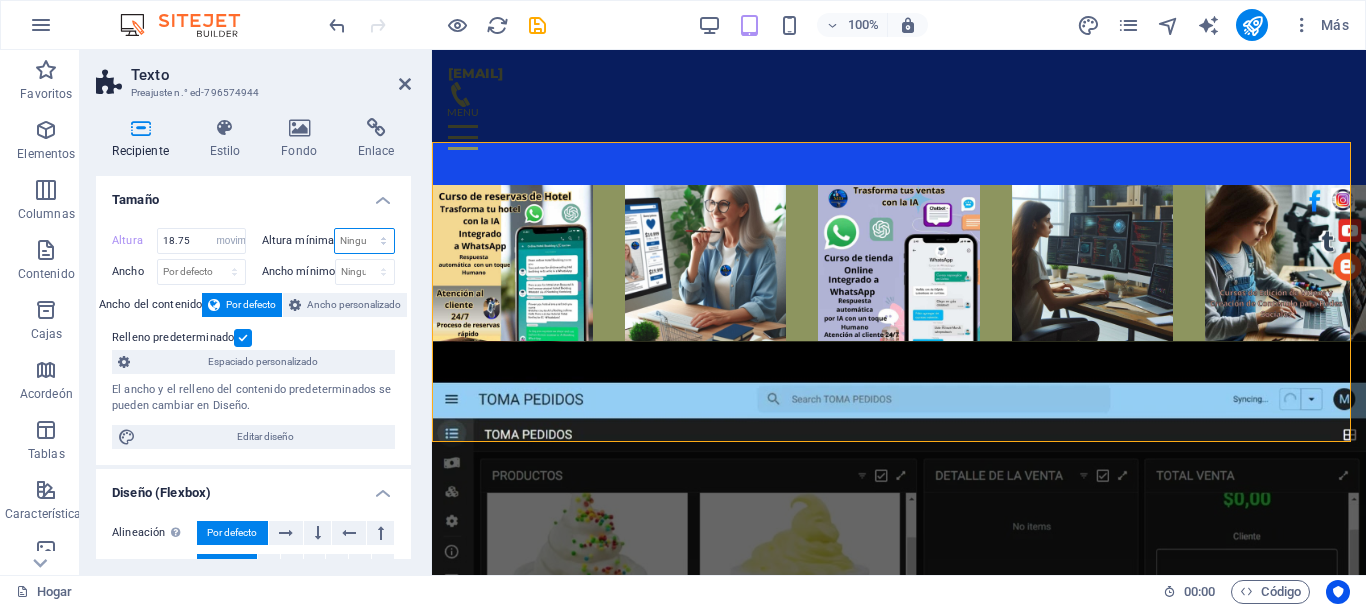 select on "px" 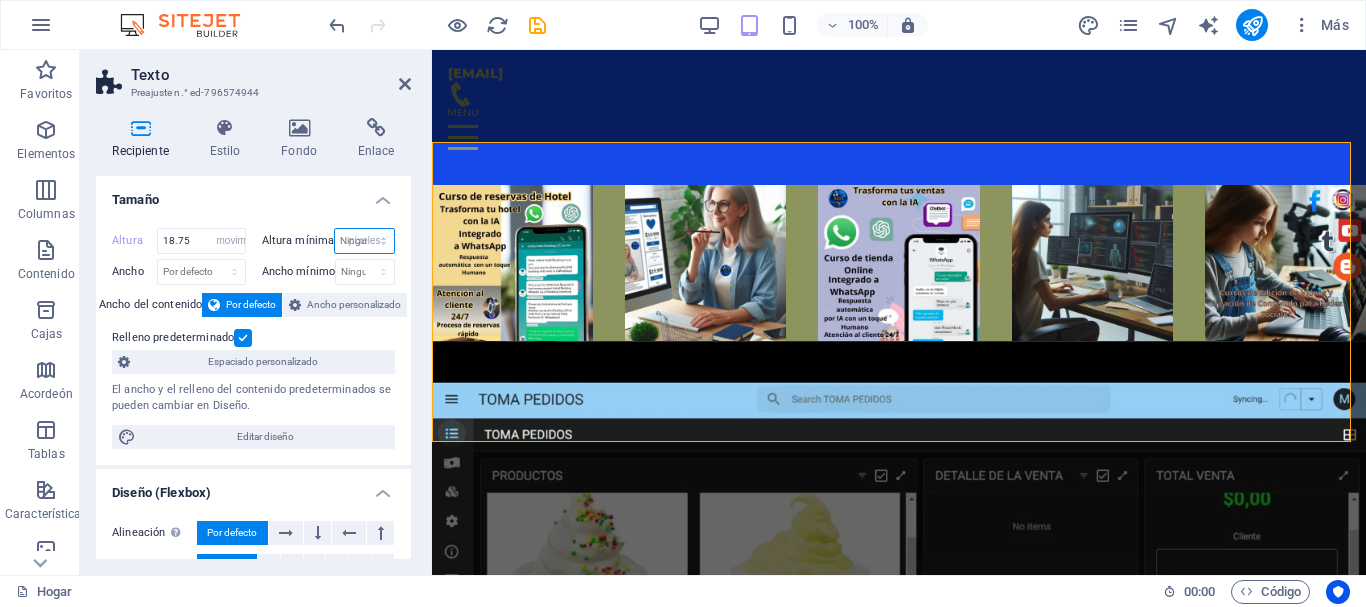 click on "Ninguno píxeles movimiento rápido del ojo % vh Volkswagen" at bounding box center [364, 241] 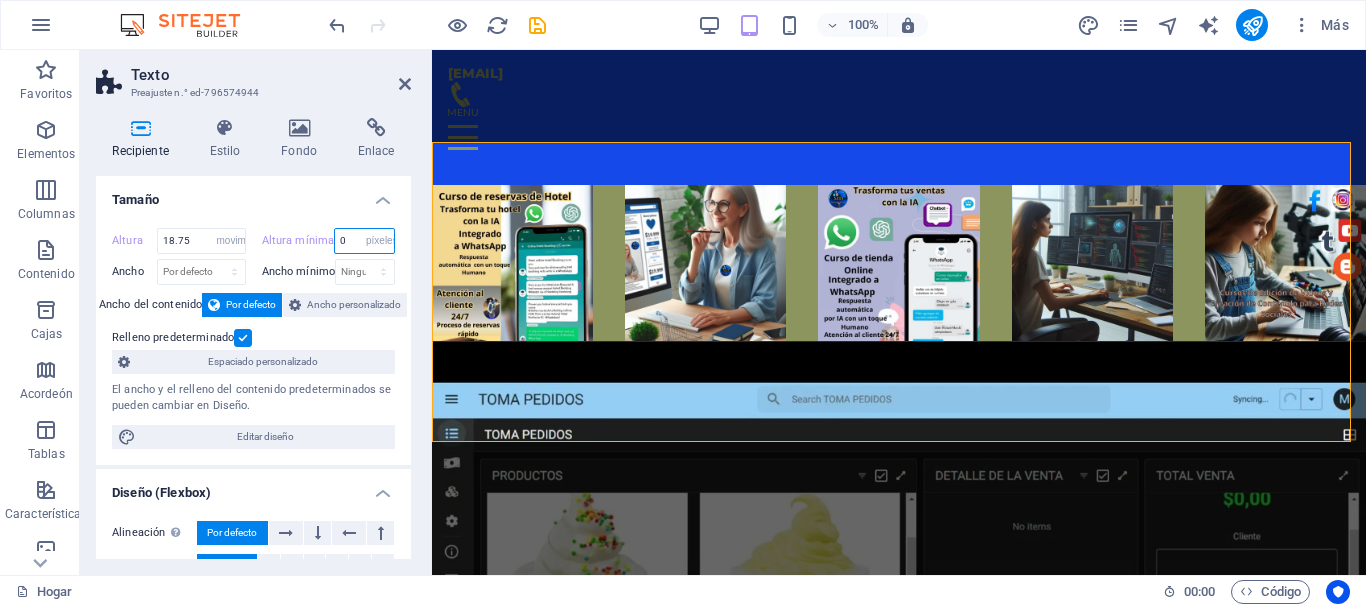 click on "0" at bounding box center (364, 241) 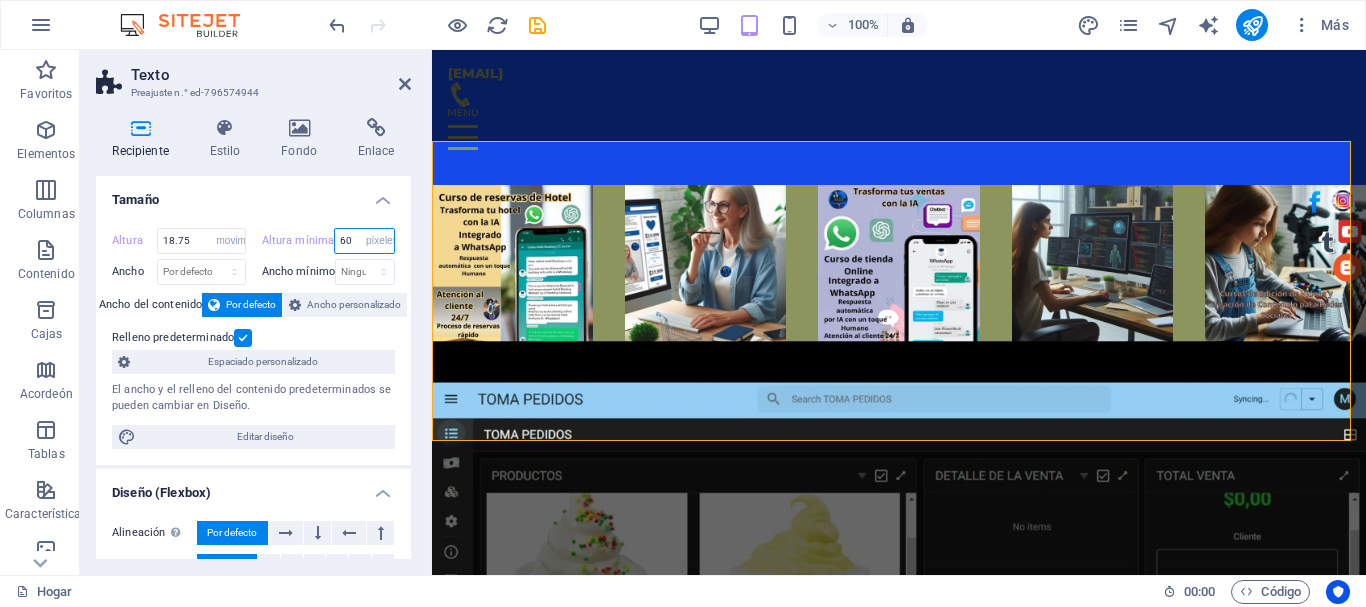 scroll, scrollTop: 2629, scrollLeft: 0, axis: vertical 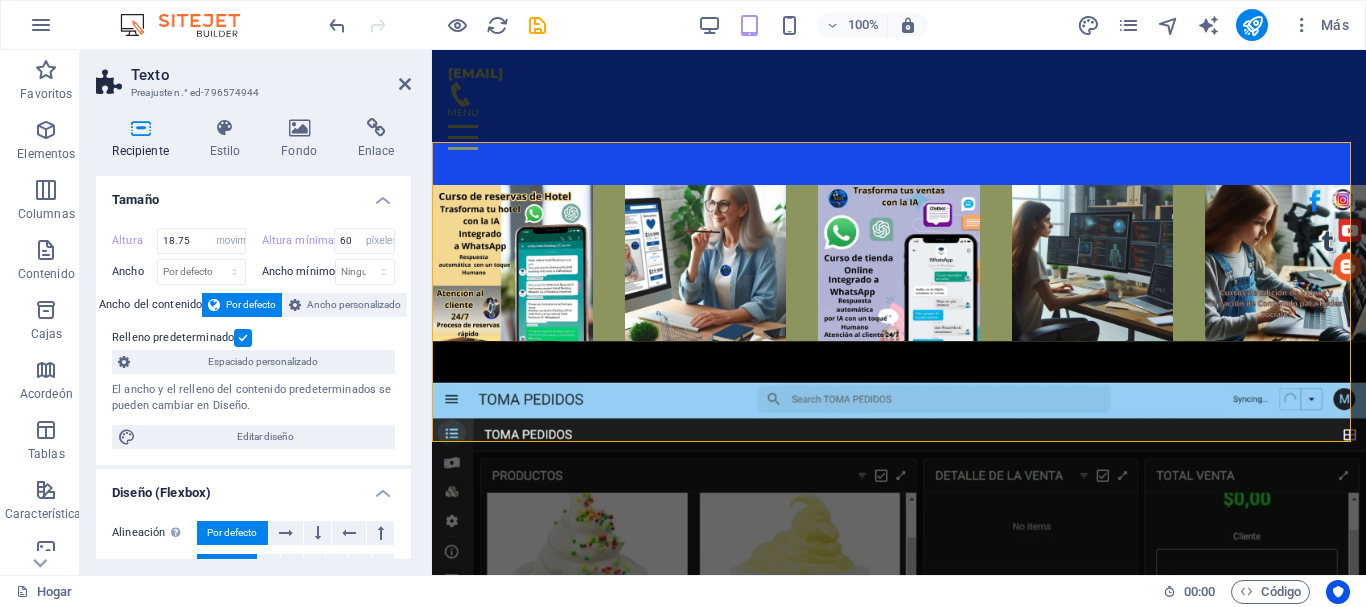 click on "Altura 18.75 Por defecto píxeles movimiento rápido del ojo % vh Volkswagen Altura mínima 60 Ninguno píxeles movimiento rápido del ojo % vh Volkswagen Ancho Por defecto píxeles movimiento rápido del ojo % ellos vh Volkswagen Ancho mínimo Ninguno píxeles movimiento rápido del ojo % vh Volkswagen Ancho del contenido Por defecto Ancho personalizado Ancho Por defecto píxeles movimiento rápido del ojo % ellos vh Volkswagen Ancho mínimo Ninguno píxeles movimiento rápido del ojo % vh Volkswagen Relleno predeterminado Espaciado personalizado El ancho y el relleno del contenido predeterminados se pueden cambiar en Diseño. Editar diseño" at bounding box center [253, 338] 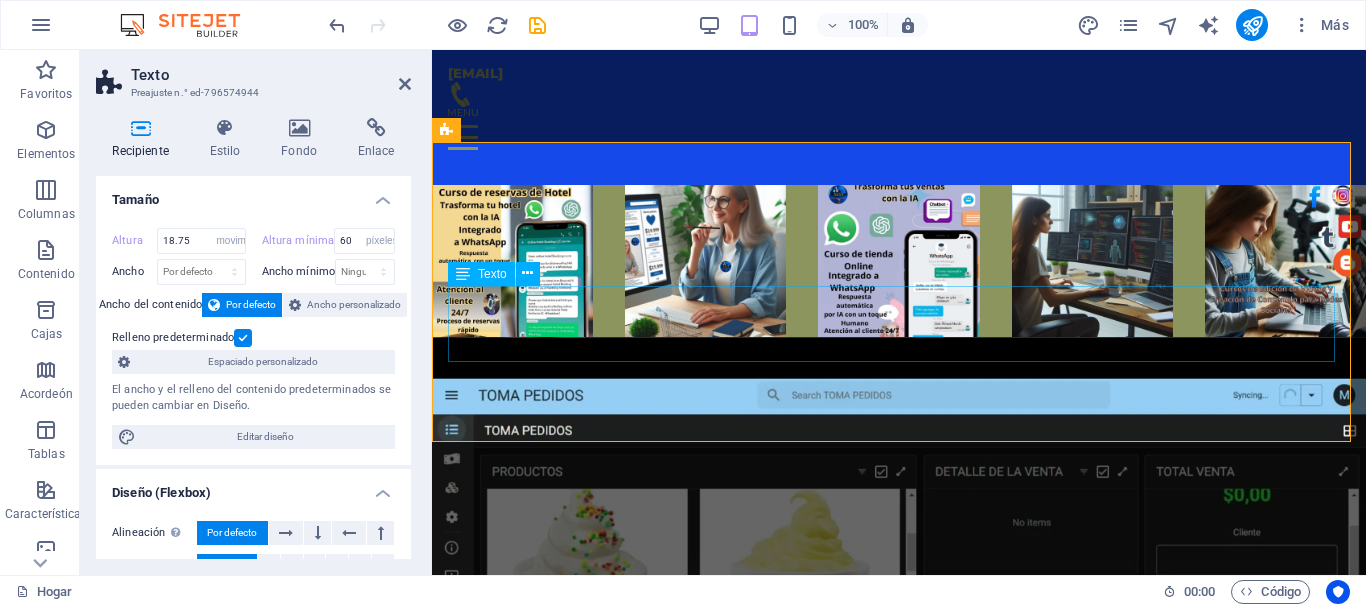 scroll, scrollTop: 2544, scrollLeft: 0, axis: vertical 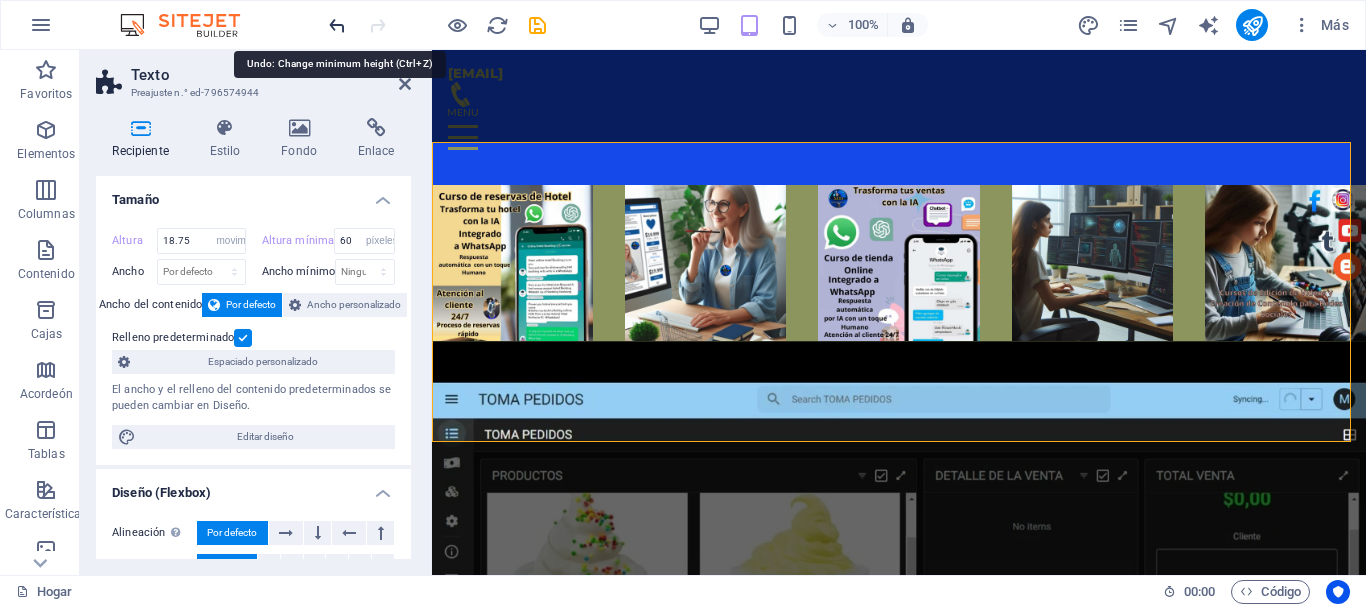 click at bounding box center [337, 25] 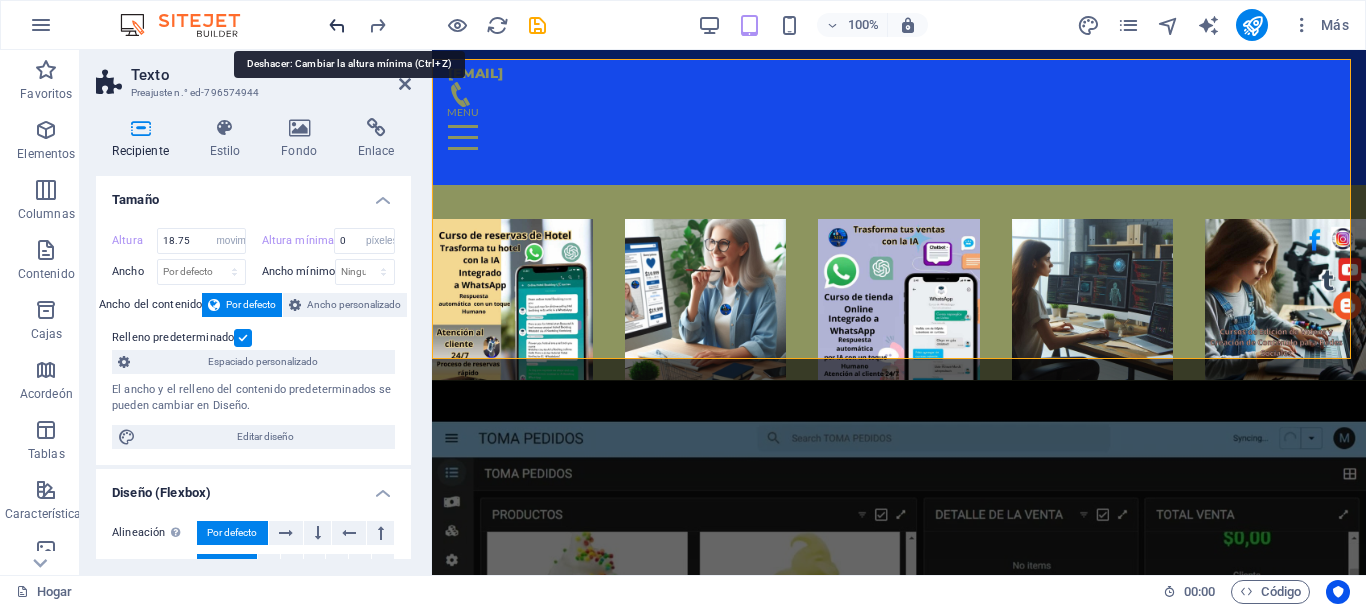 scroll, scrollTop: 2628, scrollLeft: 0, axis: vertical 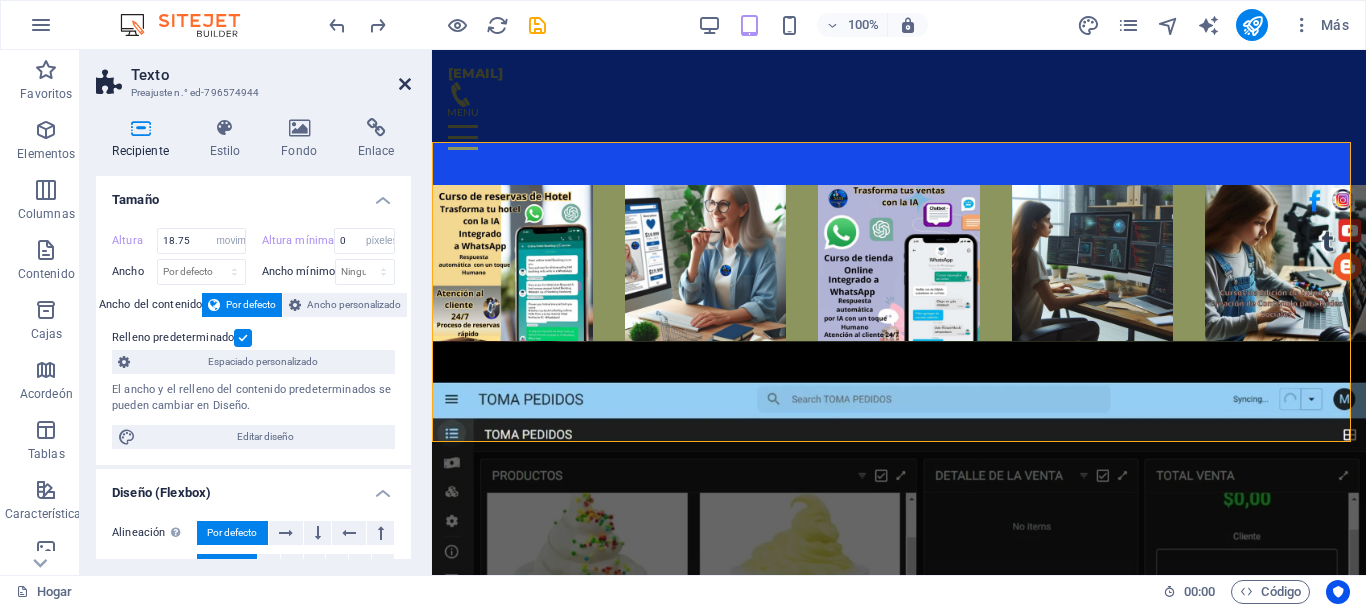 click at bounding box center [405, 84] 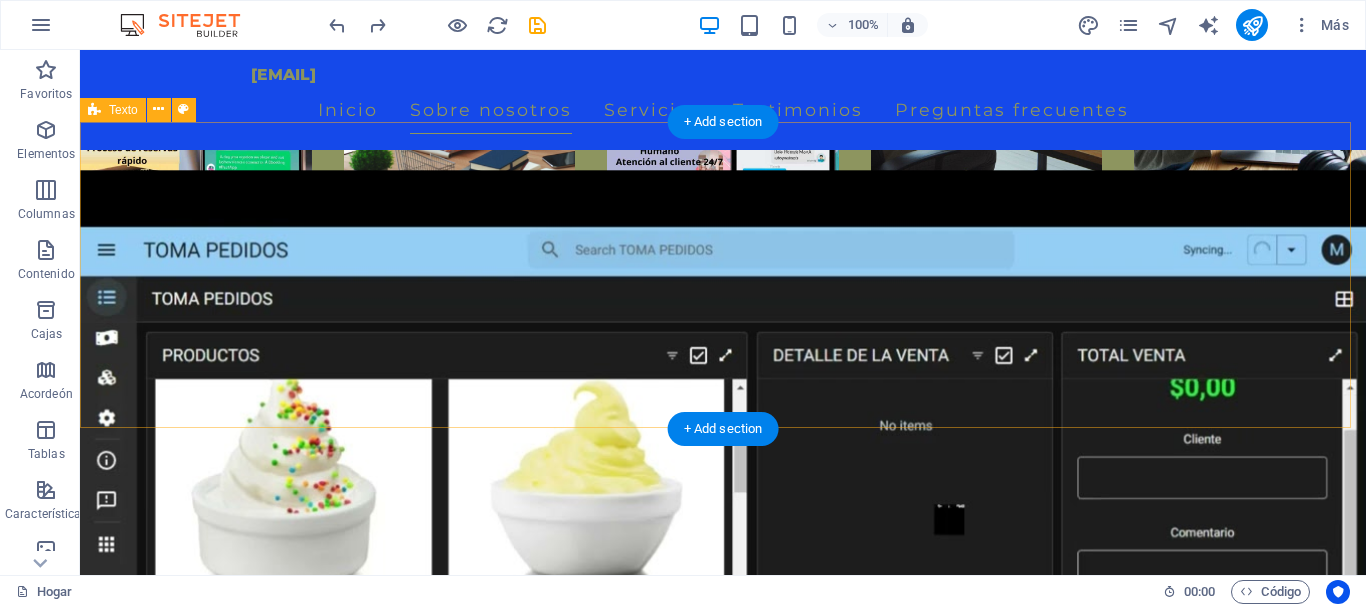 scroll, scrollTop: 3036, scrollLeft: 0, axis: vertical 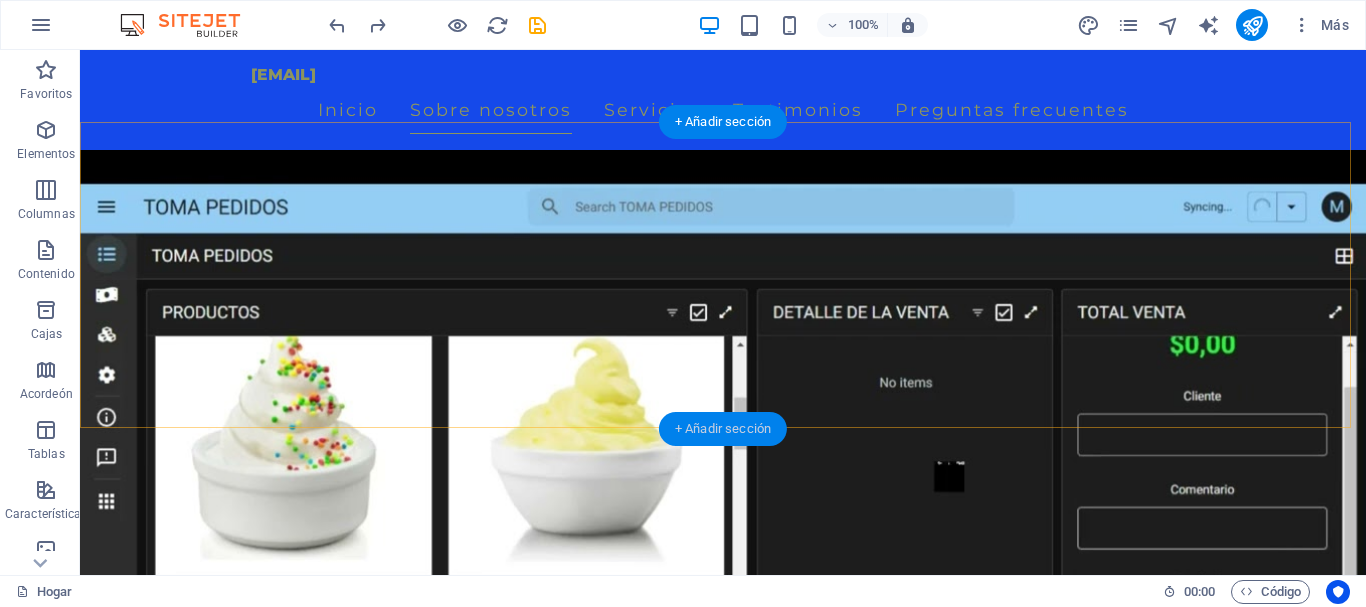 drag, startPoint x: 716, startPoint y: 423, endPoint x: 287, endPoint y: 373, distance: 431.90393 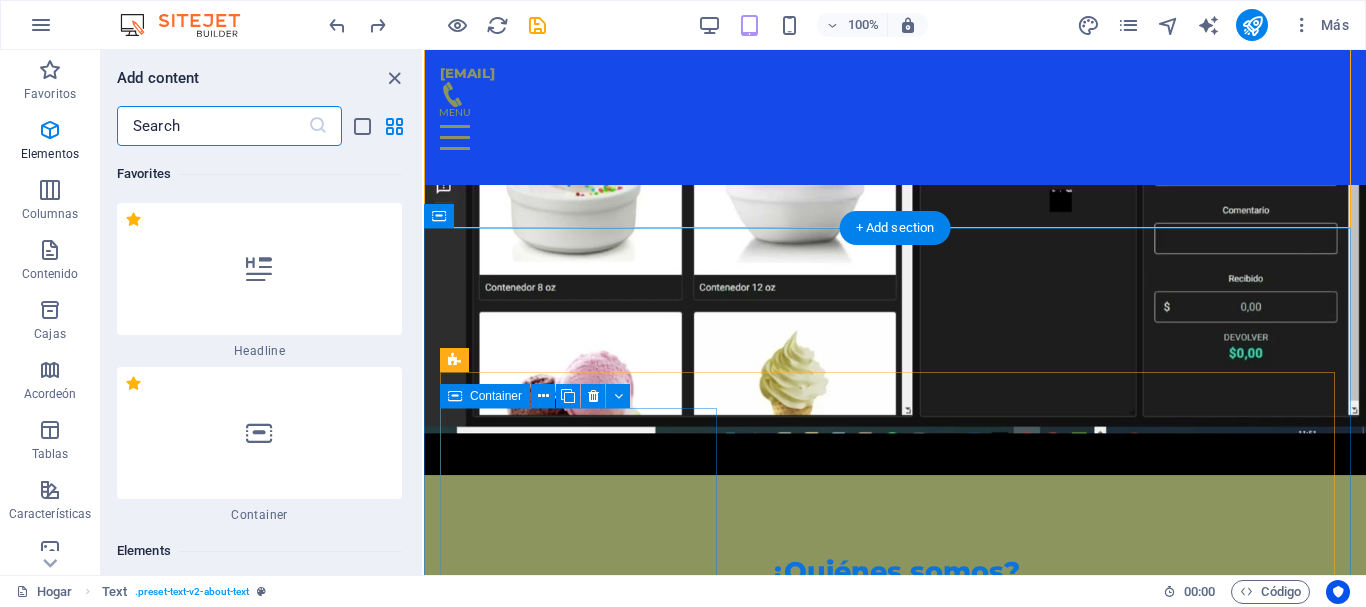 scroll, scrollTop: 2856, scrollLeft: 0, axis: vertical 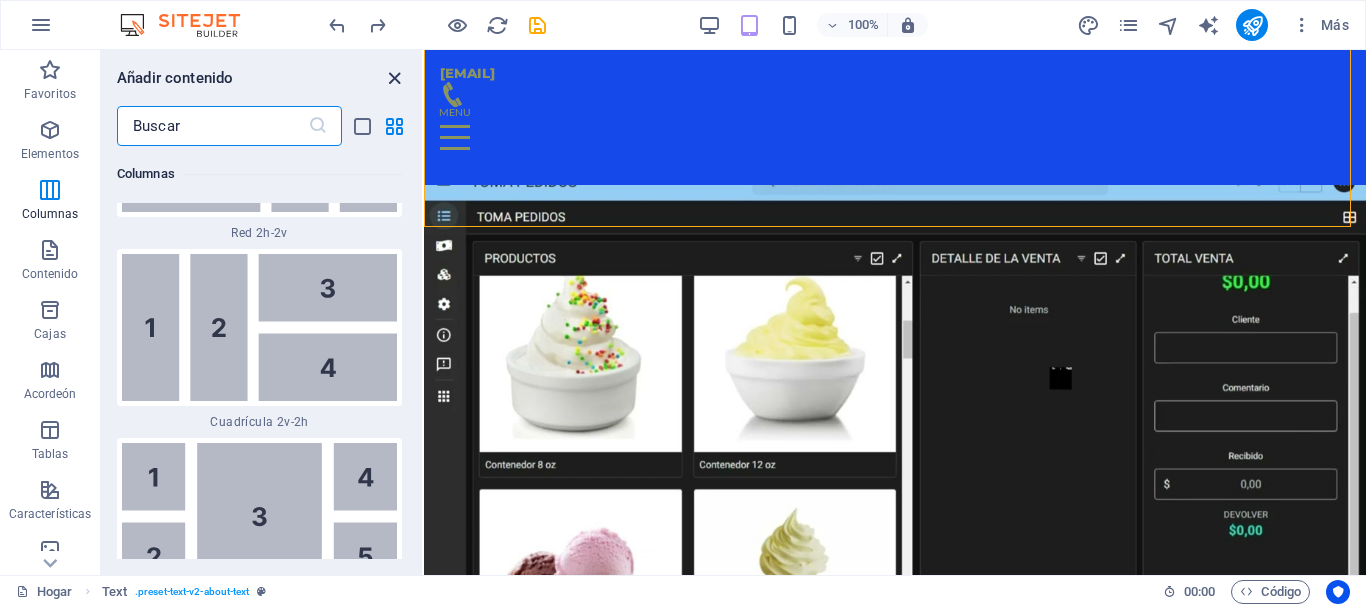 click at bounding box center (394, 78) 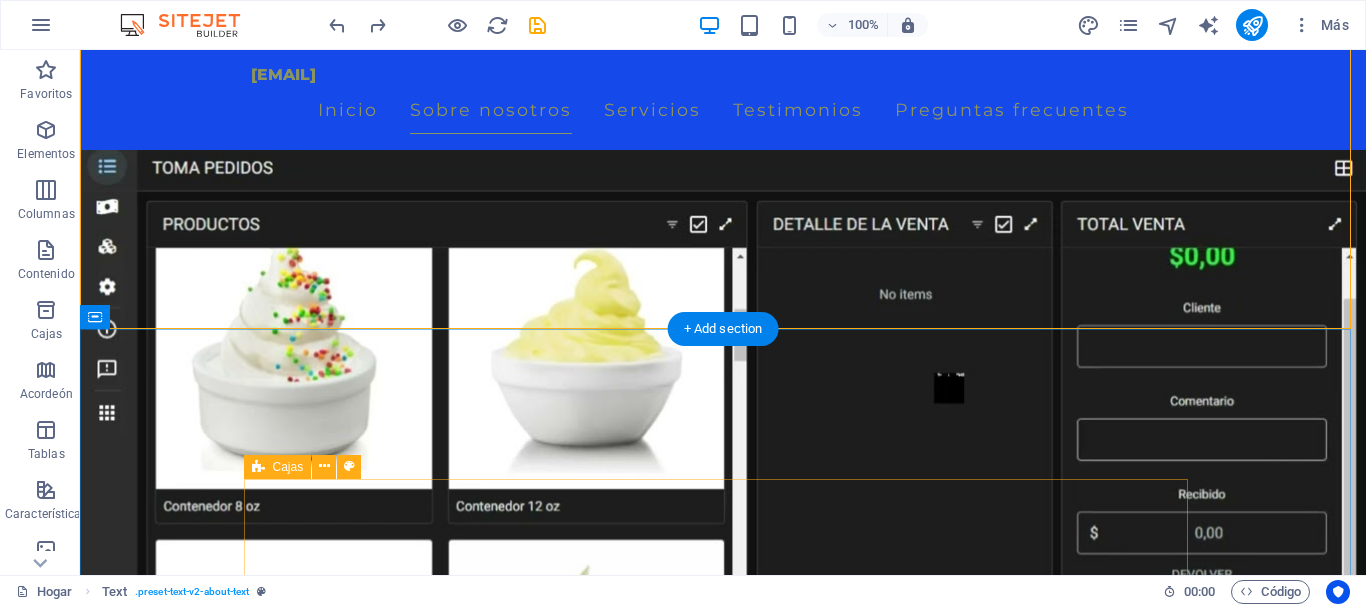 scroll, scrollTop: 3136, scrollLeft: 0, axis: vertical 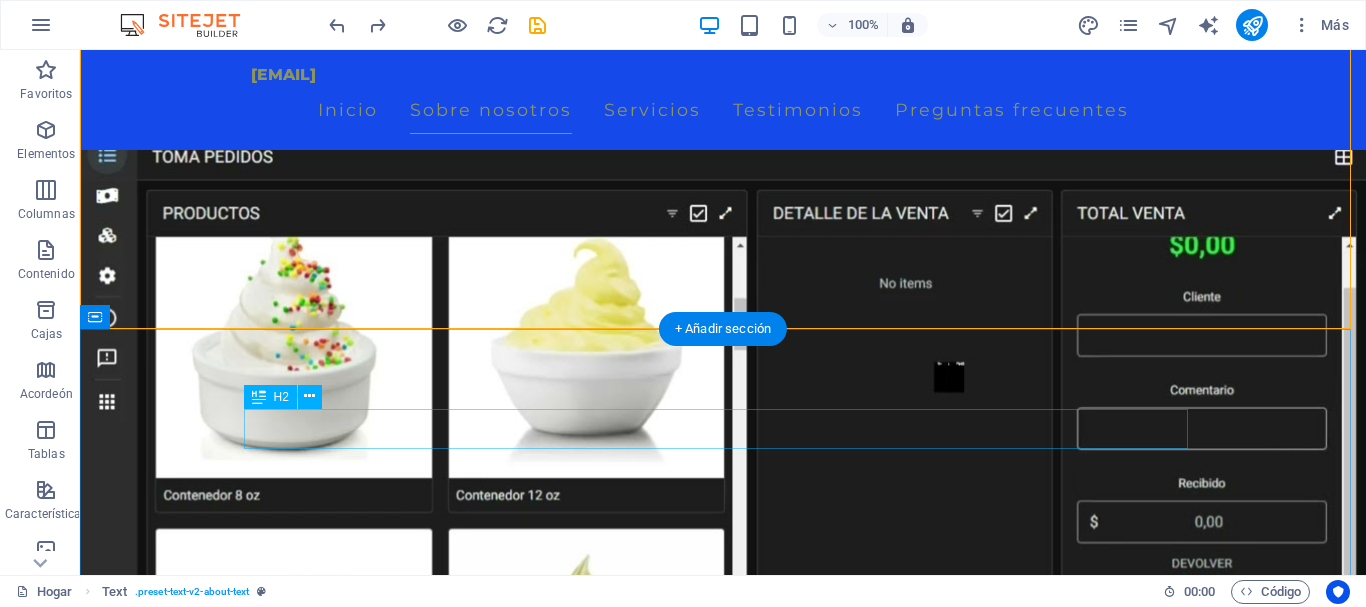 click on "Cursos destacados" at bounding box center (723, 1158) 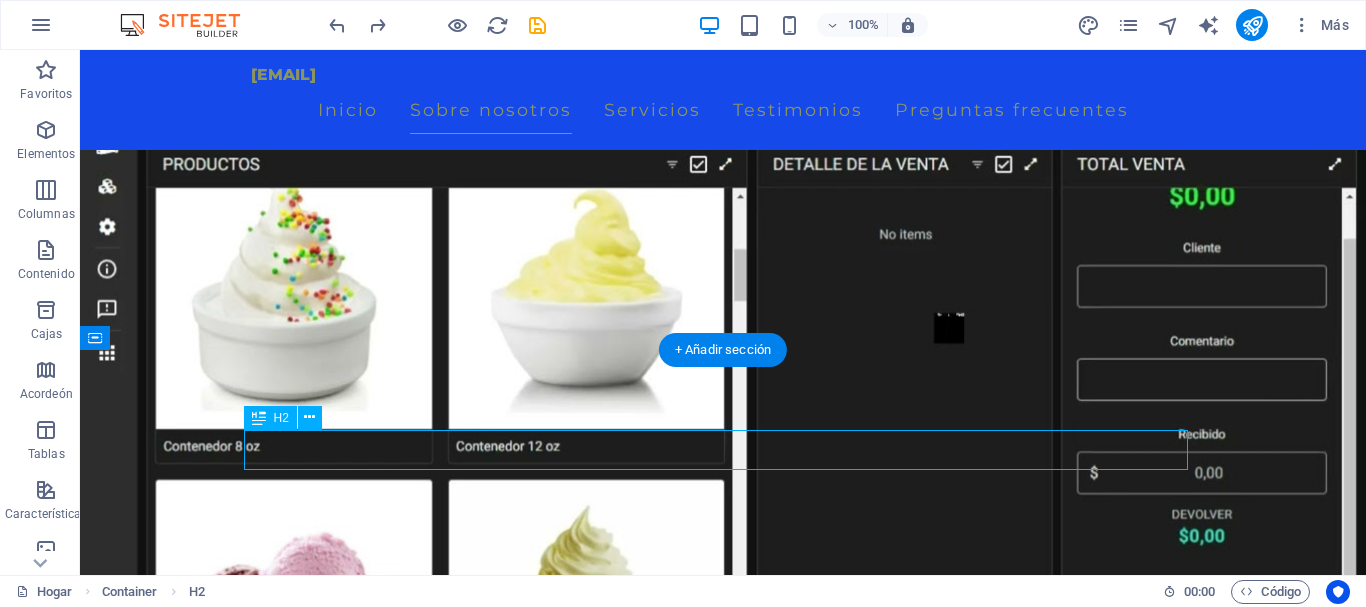 scroll, scrollTop: 3020, scrollLeft: 0, axis: vertical 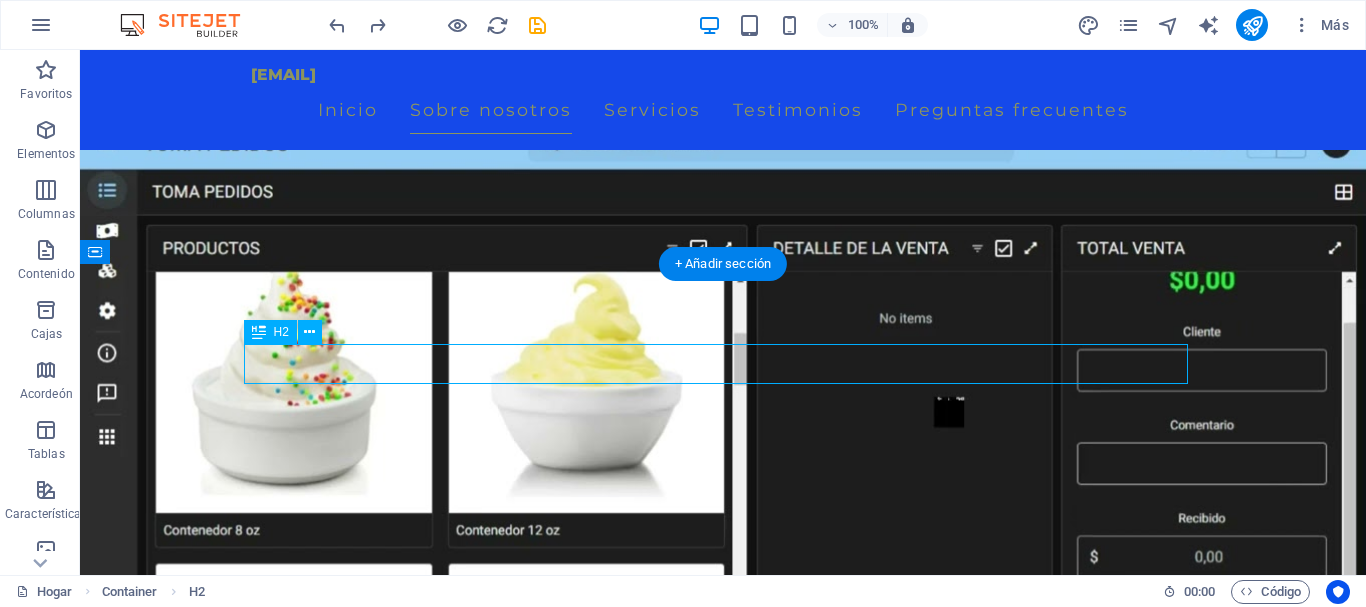 click on "Cursos destacados" at bounding box center [723, 1193] 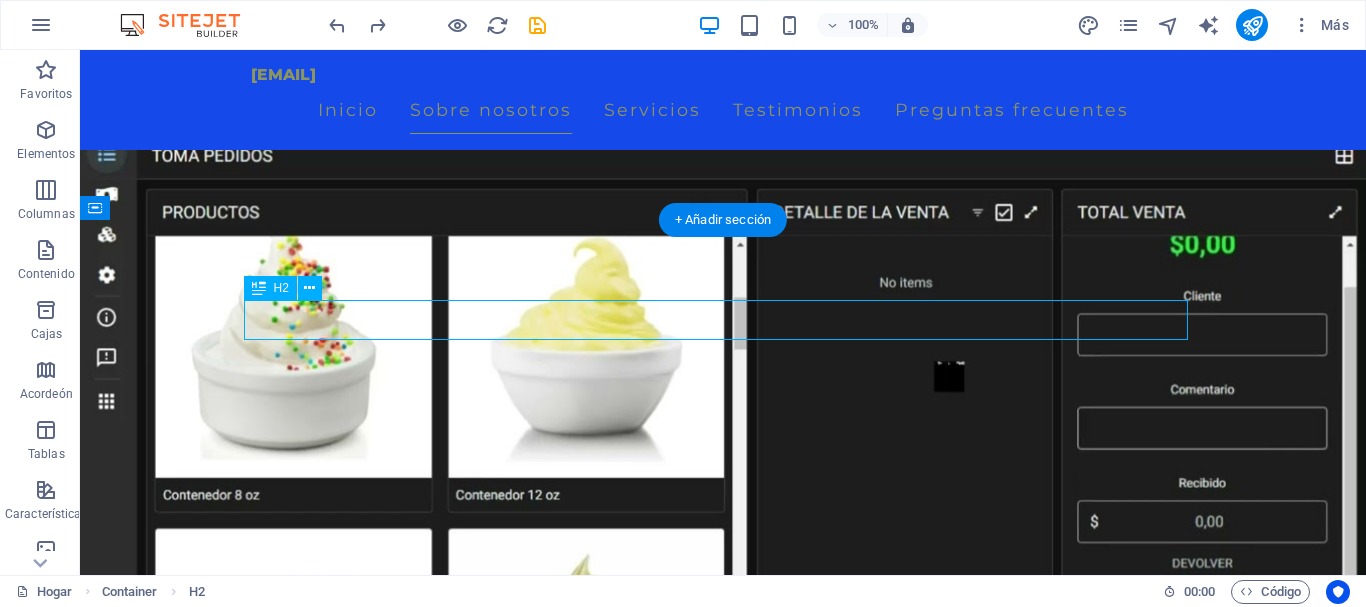 click on "Cursos destacados" at bounding box center (723, 1158) 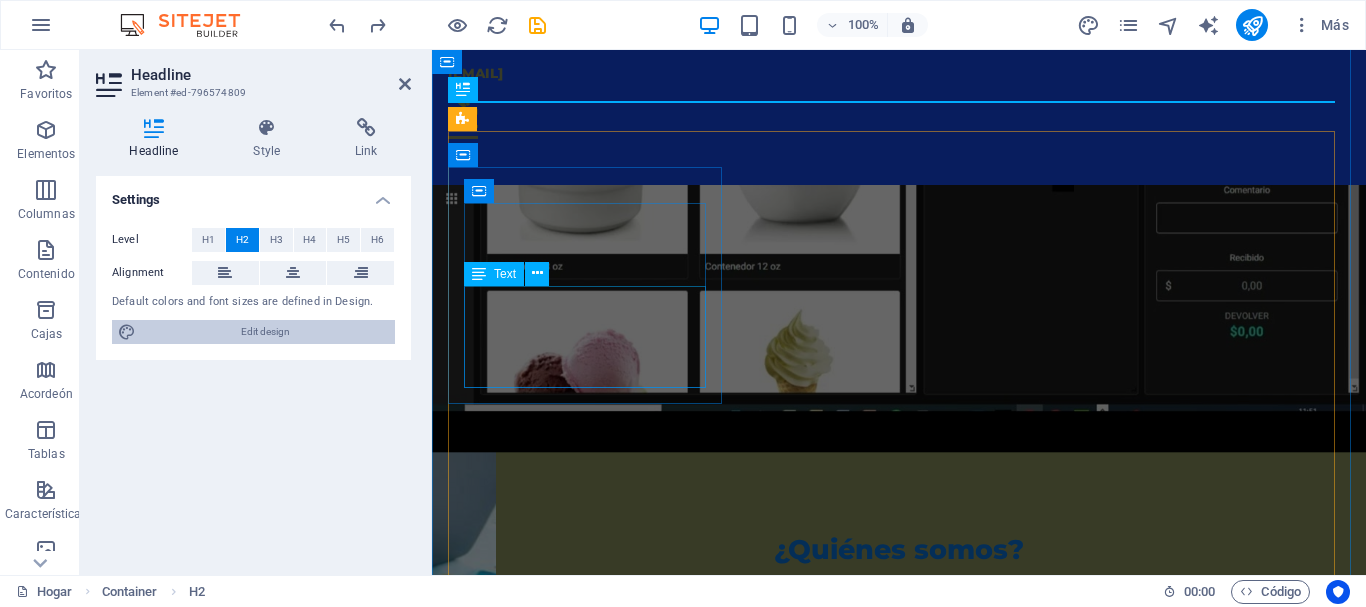 scroll, scrollTop: 3056, scrollLeft: 0, axis: vertical 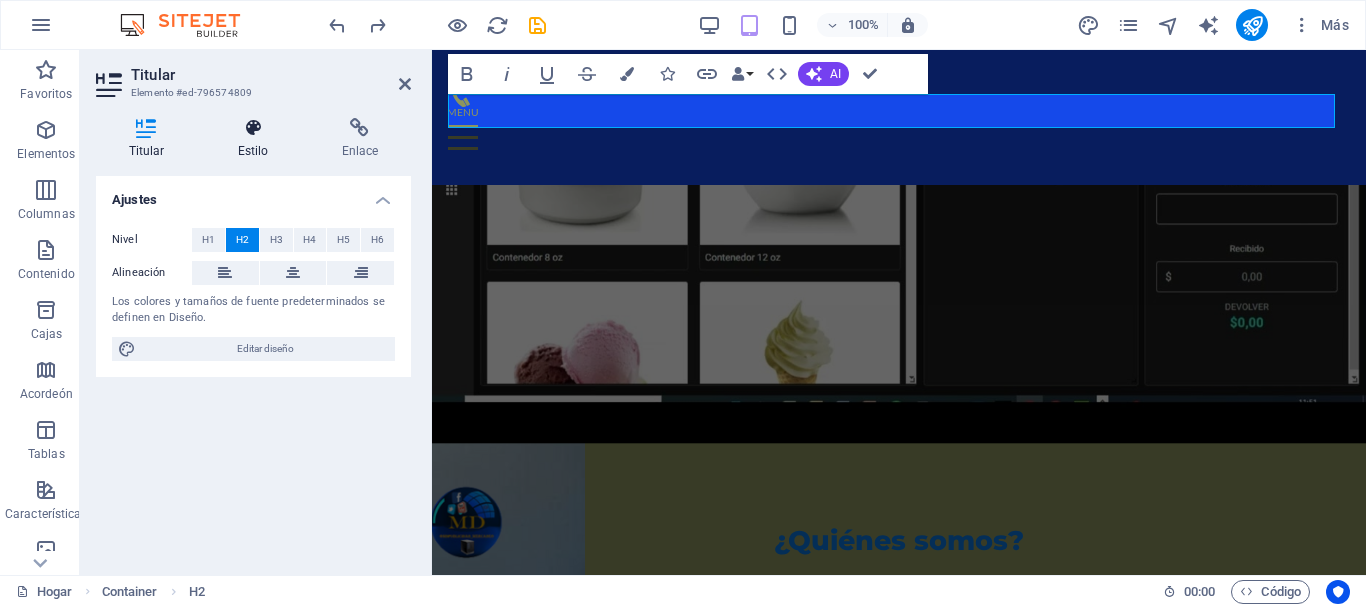 click at bounding box center (253, 128) 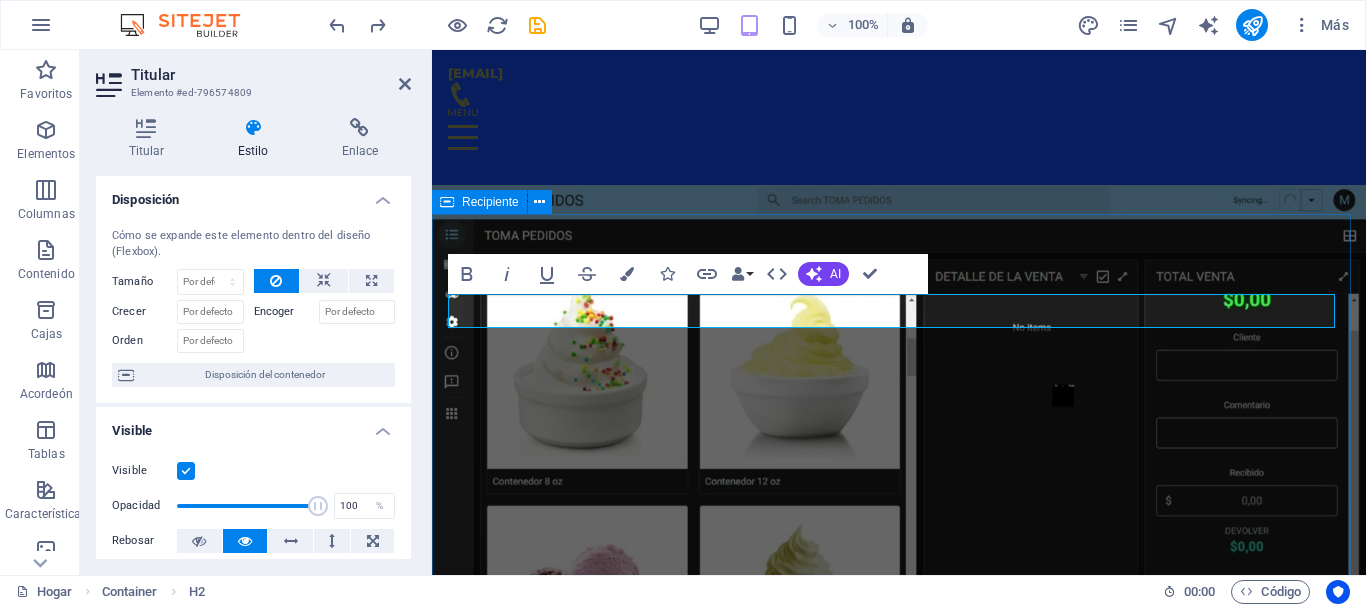 scroll, scrollTop: 2856, scrollLeft: 0, axis: vertical 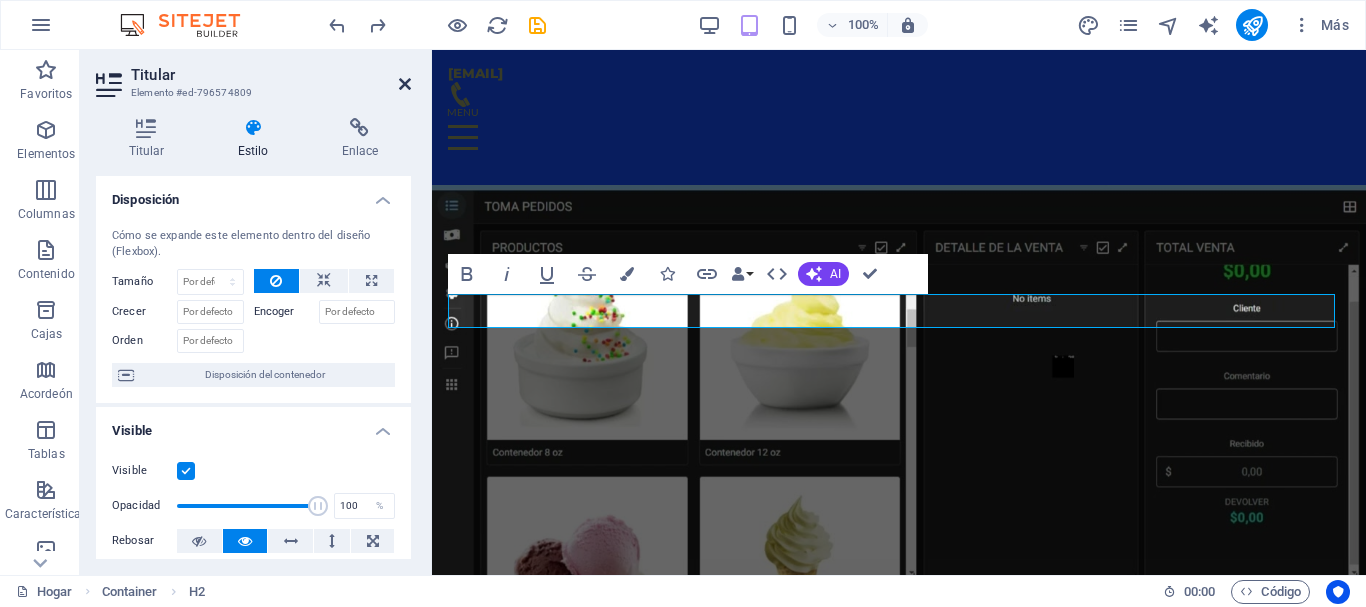 click at bounding box center [405, 84] 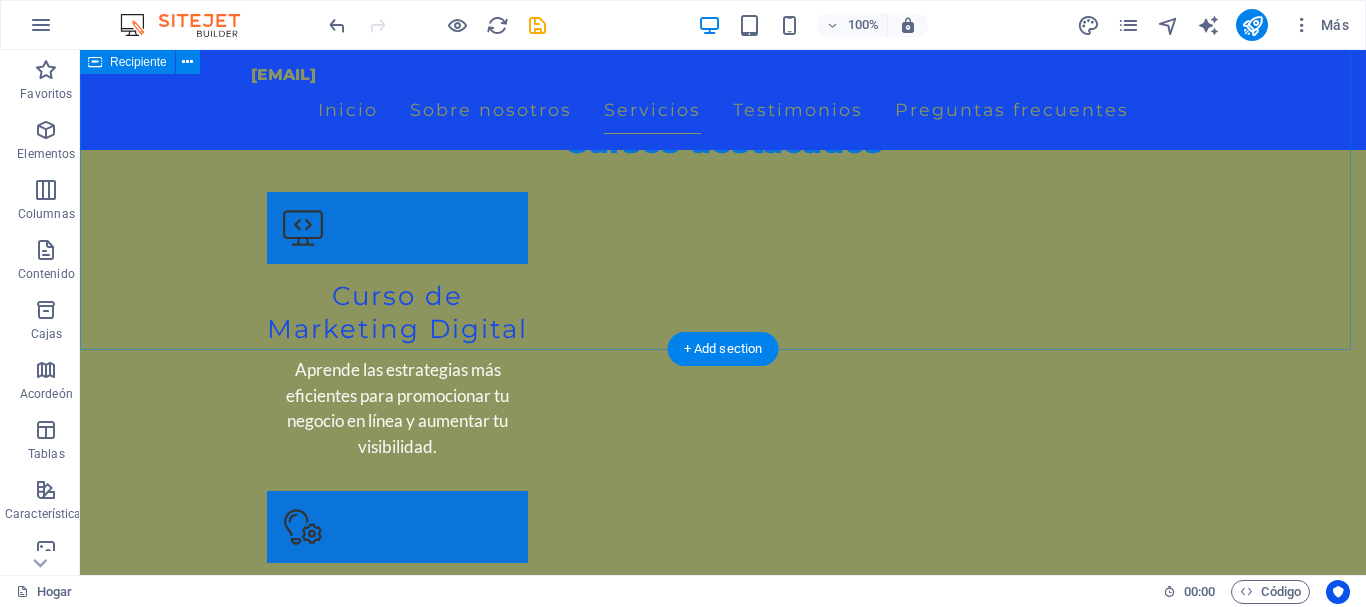 scroll, scrollTop: 3952, scrollLeft: 0, axis: vertical 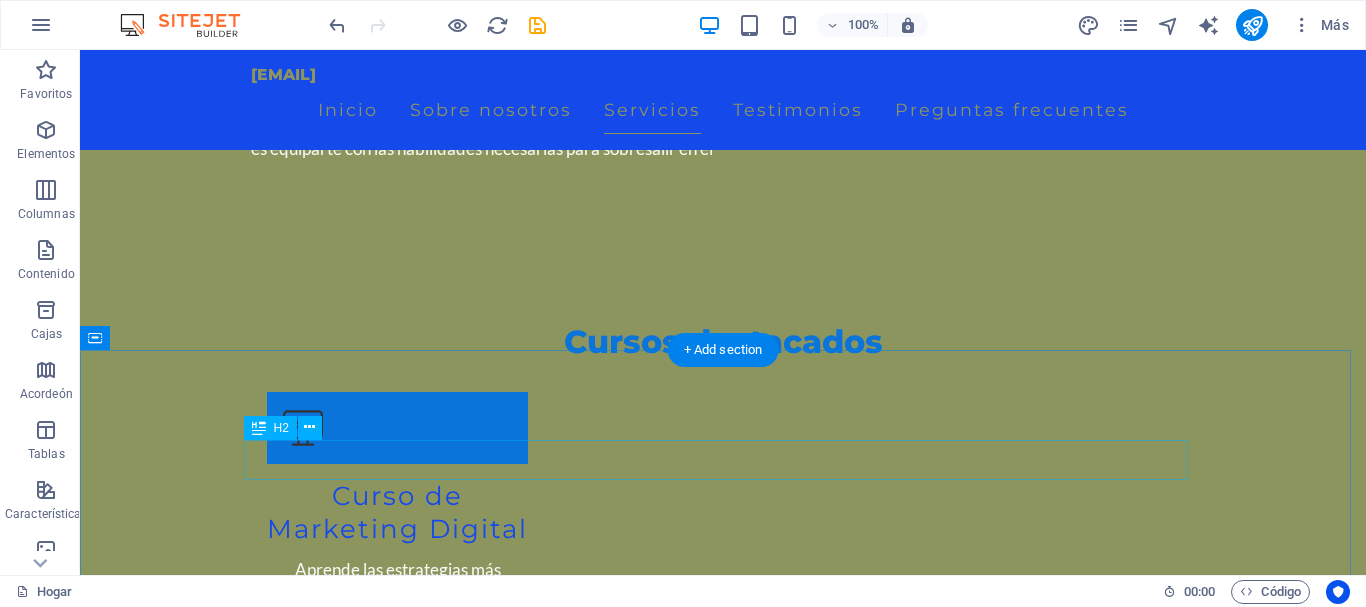 click on "Cursos destacados" at bounding box center (723, 2270) 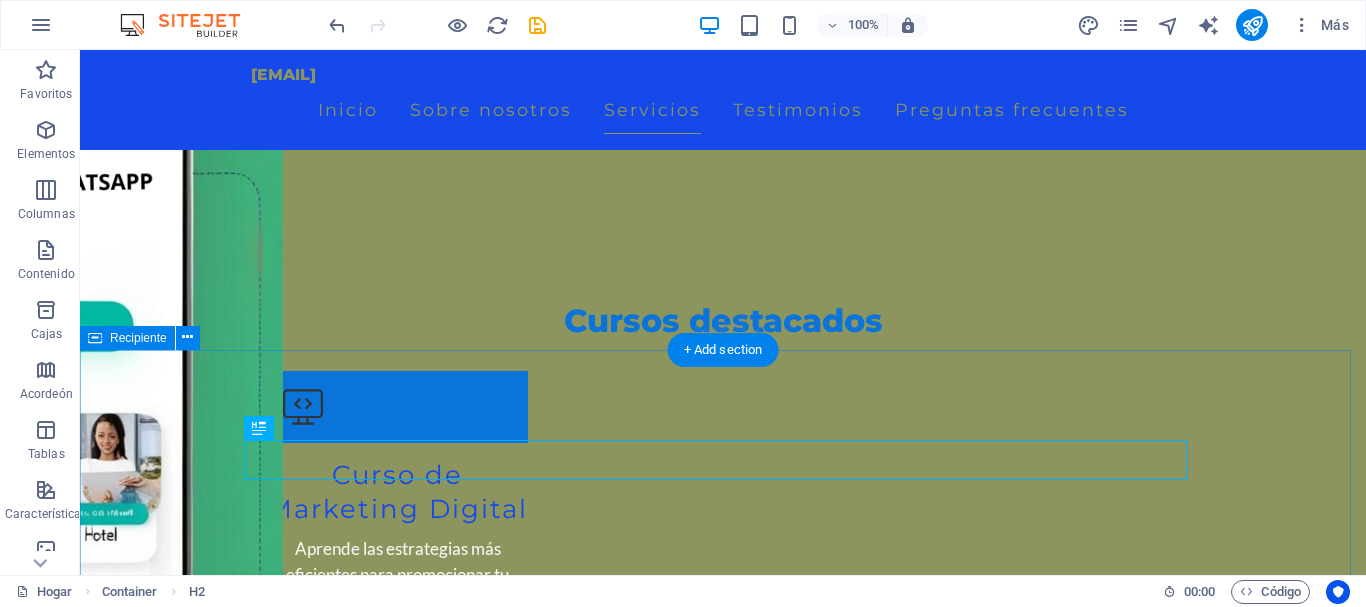 scroll, scrollTop: 3836, scrollLeft: 0, axis: vertical 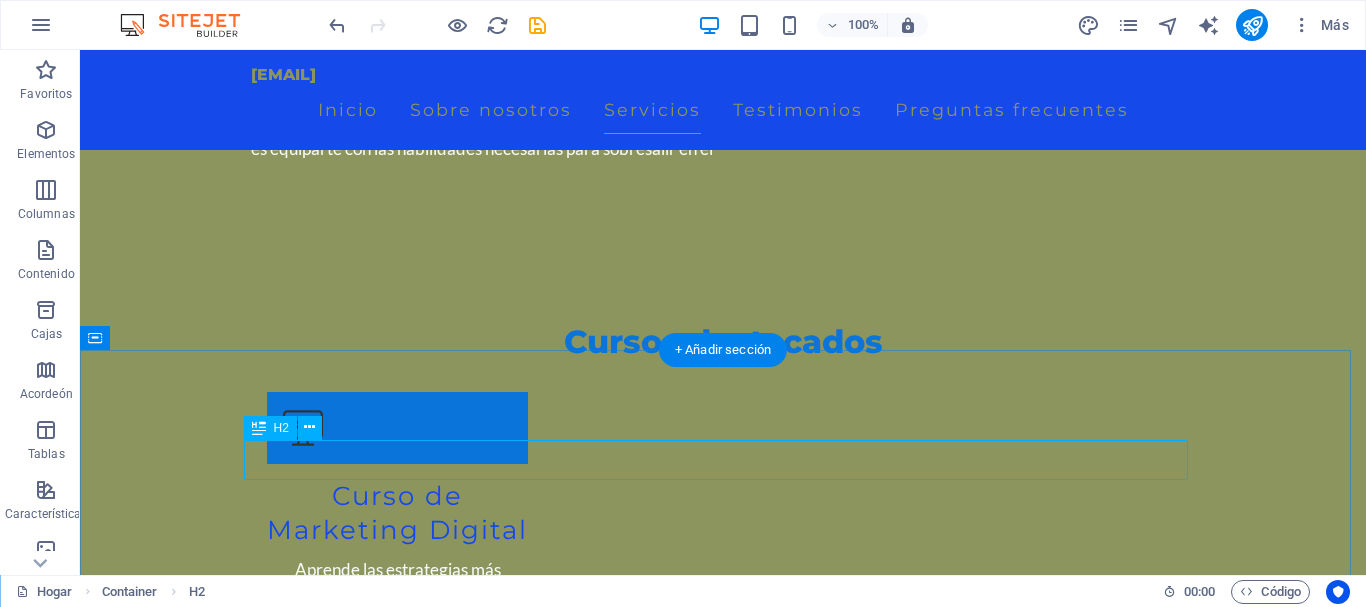 click on "Cursos destacados" at bounding box center (723, 2270) 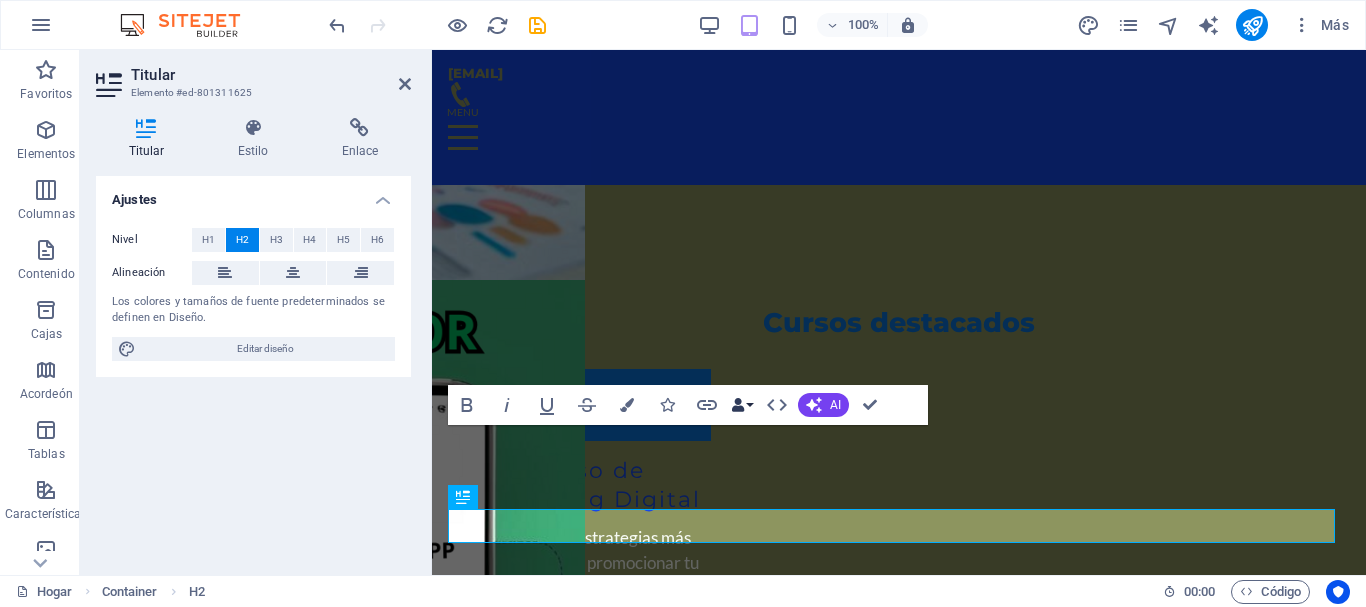 scroll, scrollTop: 3457, scrollLeft: 0, axis: vertical 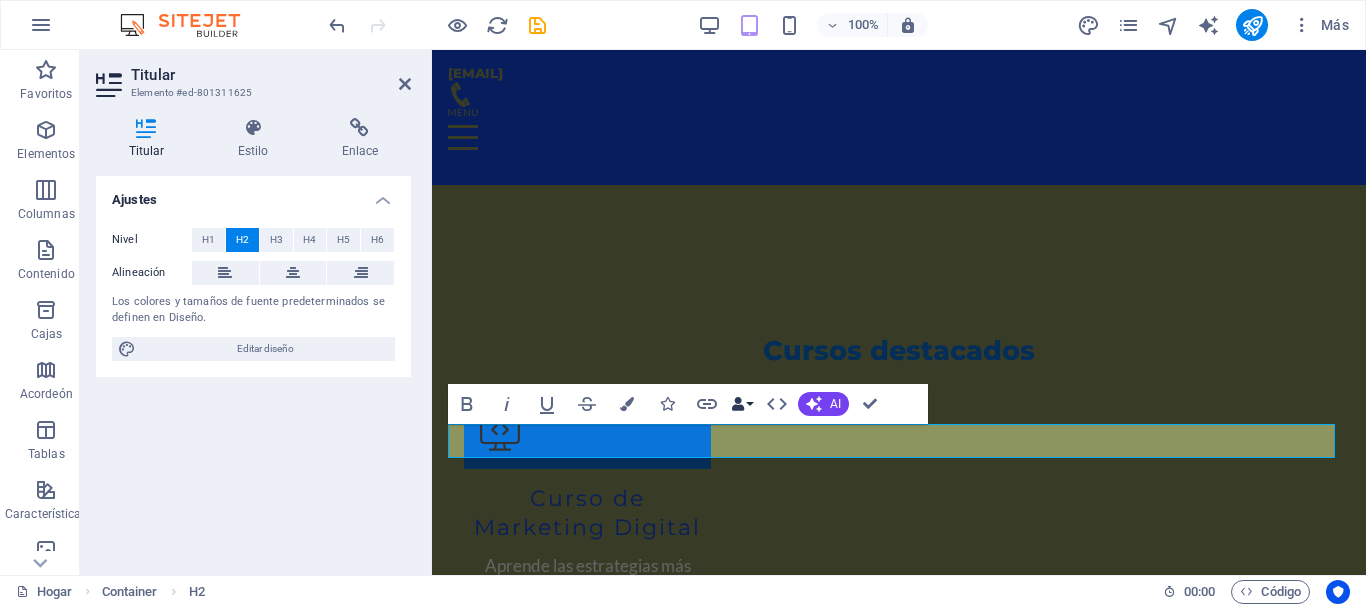 click on "Enlaces de datos" at bounding box center (742, 404) 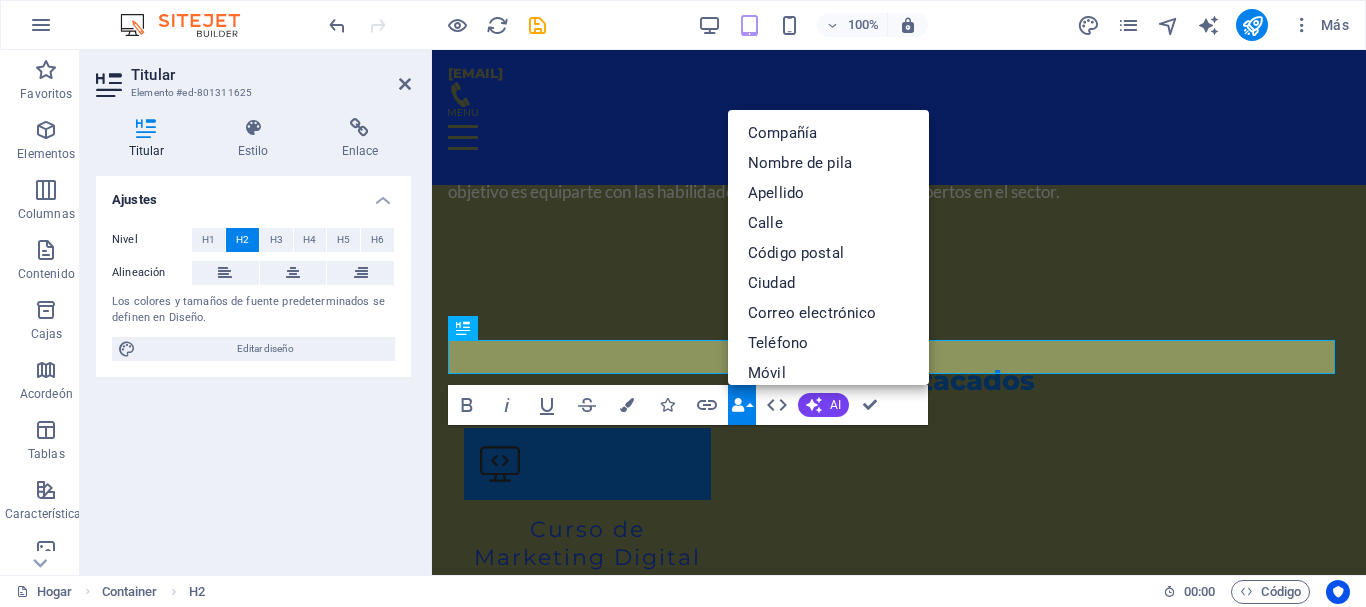 scroll, scrollTop: 3542, scrollLeft: 0, axis: vertical 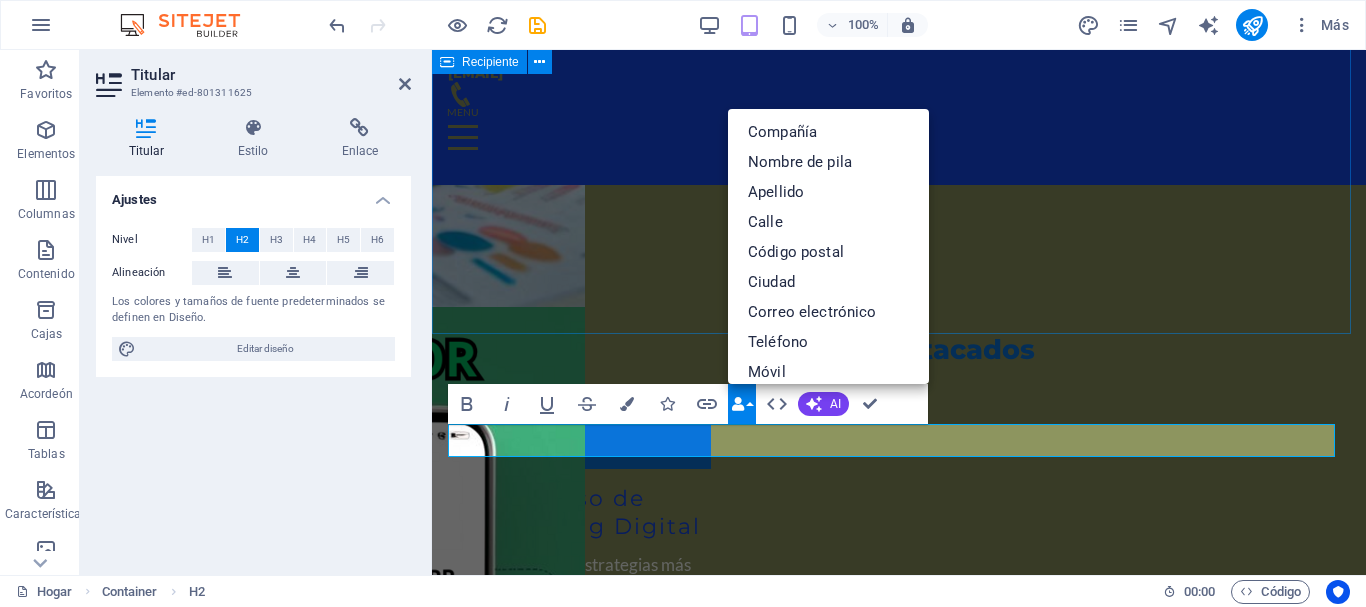 click on "Cursos destacados Curso de Marketing Digital Aprende las estrategias más eficientes para promocionar tu negocio en línea y aumentar tu visibilidad. Curso de Analítica Web Conoce las herramientas de análisis web que te ayudarán a medir y optimizar tu rendimiento online. Curso de SEO Descubre cómo mejorar la posición de tu sitio web en los motores de búsqueda. Curso de Publicidad en Redes Sociales Domina la publicidad en plataformas como Facebook, Instagram y LinkedIn. Curso de Email Marketing Aprende a crear campañas de email efectivas para atraer y retener clientes. Curso de Marketing de Contenidos Estrategias para crear contenido valioso que conecte con tu audiencia." at bounding box center [899, 1187] 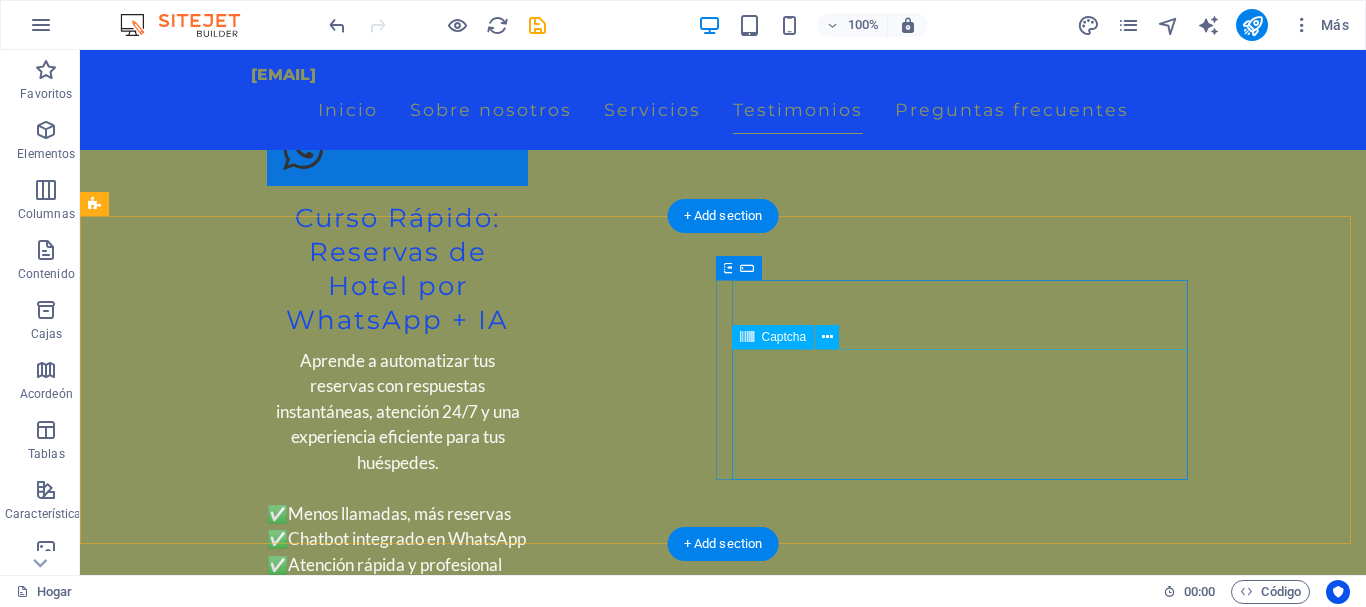 scroll, scrollTop: 7052, scrollLeft: 0, axis: vertical 